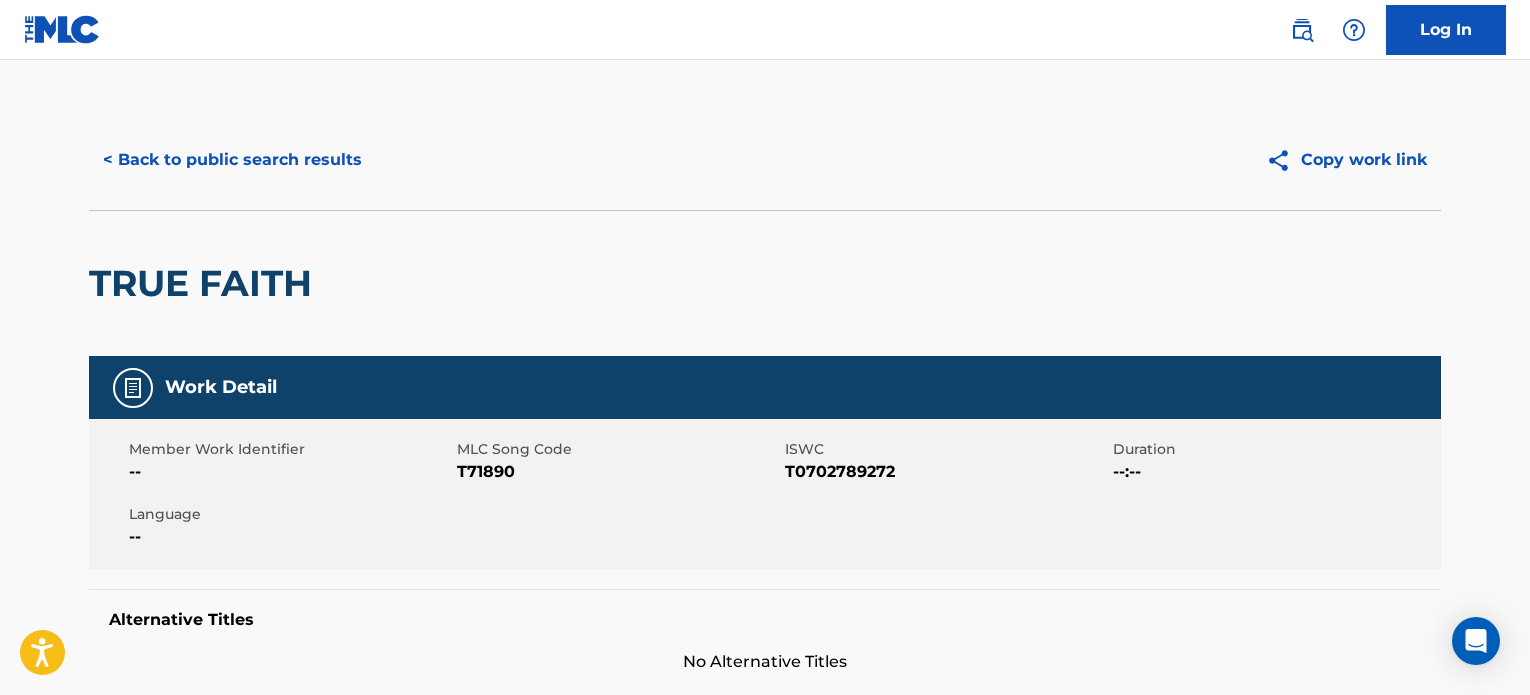 scroll, scrollTop: 711, scrollLeft: 0, axis: vertical 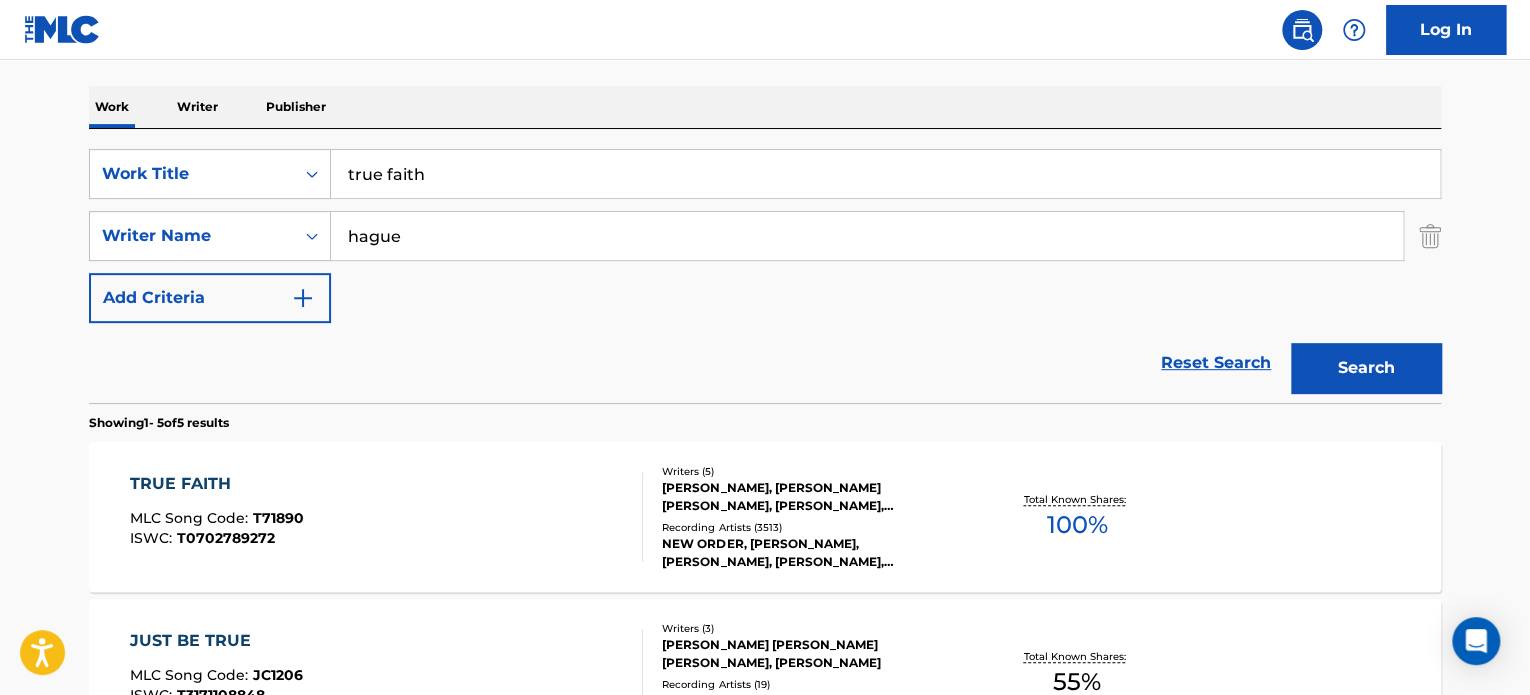 click on "true faith" at bounding box center (885, 174) 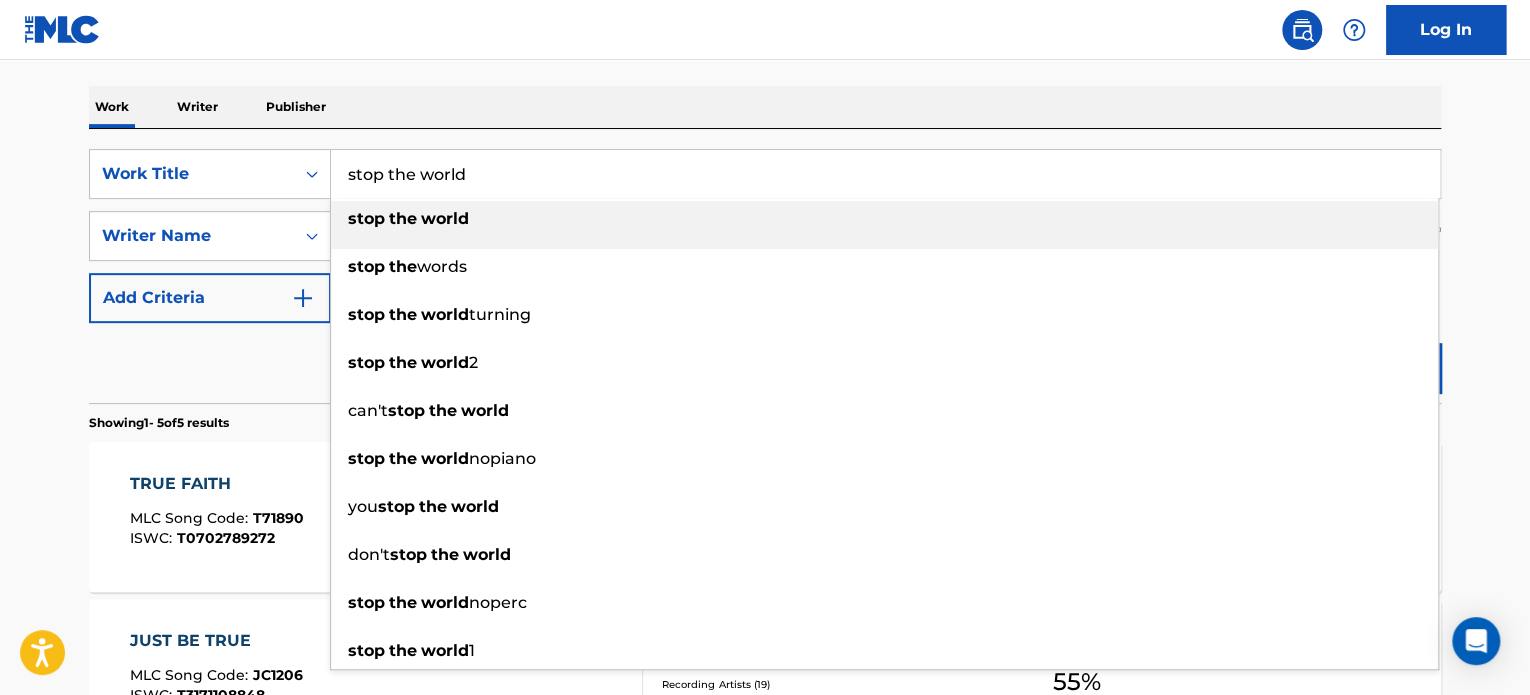 type on "stop the world" 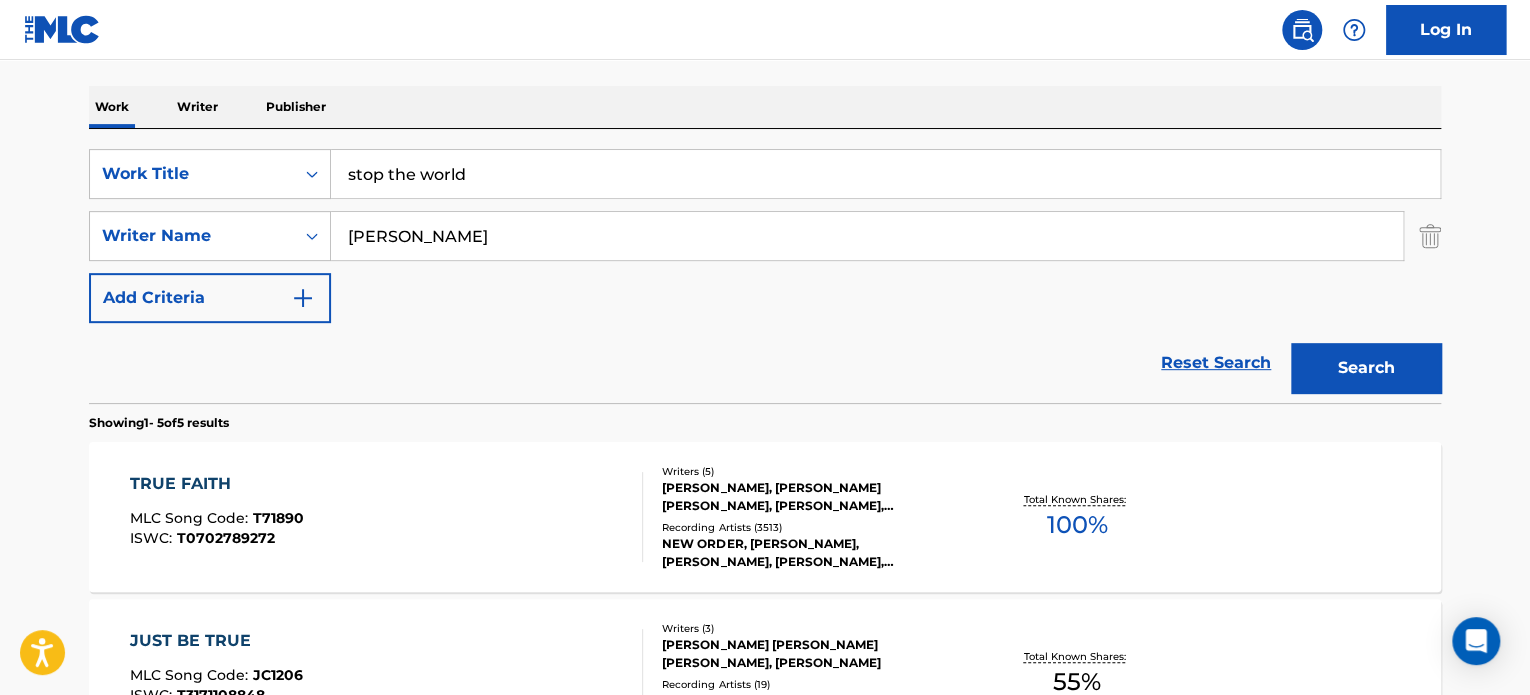 type on "attia" 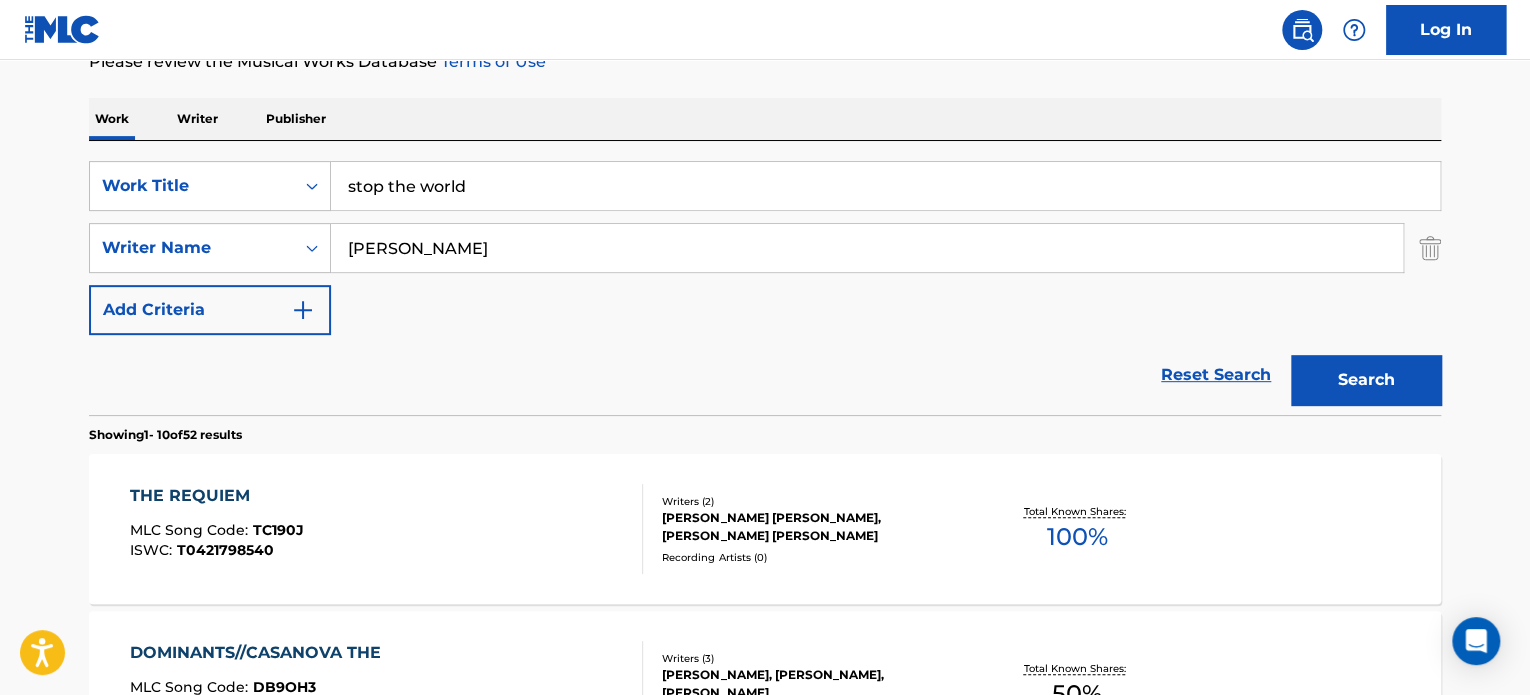 scroll, scrollTop: 283, scrollLeft: 0, axis: vertical 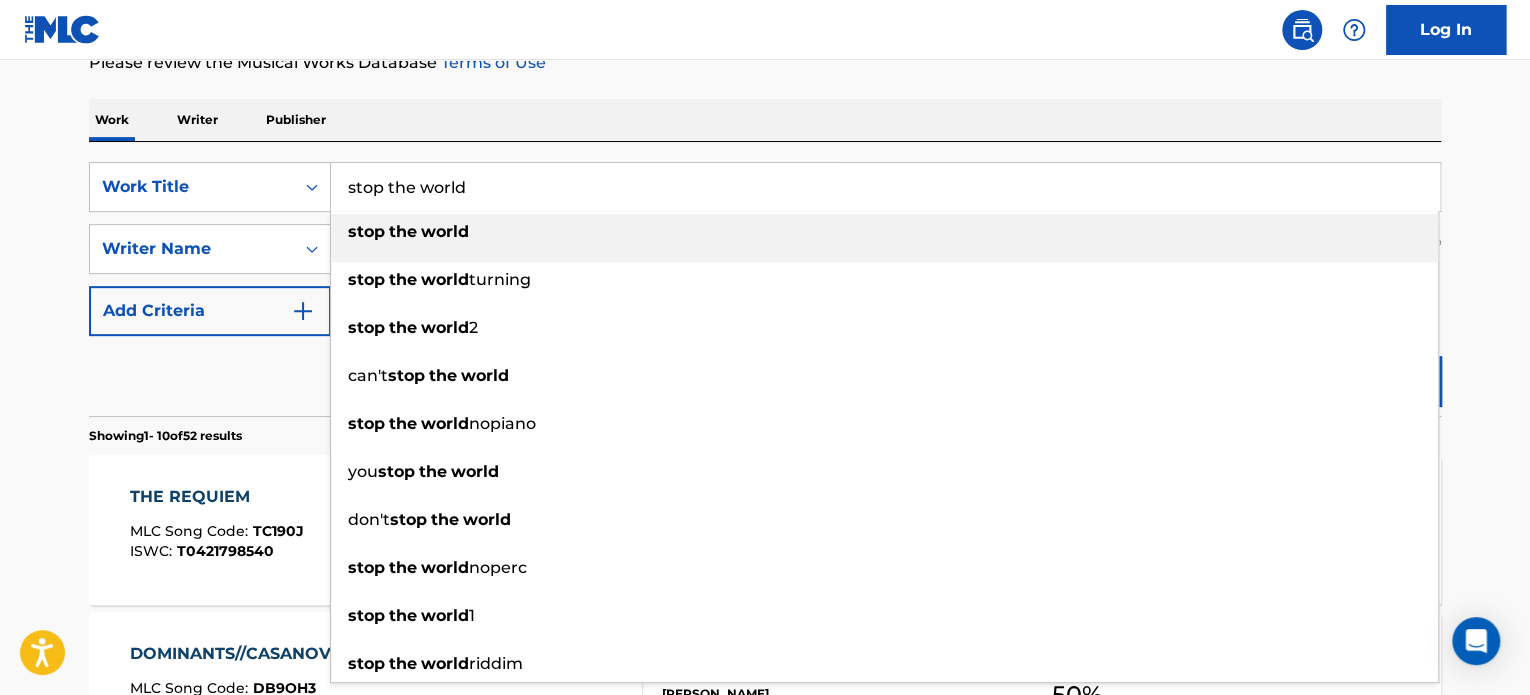 click on "stop the world" at bounding box center [885, 187] 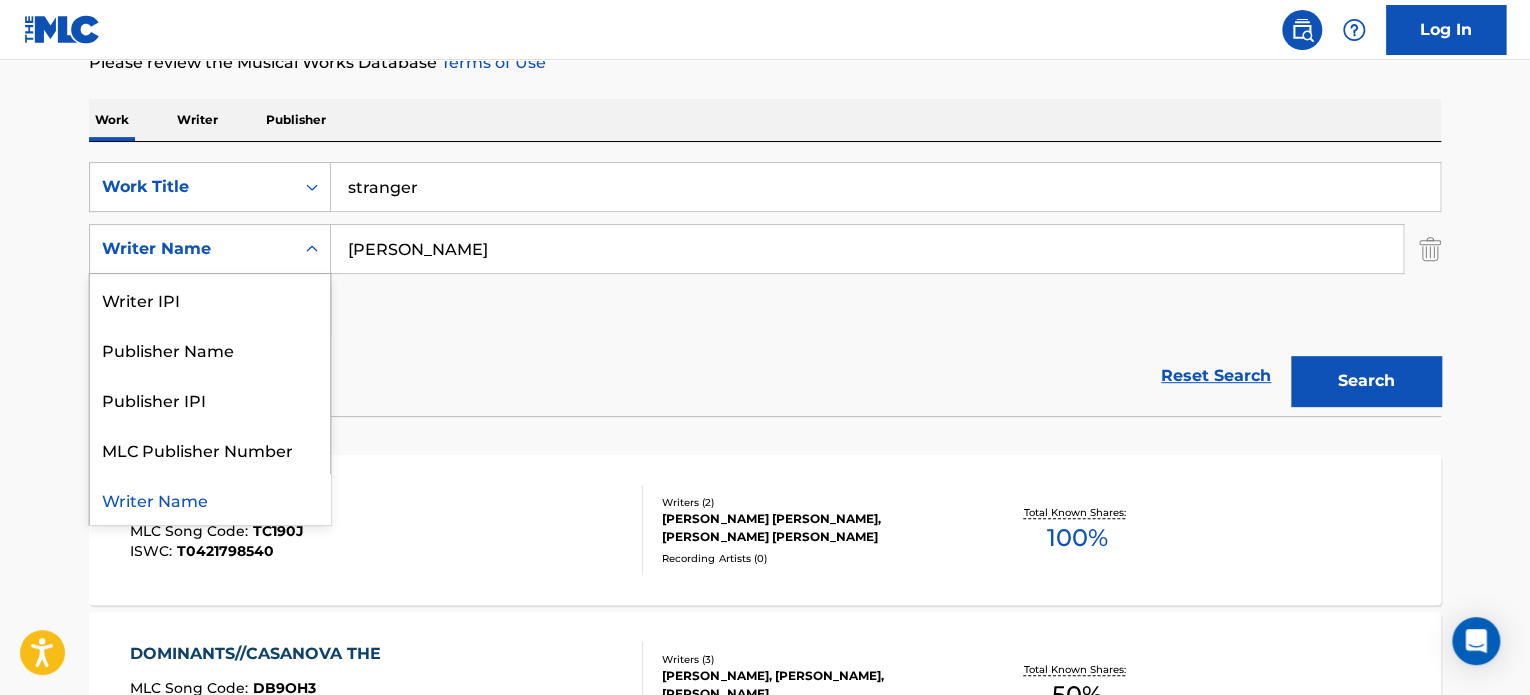 click on "Writer Name" at bounding box center [192, 249] 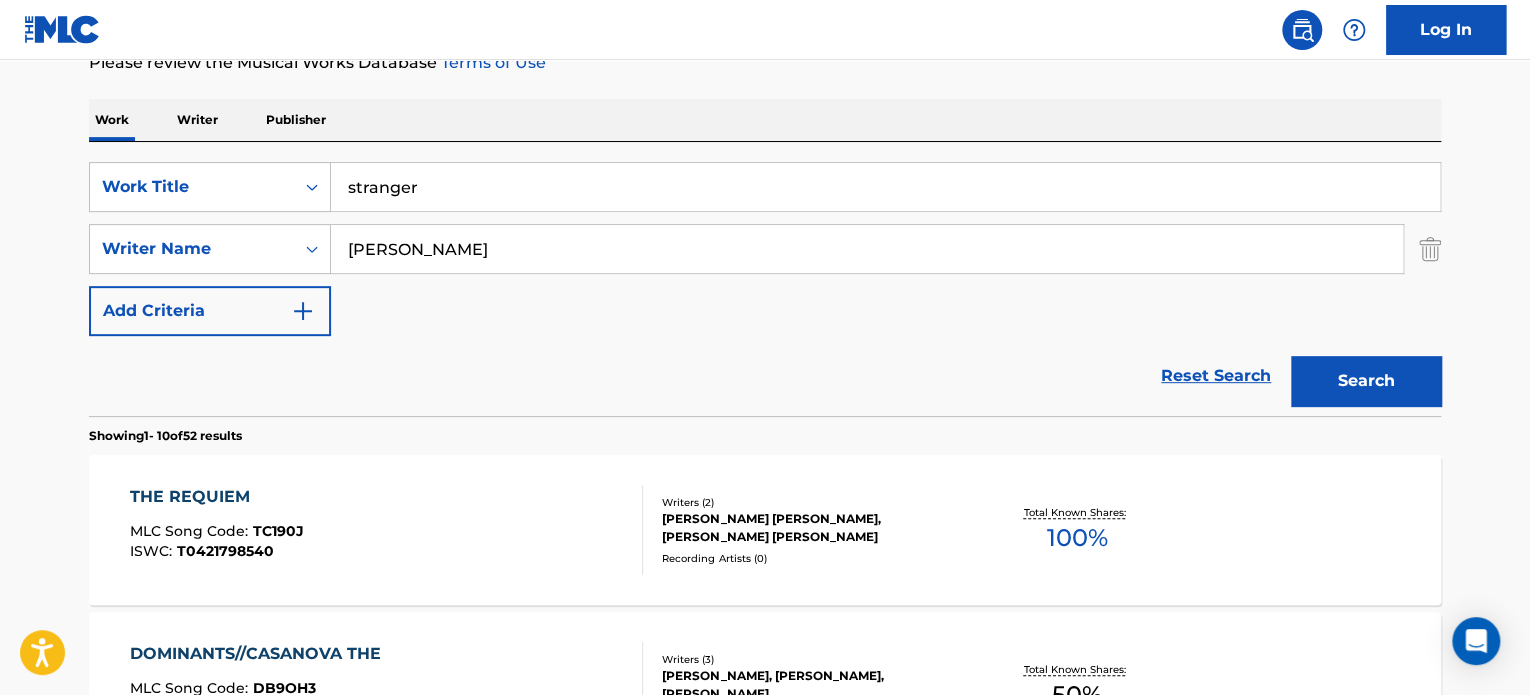 click on "Search" at bounding box center [1366, 381] 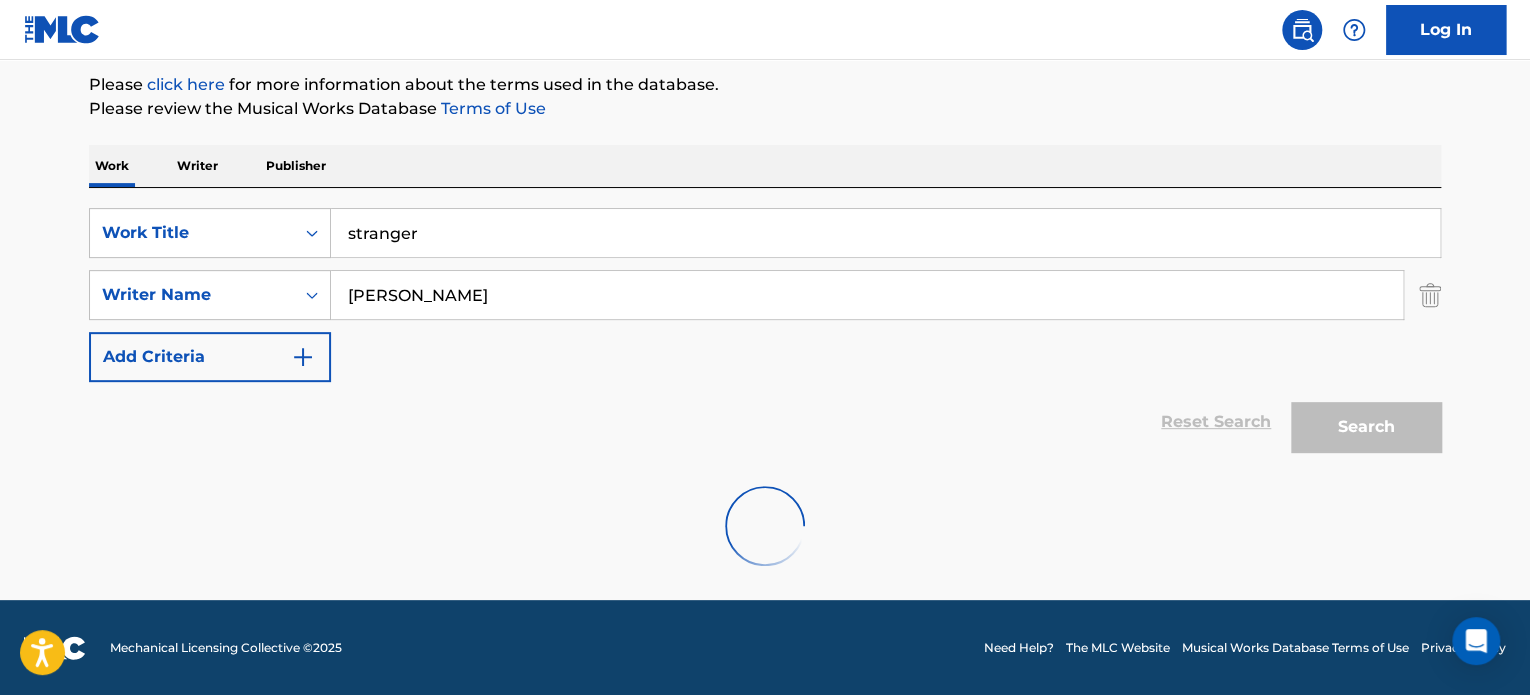 scroll, scrollTop: 172, scrollLeft: 0, axis: vertical 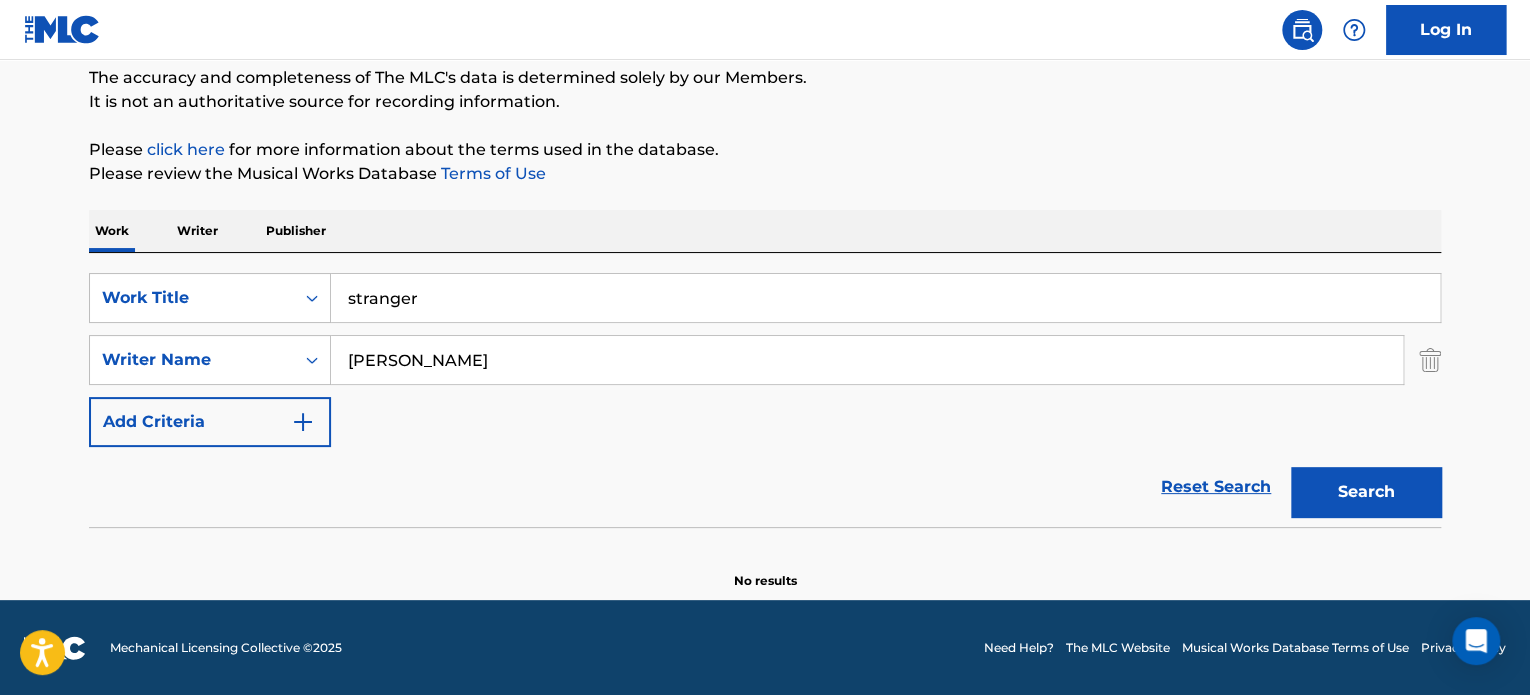 click on "stranger" at bounding box center (885, 298) 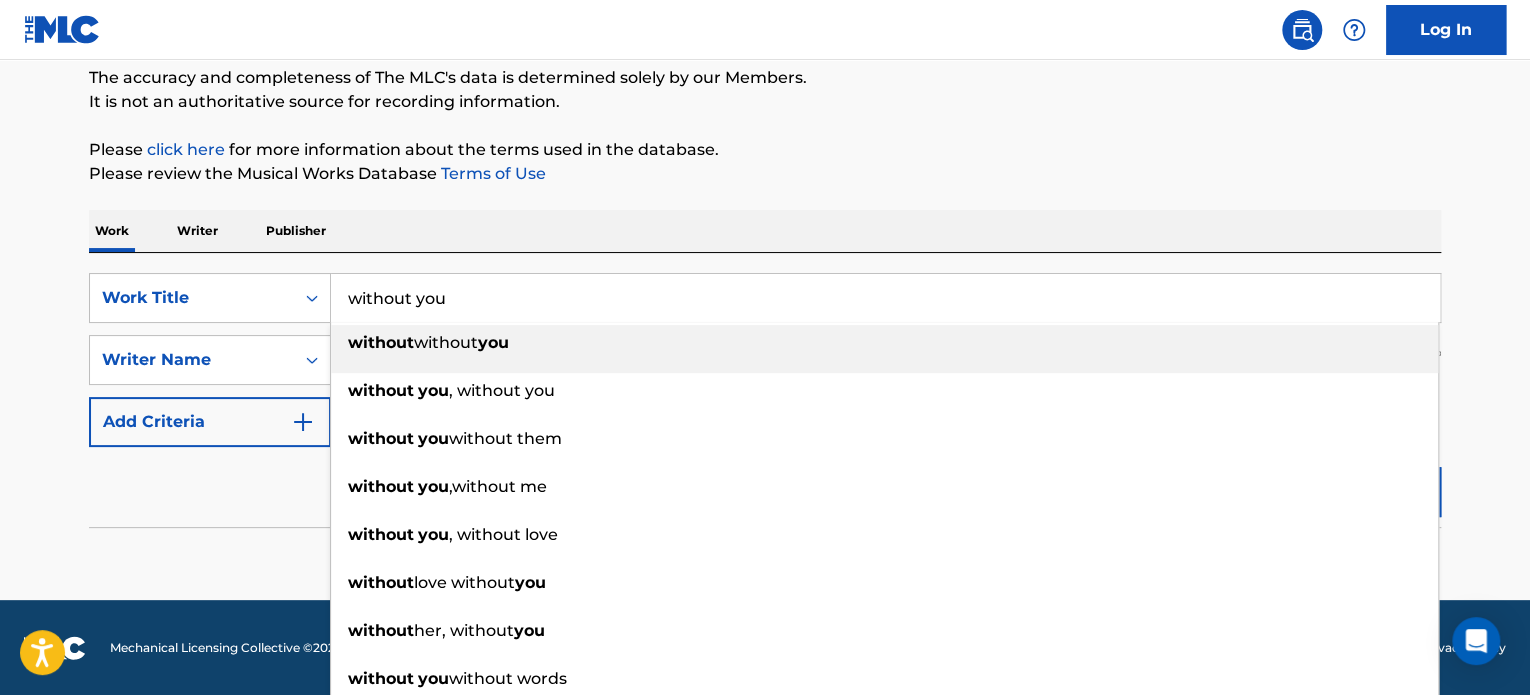 click on "without you" at bounding box center (885, 298) 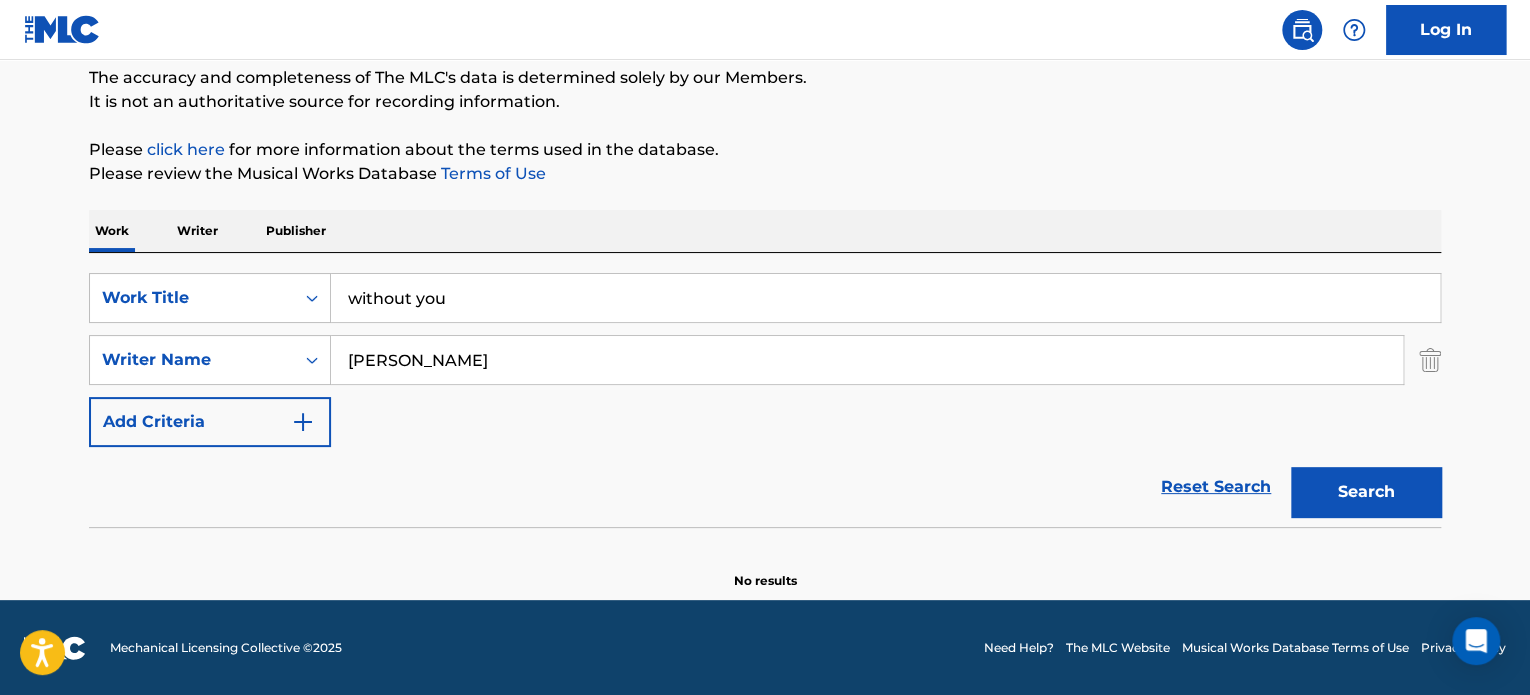 click on "Work Writer Publisher" at bounding box center [765, 231] 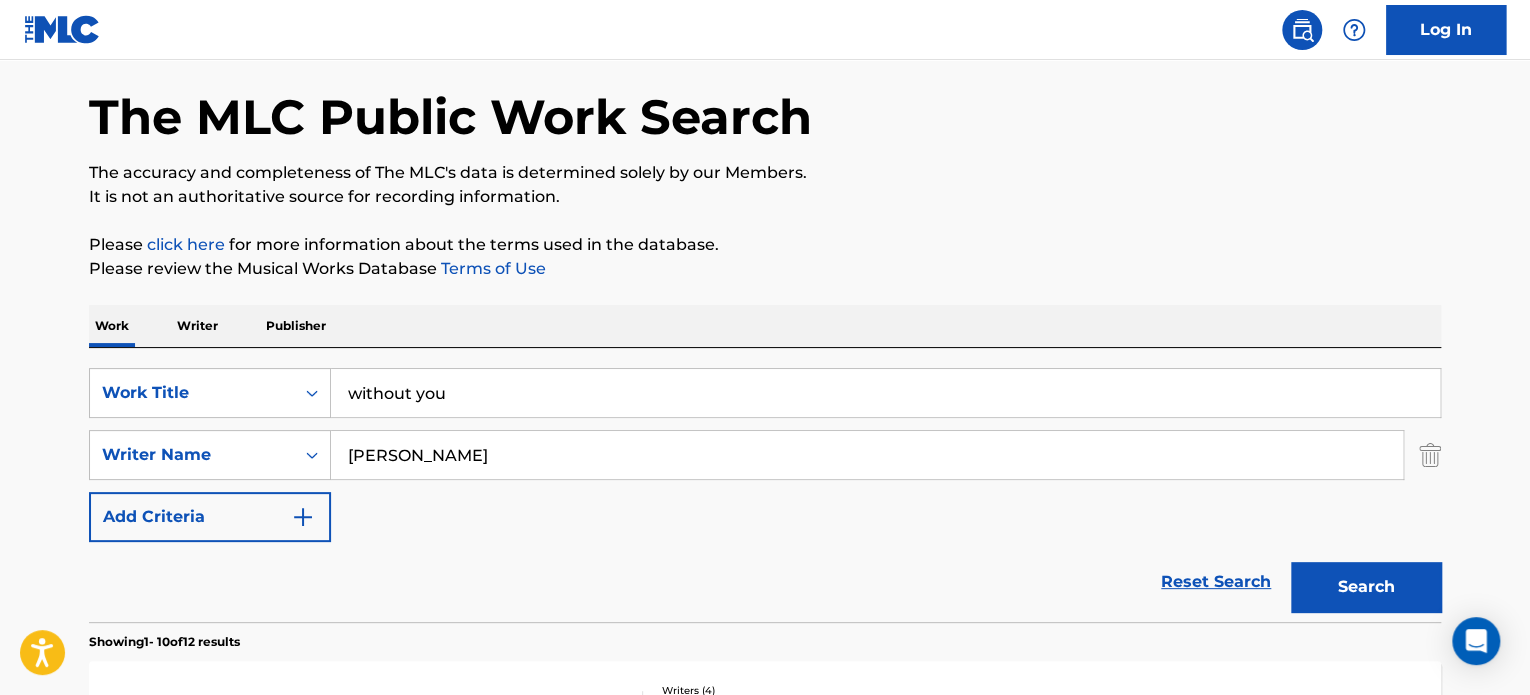 scroll, scrollTop: 64, scrollLeft: 0, axis: vertical 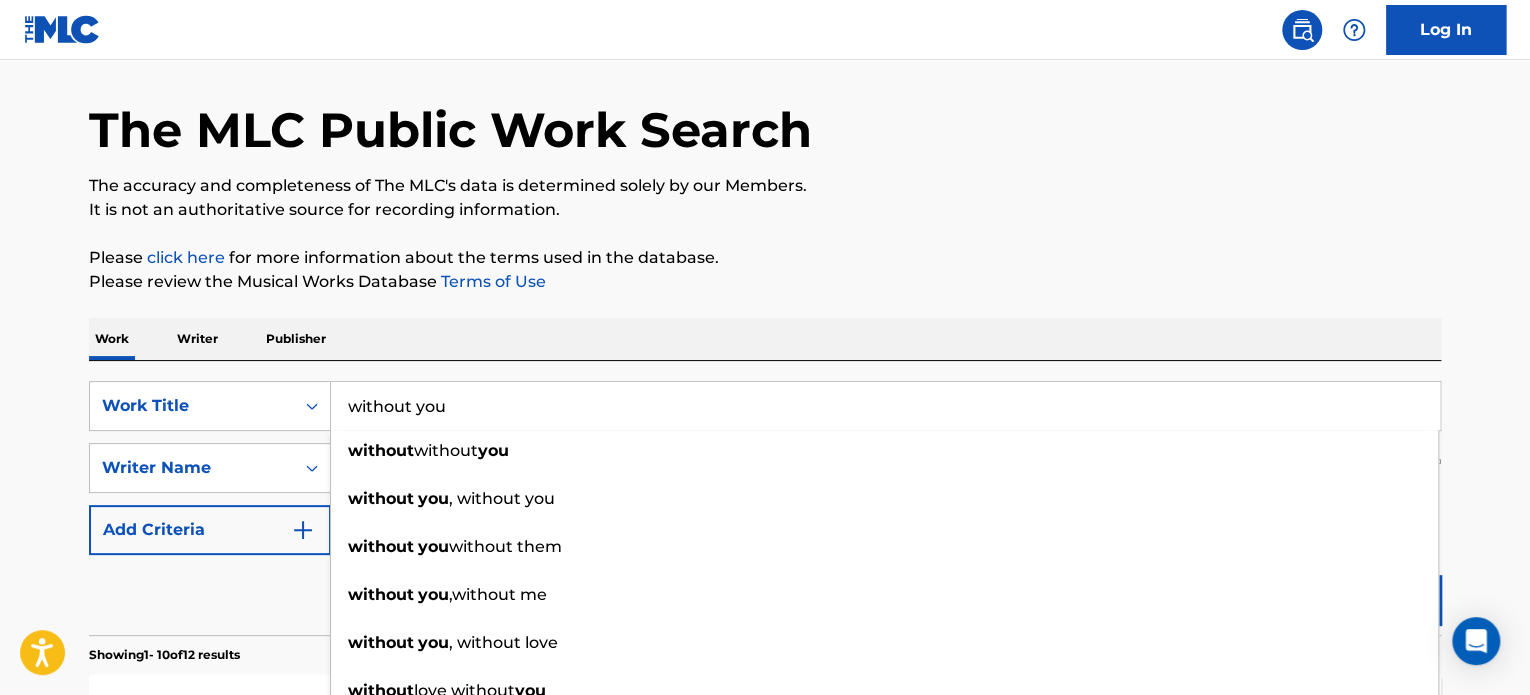 click on "without you" at bounding box center (885, 406) 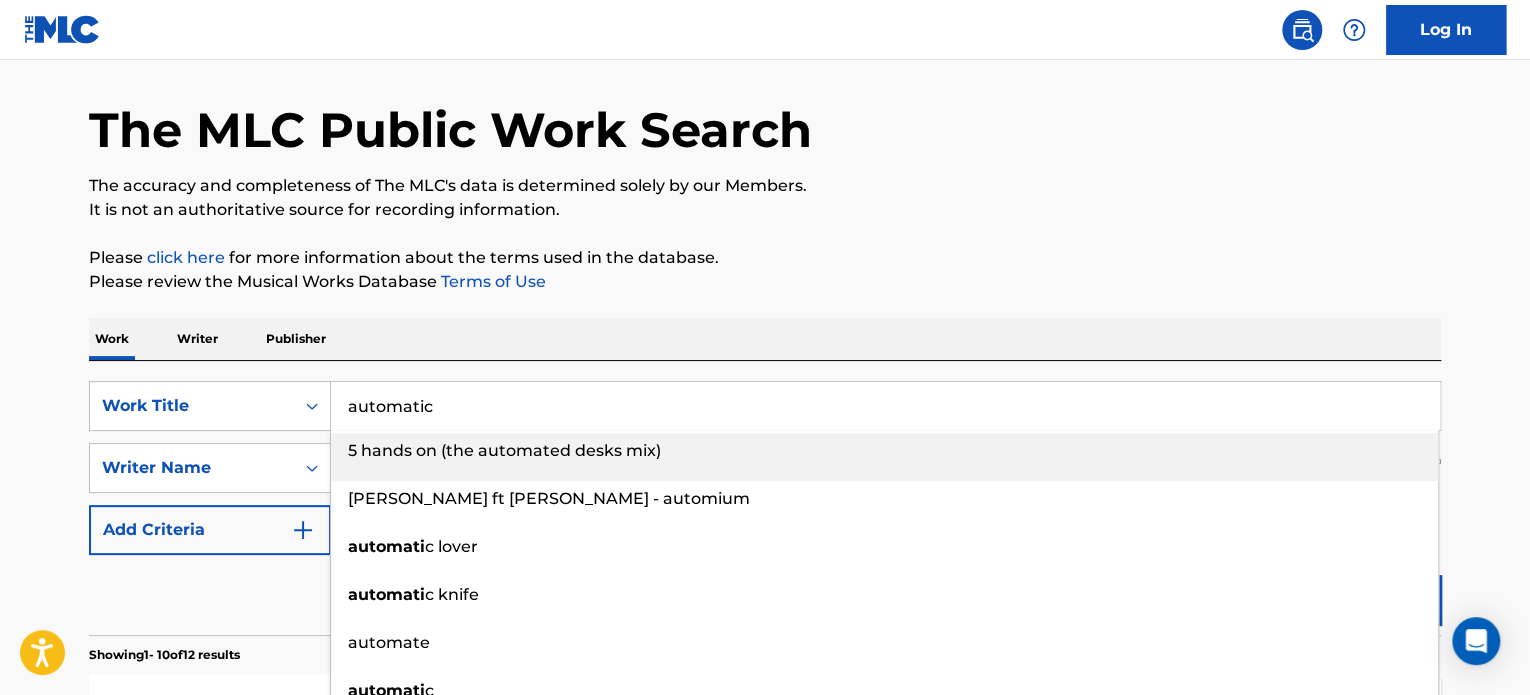 type on "automatic" 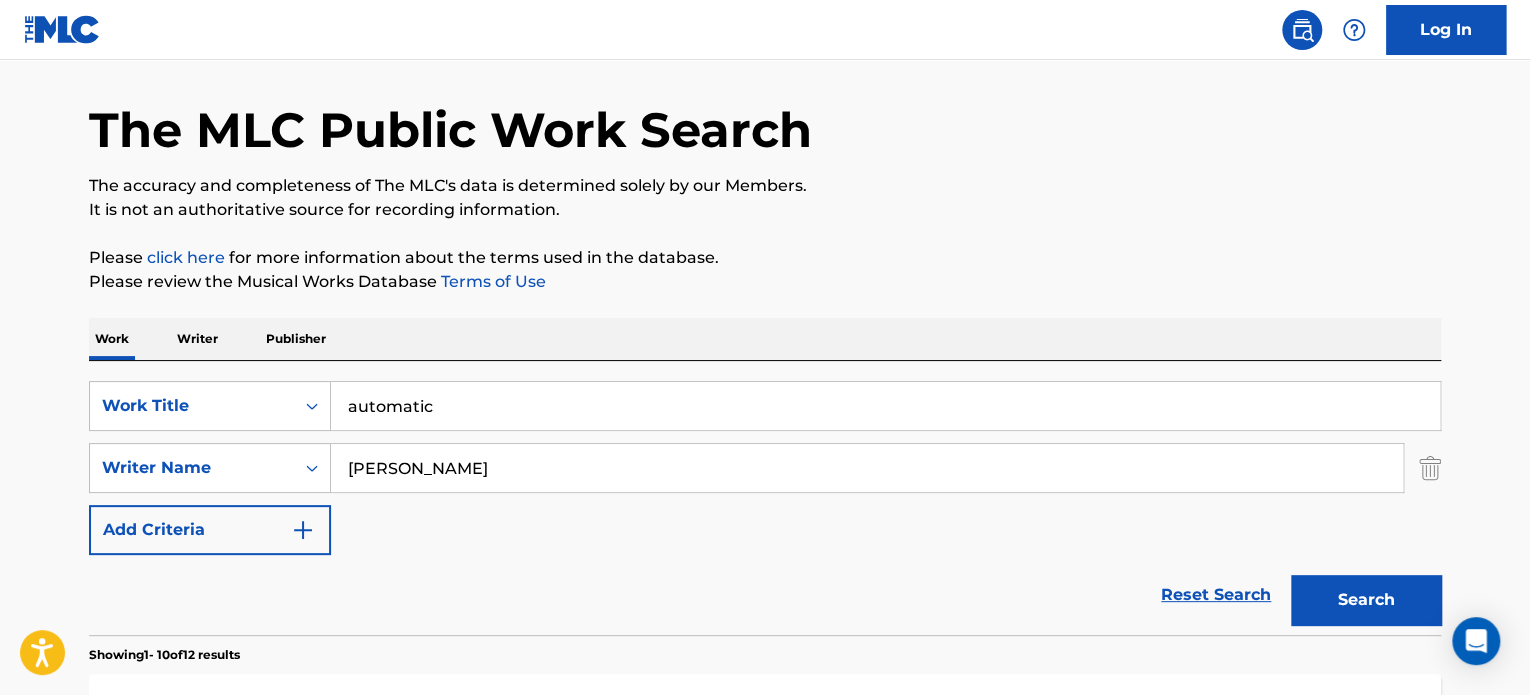 type on "johnson" 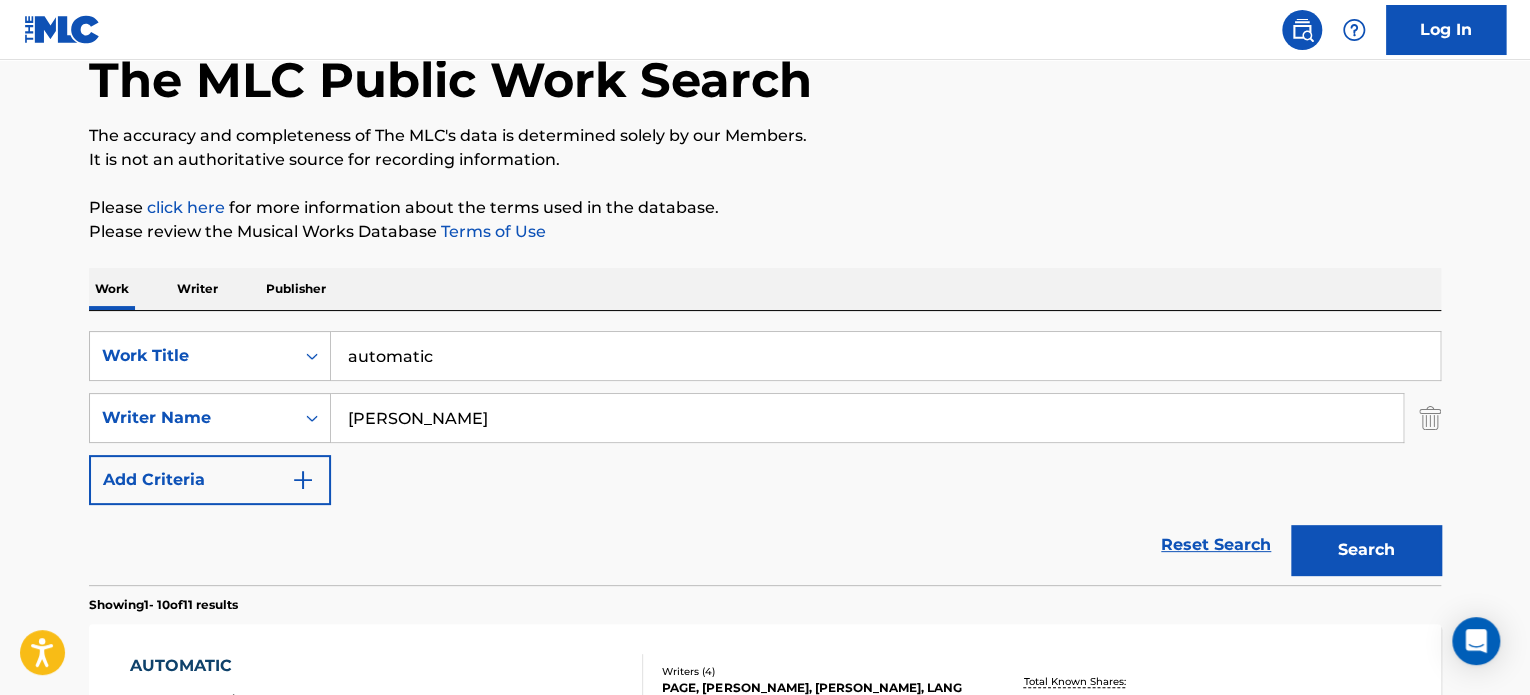 scroll, scrollTop: 110, scrollLeft: 0, axis: vertical 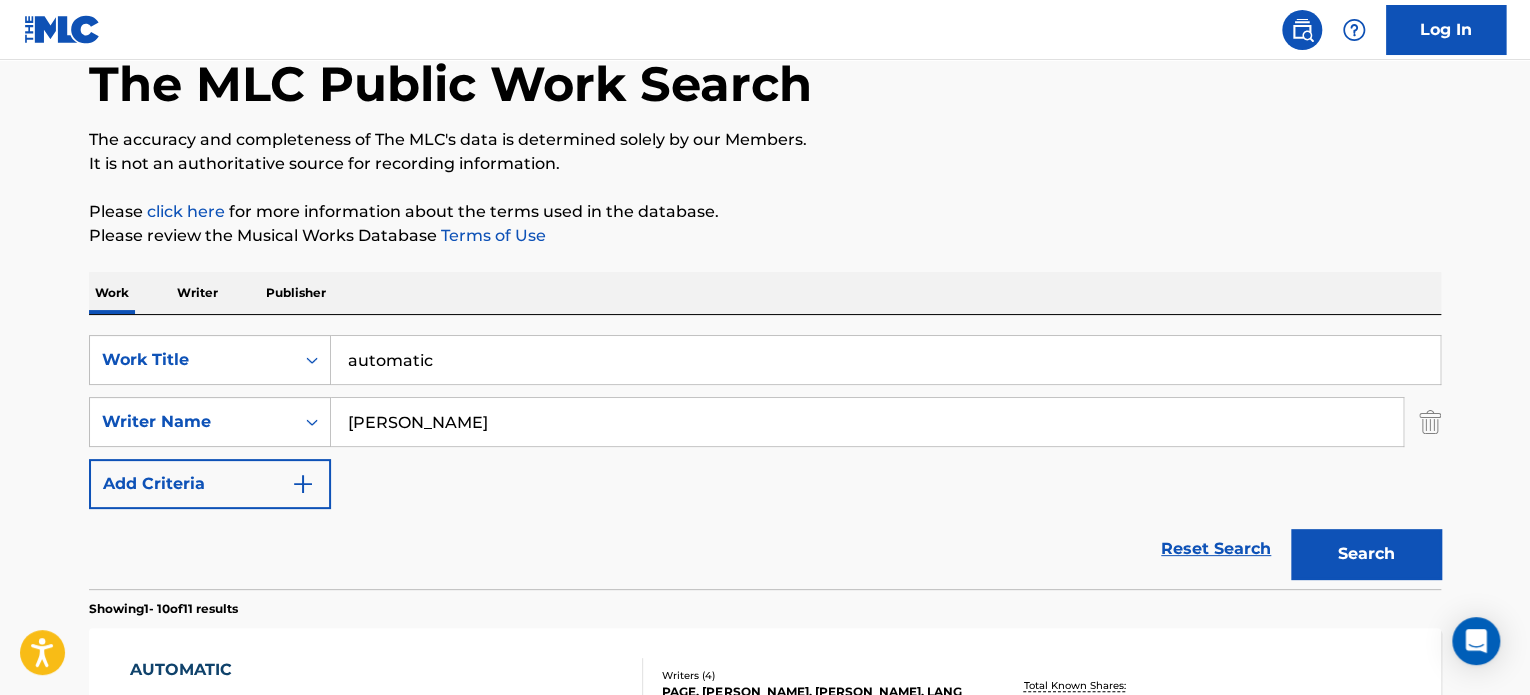click on "automatic" at bounding box center [885, 360] 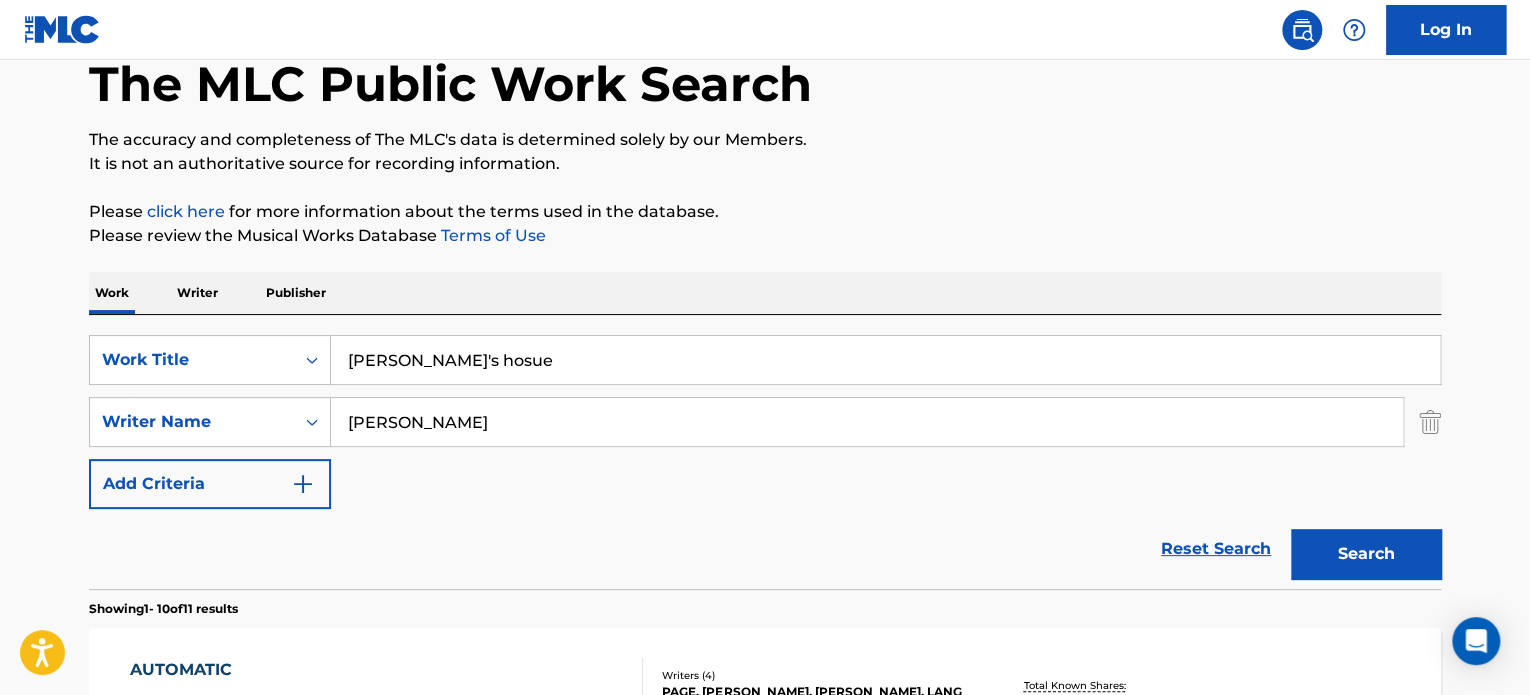 click on "sophie's hosue" at bounding box center (885, 360) 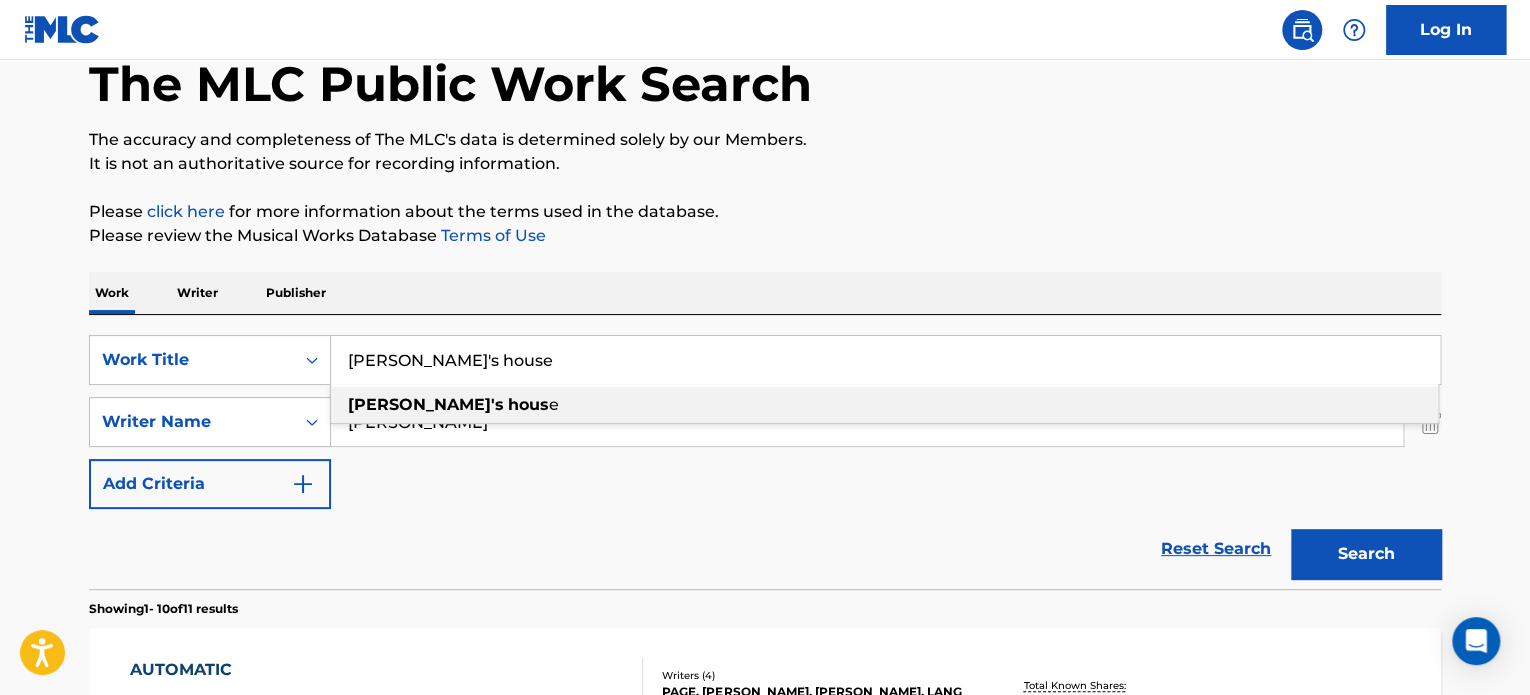 type on "sophie's house" 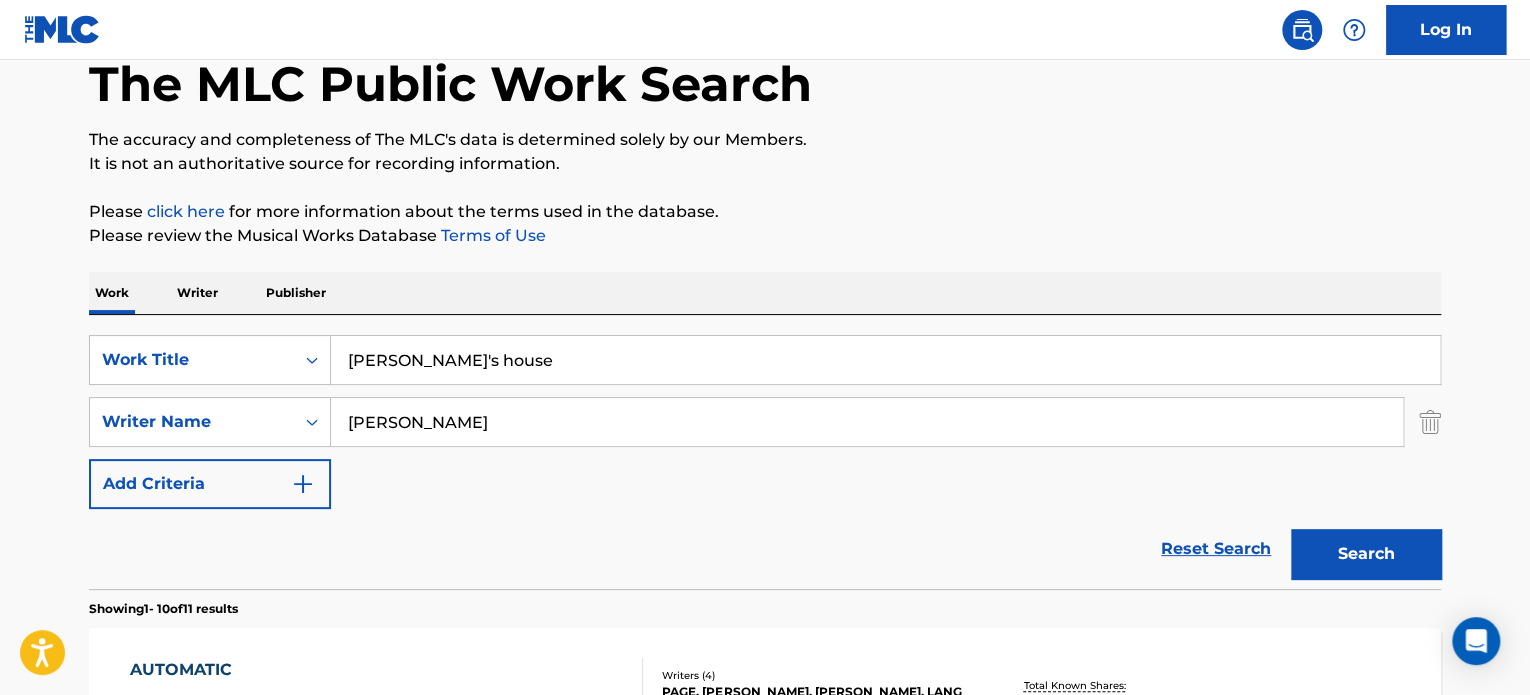 click on "Search" at bounding box center (1366, 554) 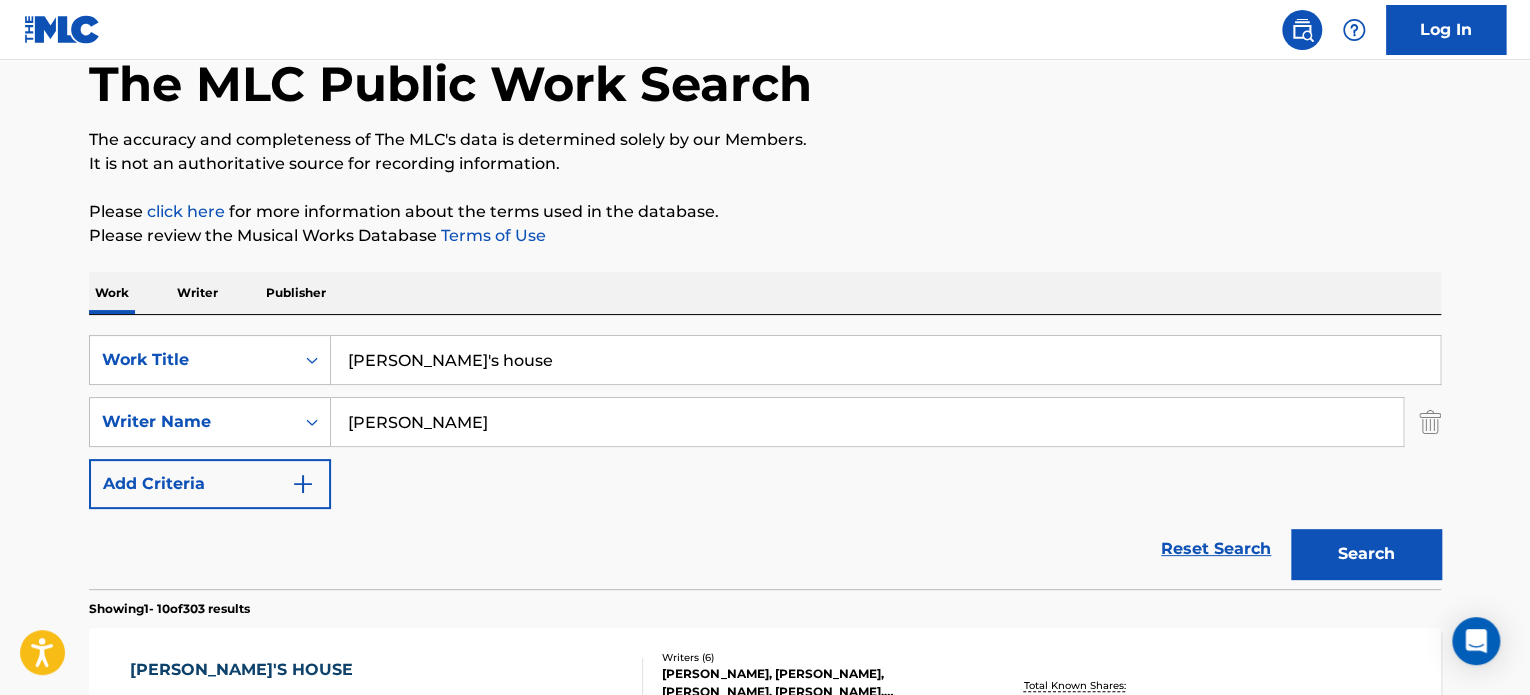 scroll, scrollTop: 360, scrollLeft: 0, axis: vertical 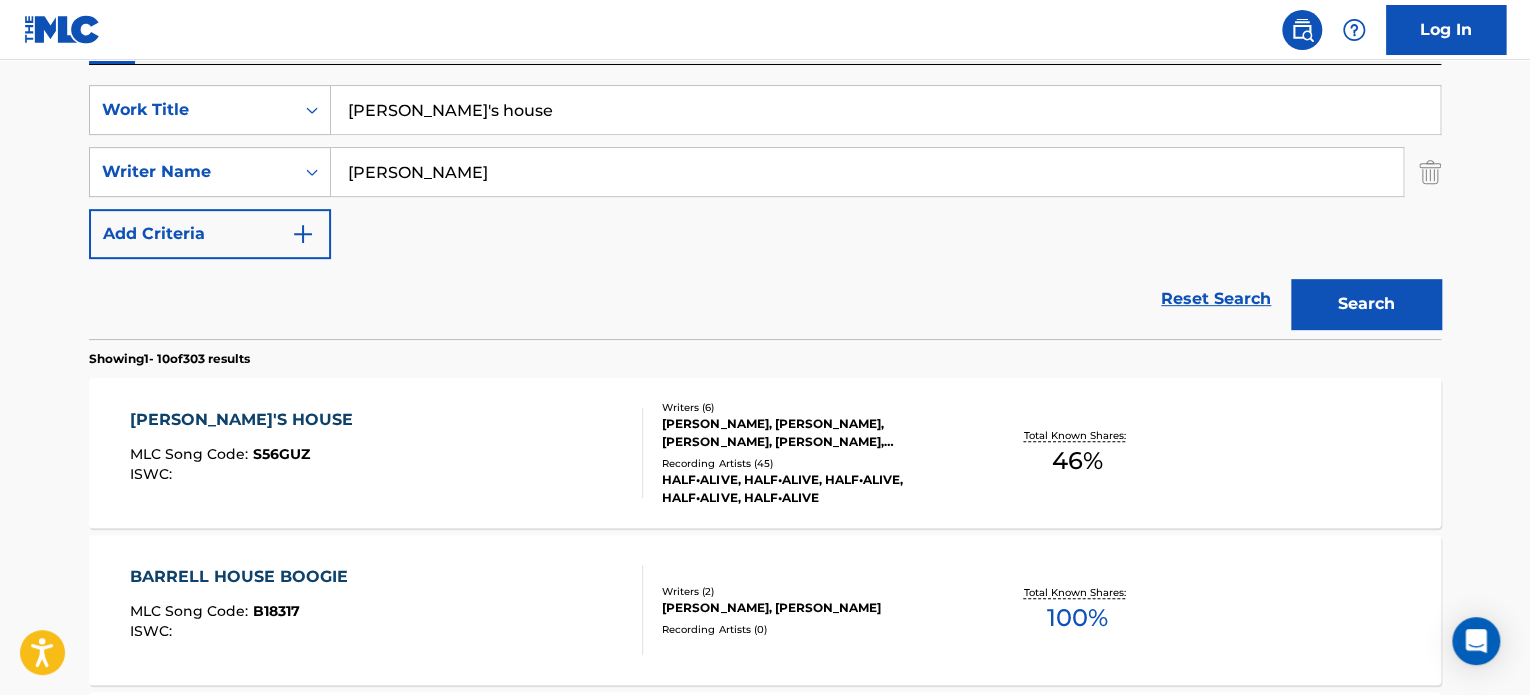 click on "SOPHIE'S HOUSE MLC Song Code : S56GUZ ISWC :" at bounding box center (387, 453) 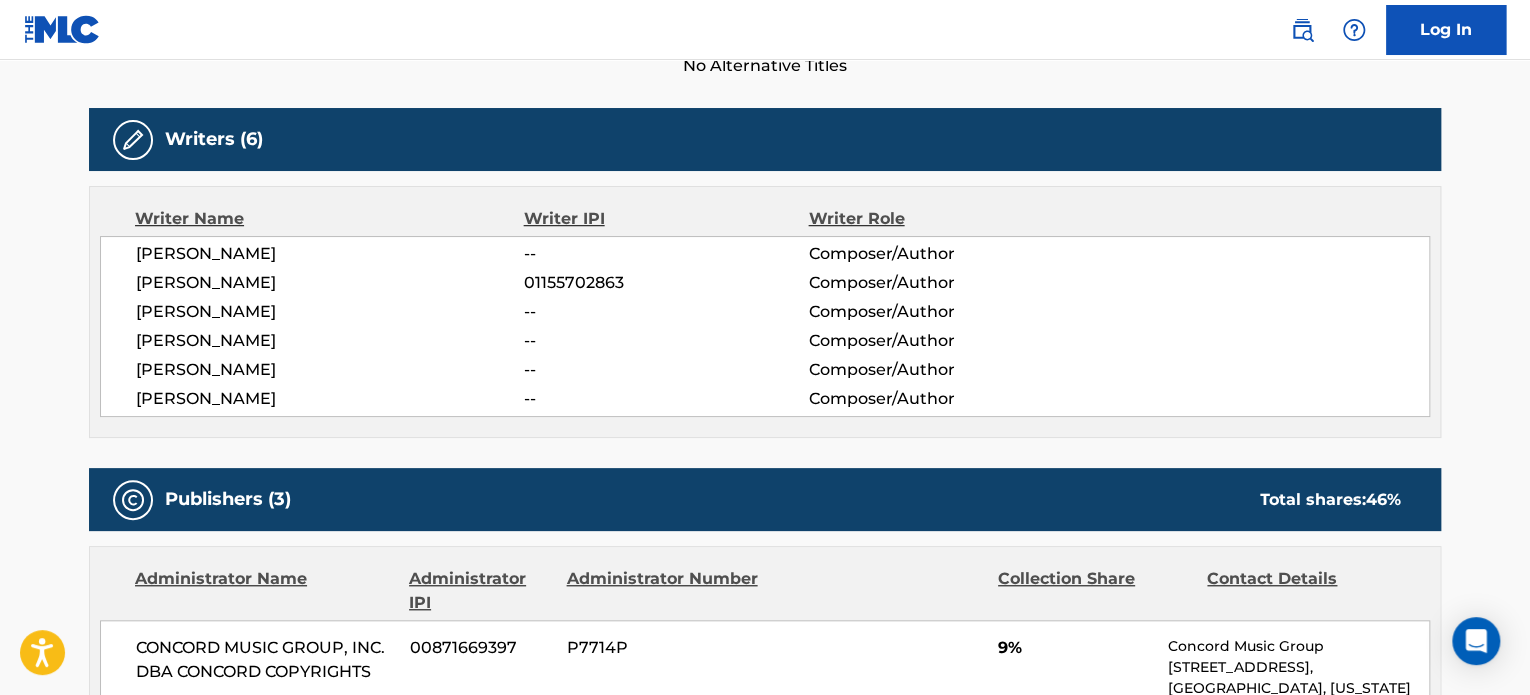 scroll, scrollTop: 595, scrollLeft: 0, axis: vertical 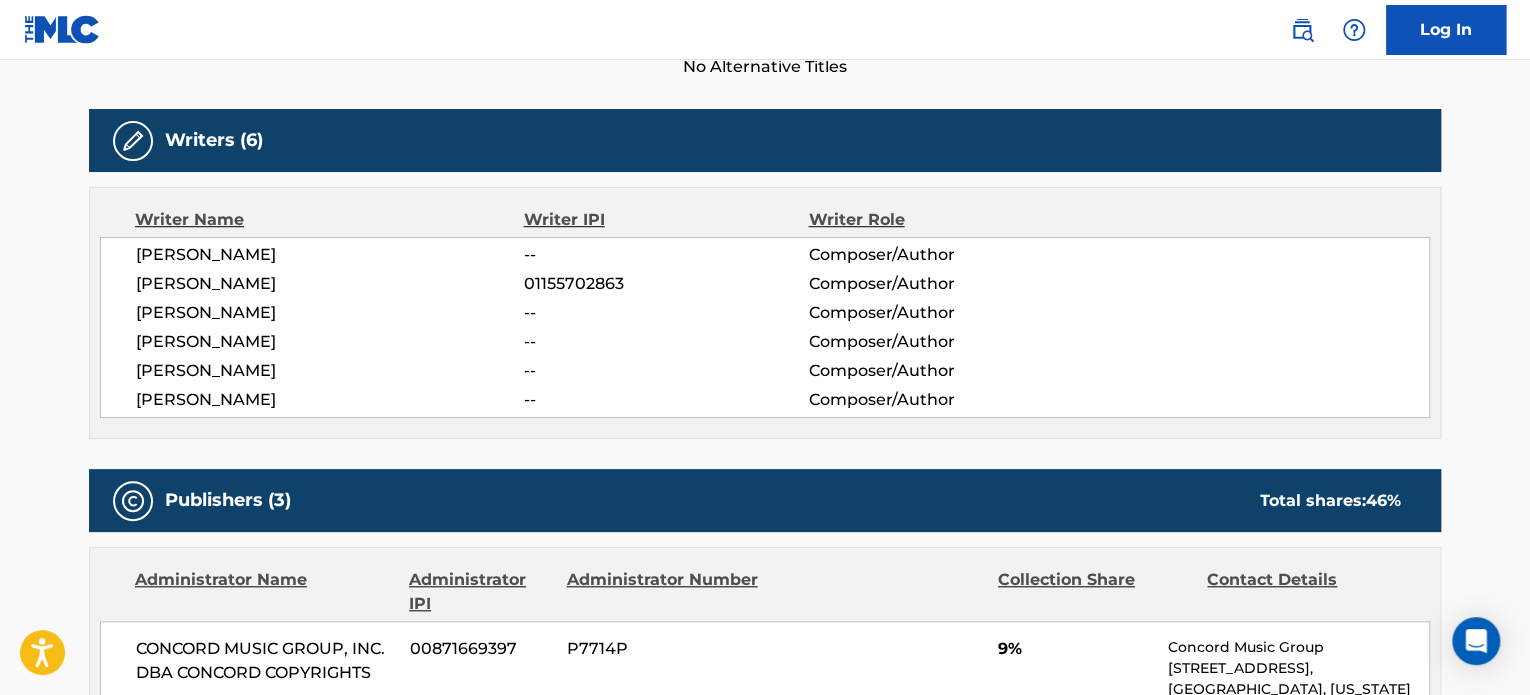 click on "J TYLER JOHNSON" at bounding box center [330, 342] 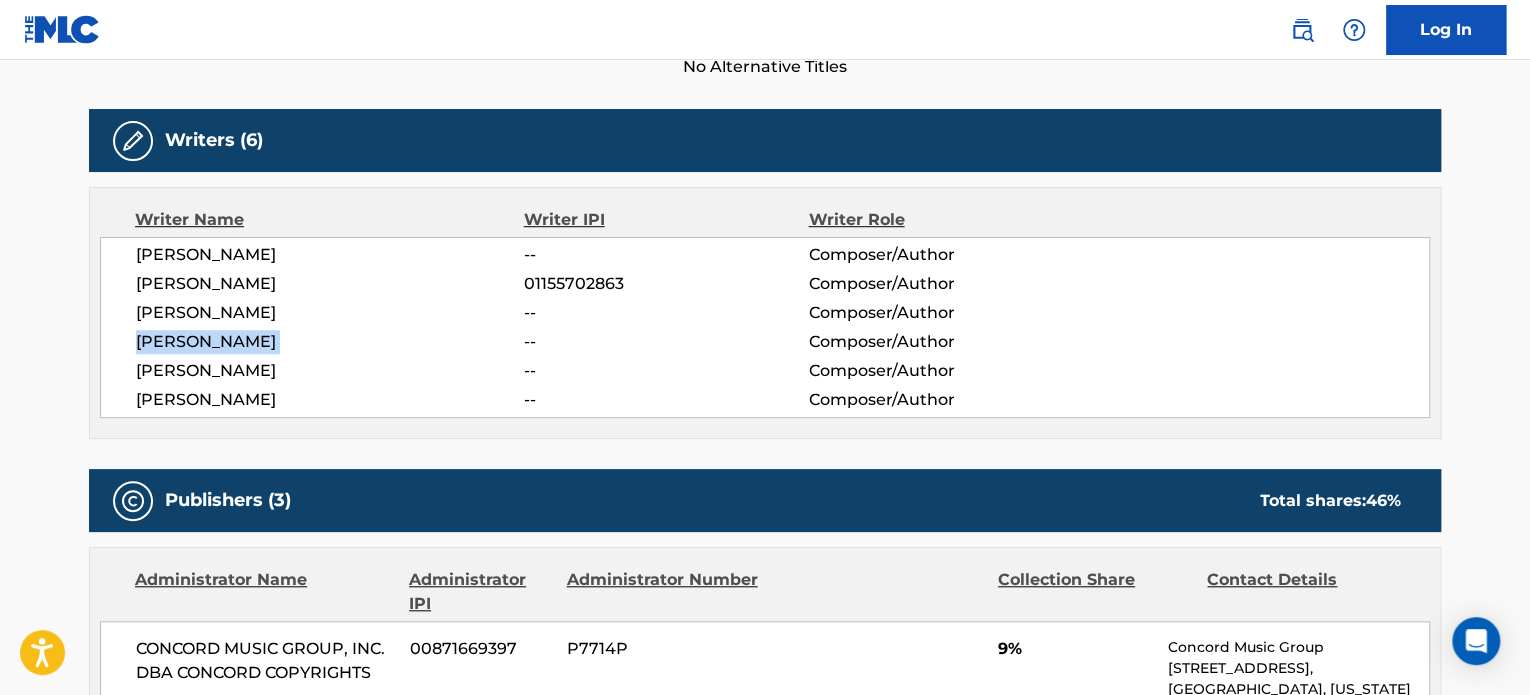 click on "J TYLER JOHNSON" at bounding box center [330, 342] 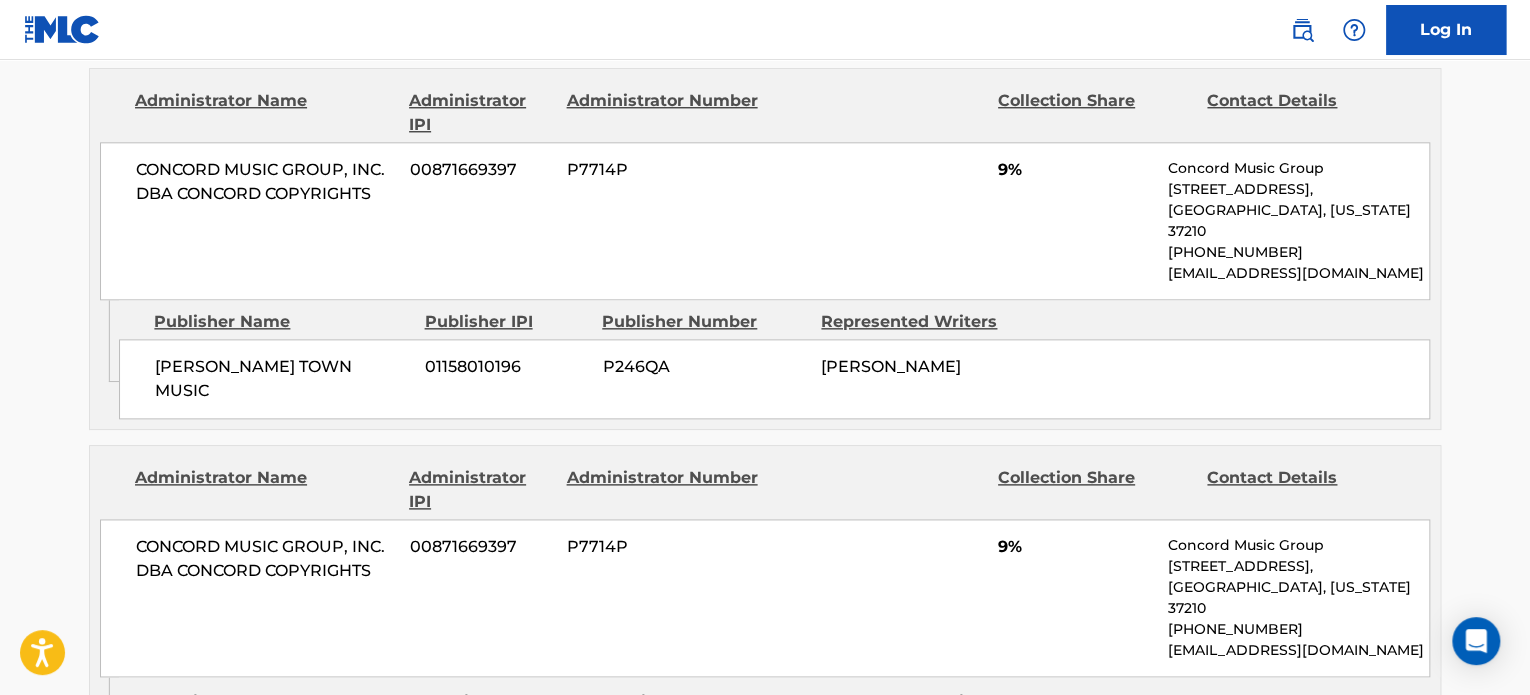scroll, scrollTop: 1063, scrollLeft: 0, axis: vertical 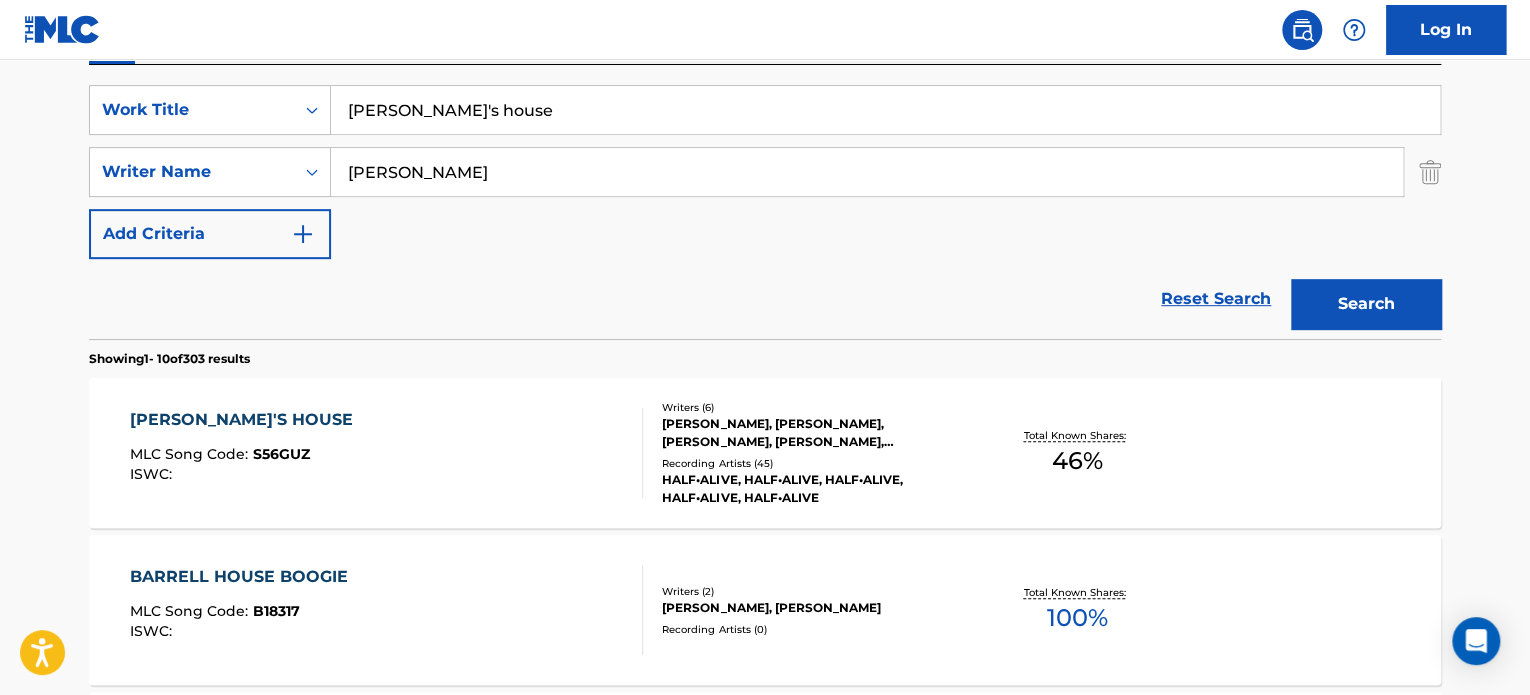 click on "sophie's house" at bounding box center (885, 110) 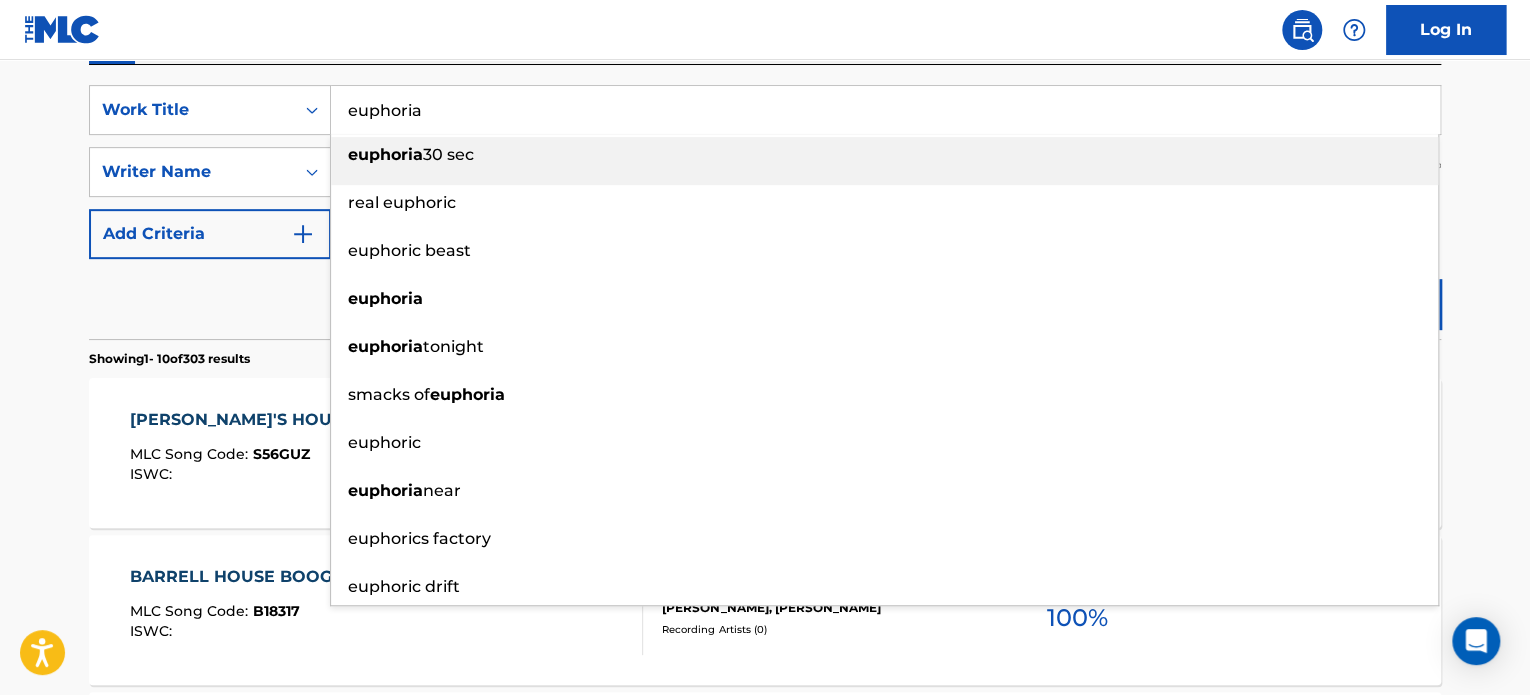 type on "euphoria" 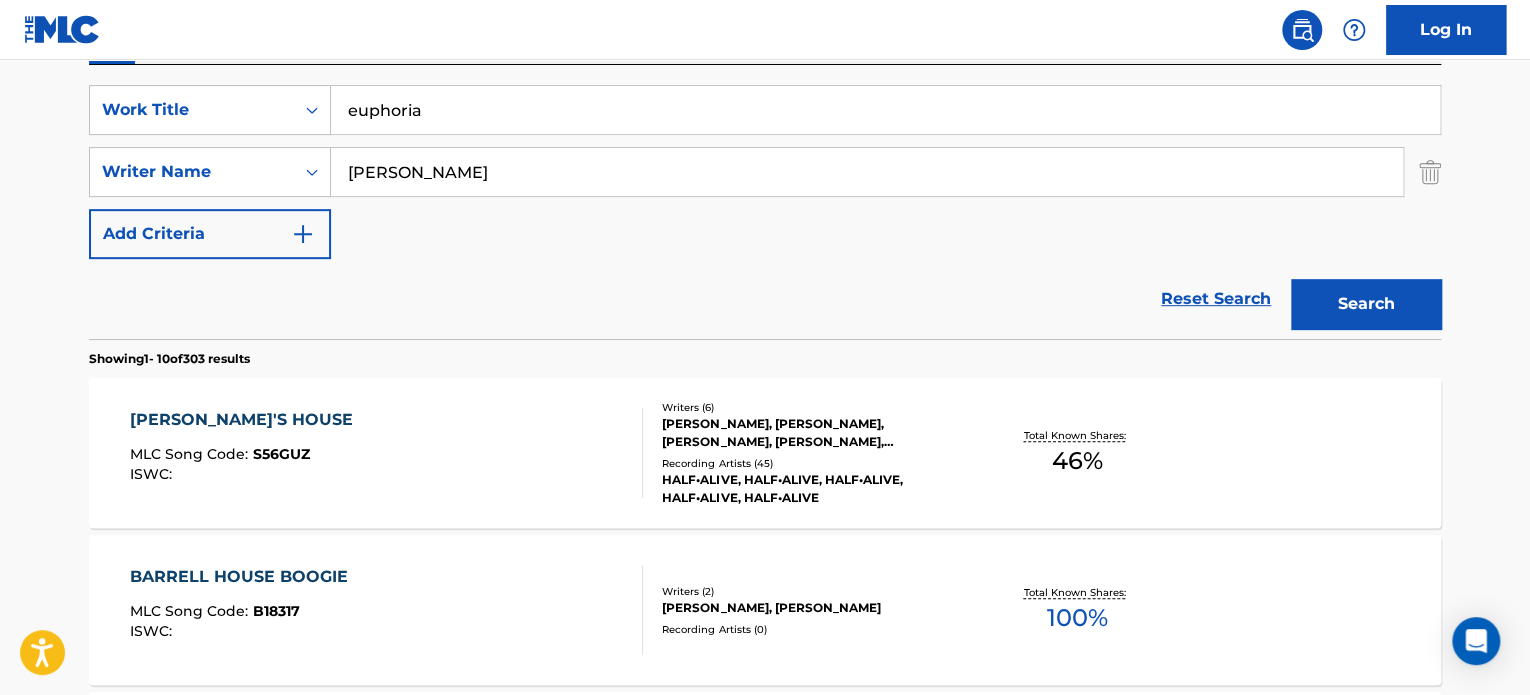 type on "picard" 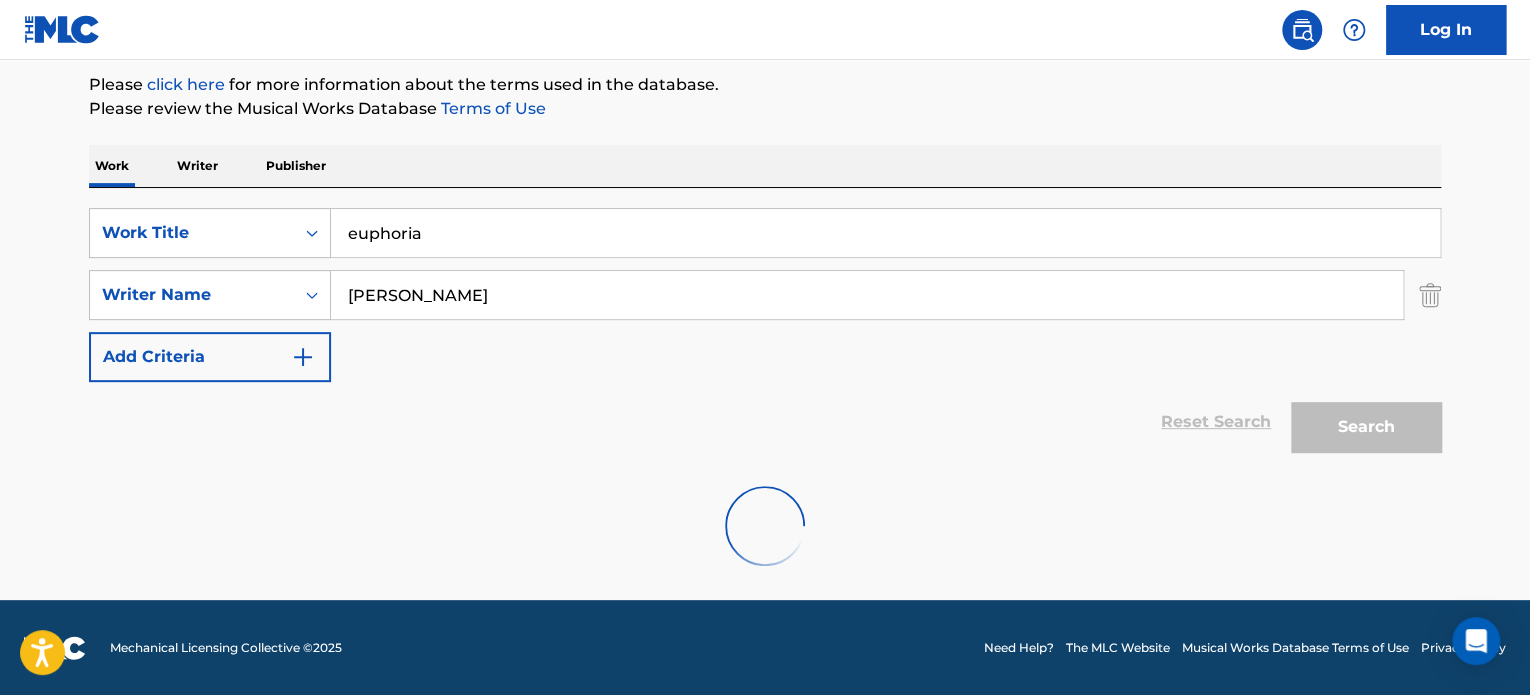 scroll, scrollTop: 360, scrollLeft: 0, axis: vertical 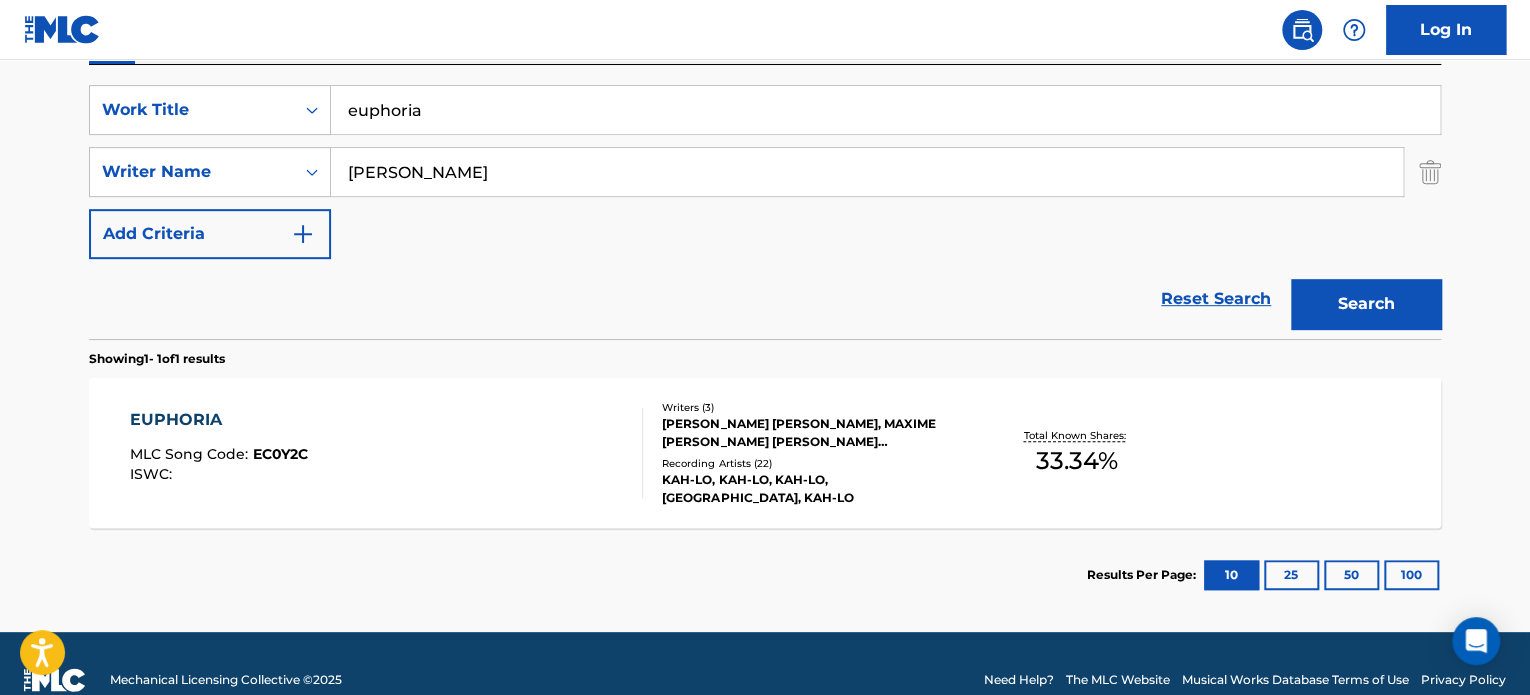 click on "EUPHORIA MLC Song Code : EC0Y2C ISWC : Writers ( 3 ) CLEMENT MARIE JACQUES PICARD, MAXIME MARIE LAURENT PICARD, FARIDAH DEMOLA SERIKI Recording Artists ( 22 ) KAH-LO, KAH-LO, KAH-LO, KAH-LO, KAH-LO Total Known Shares: 33.34 %" at bounding box center (765, 453) 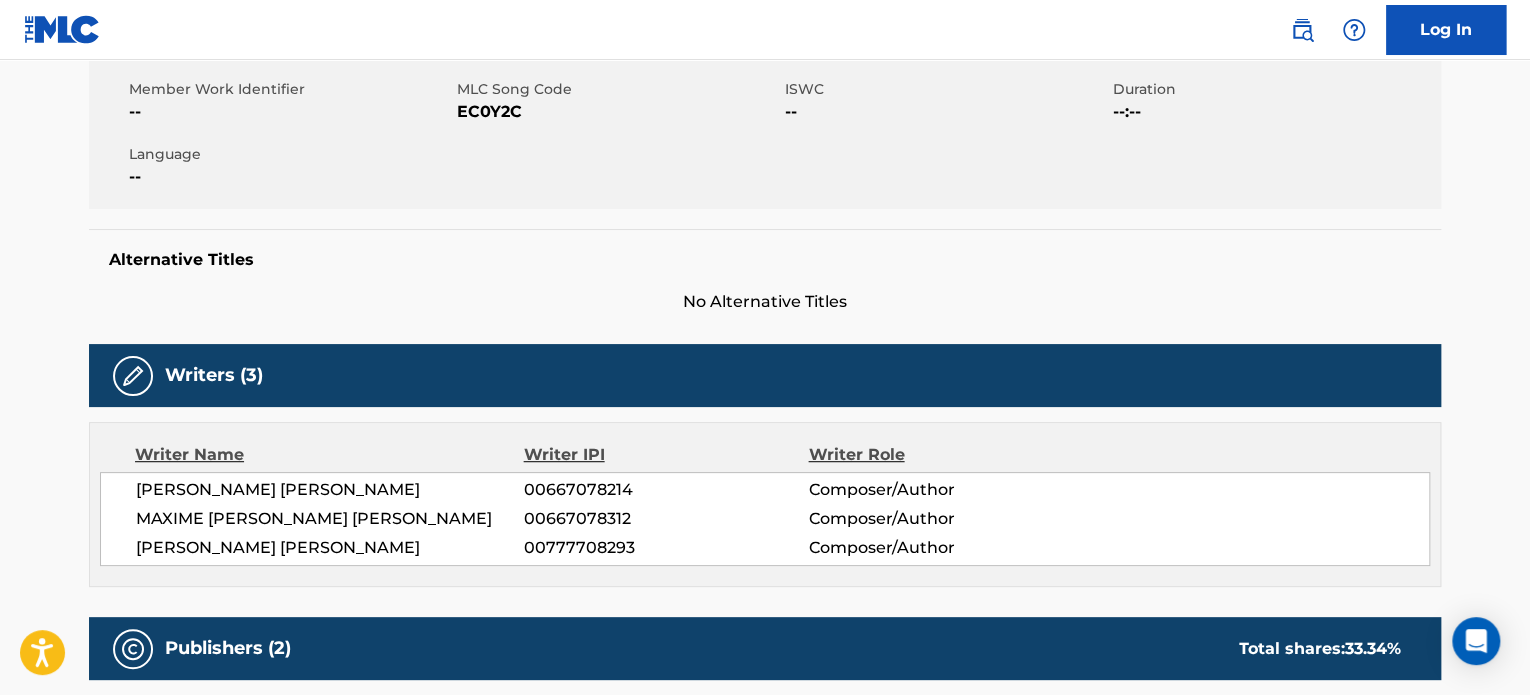 scroll, scrollTop: 0, scrollLeft: 0, axis: both 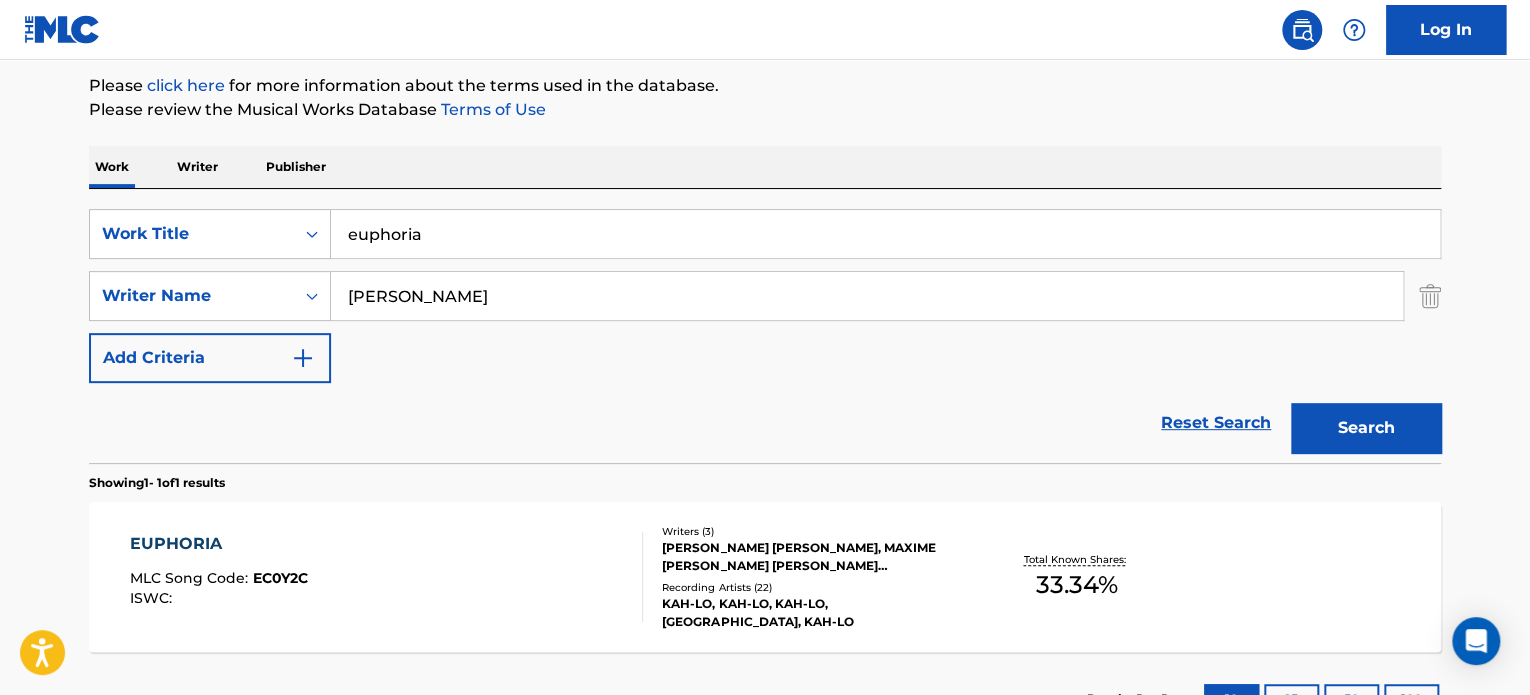 click on "euphoria" at bounding box center [885, 234] 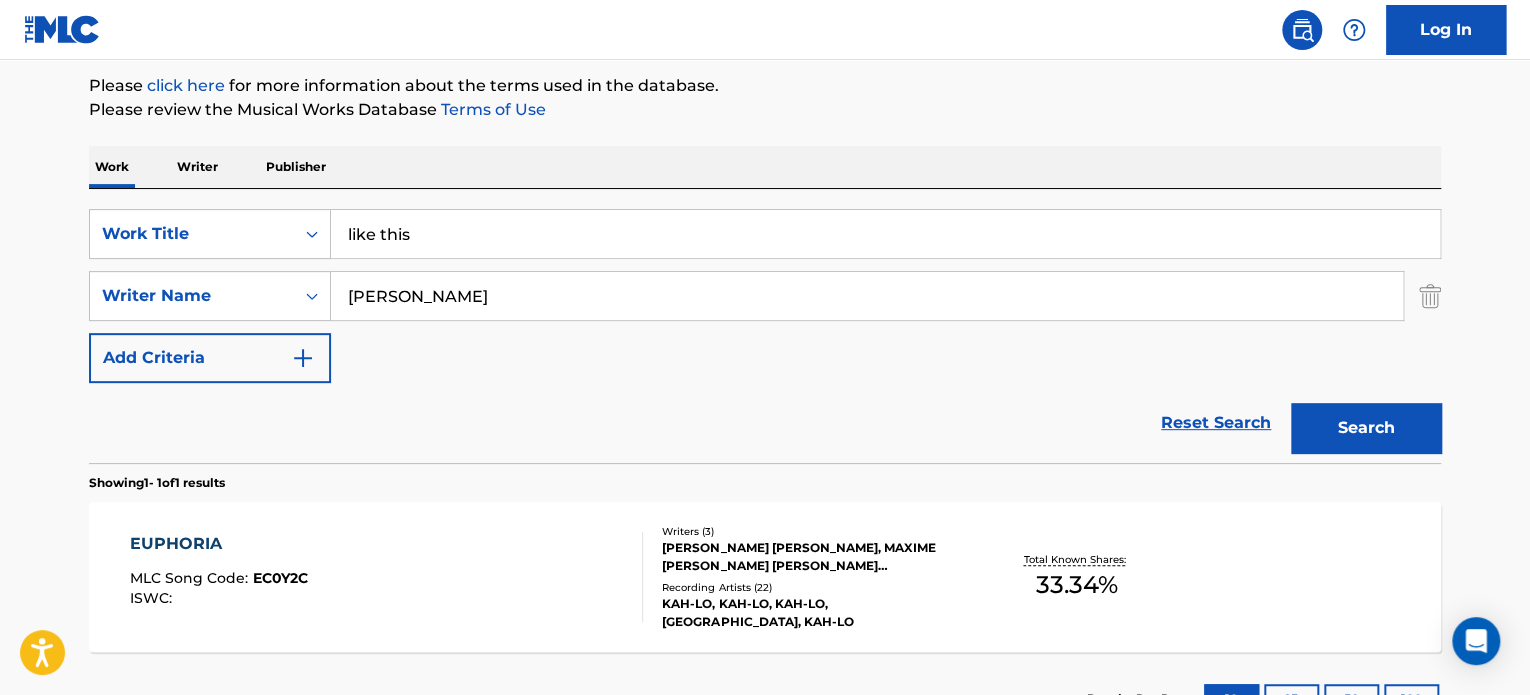 click on "Search" at bounding box center (1366, 428) 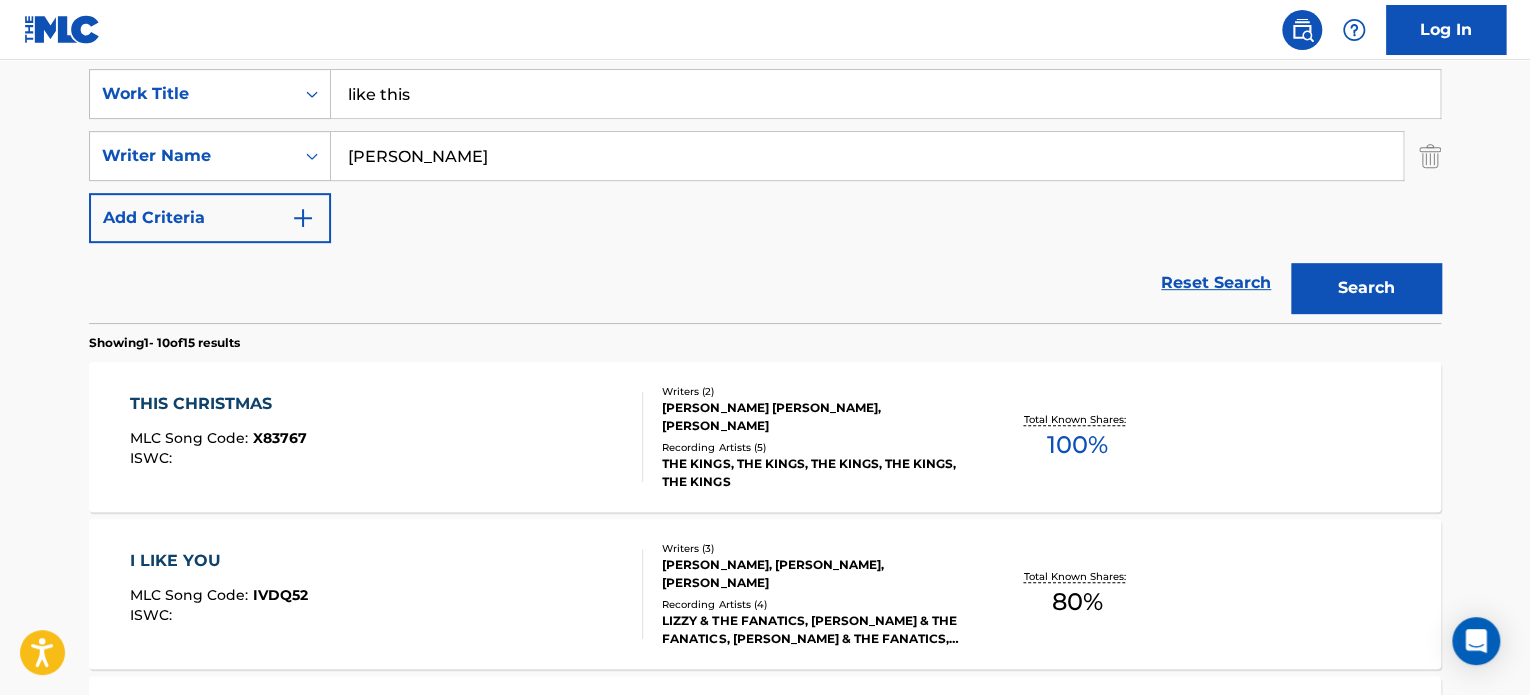 scroll, scrollTop: 380, scrollLeft: 0, axis: vertical 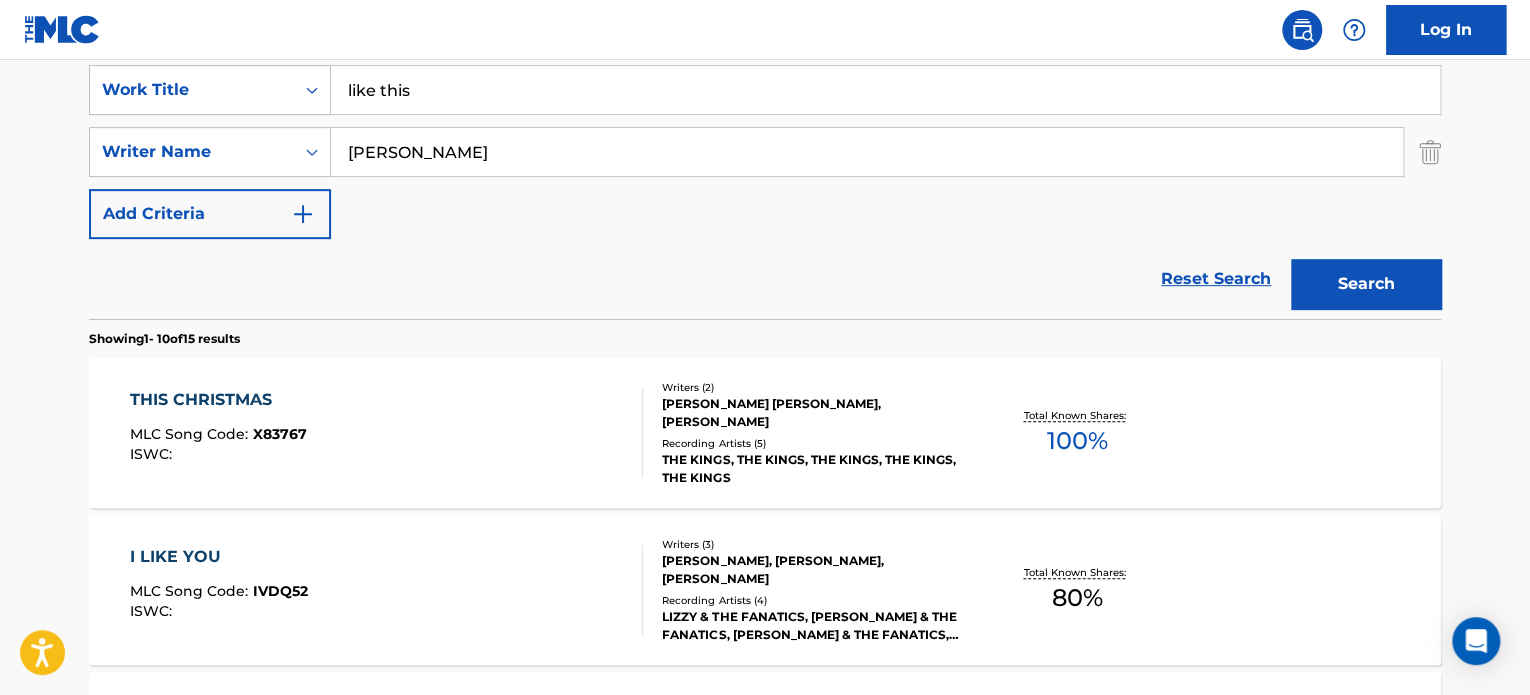 click on "like this" at bounding box center (885, 90) 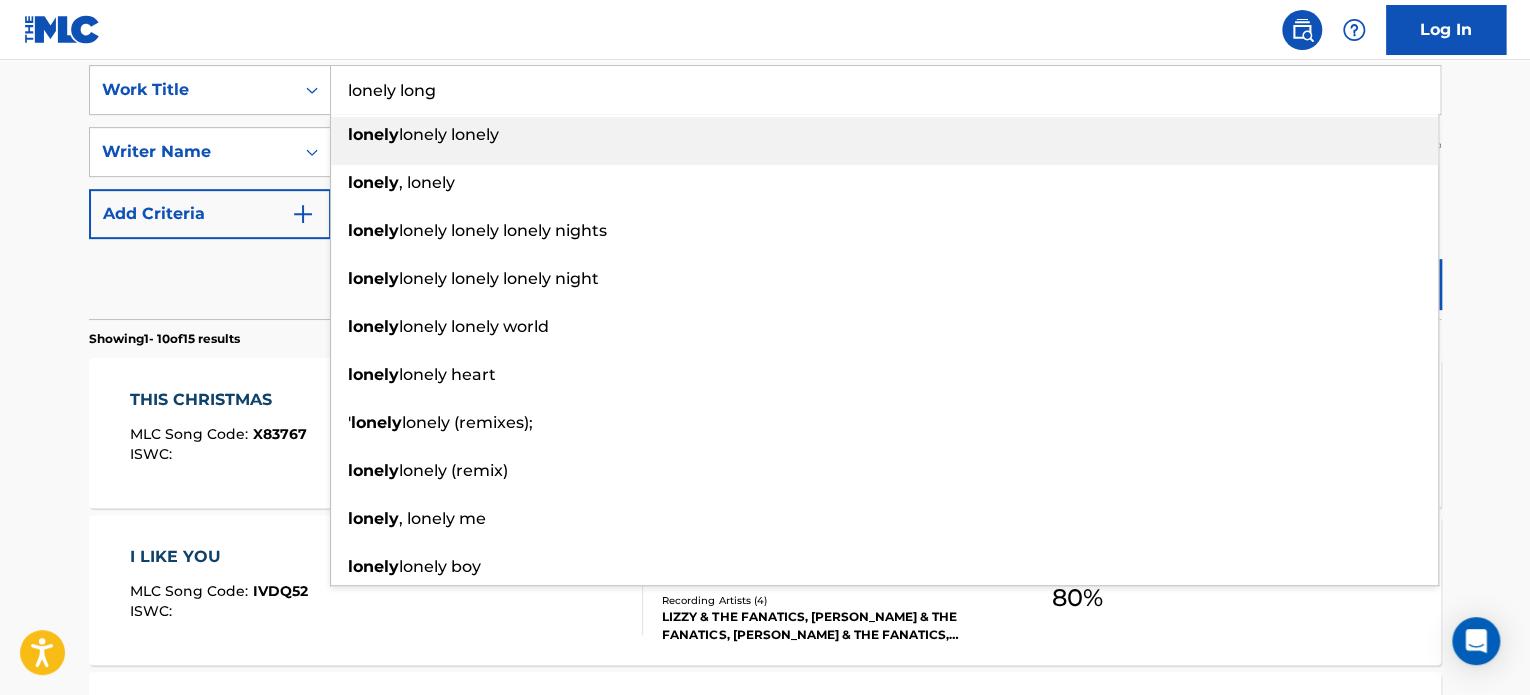 type on "lonely long" 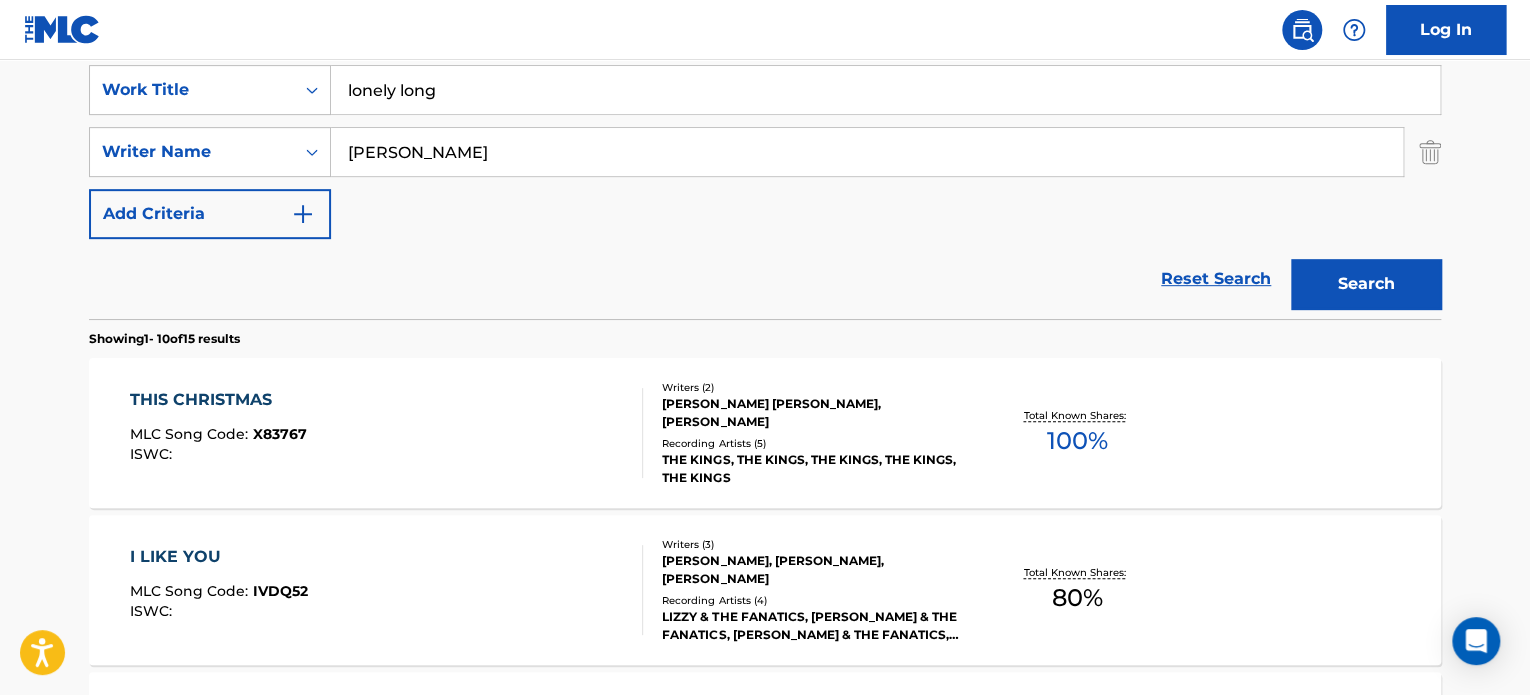 click on "Search" at bounding box center [1366, 284] 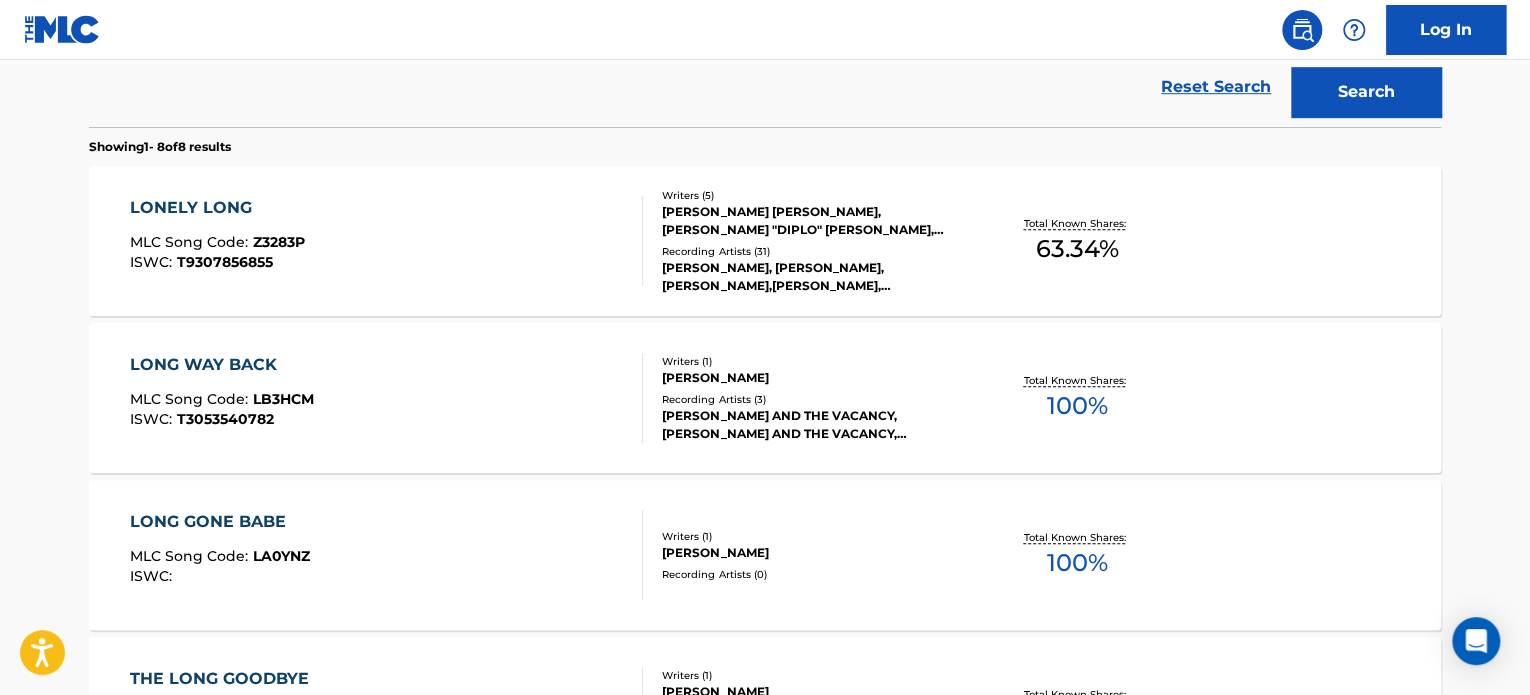 scroll, scrollTop: 572, scrollLeft: 0, axis: vertical 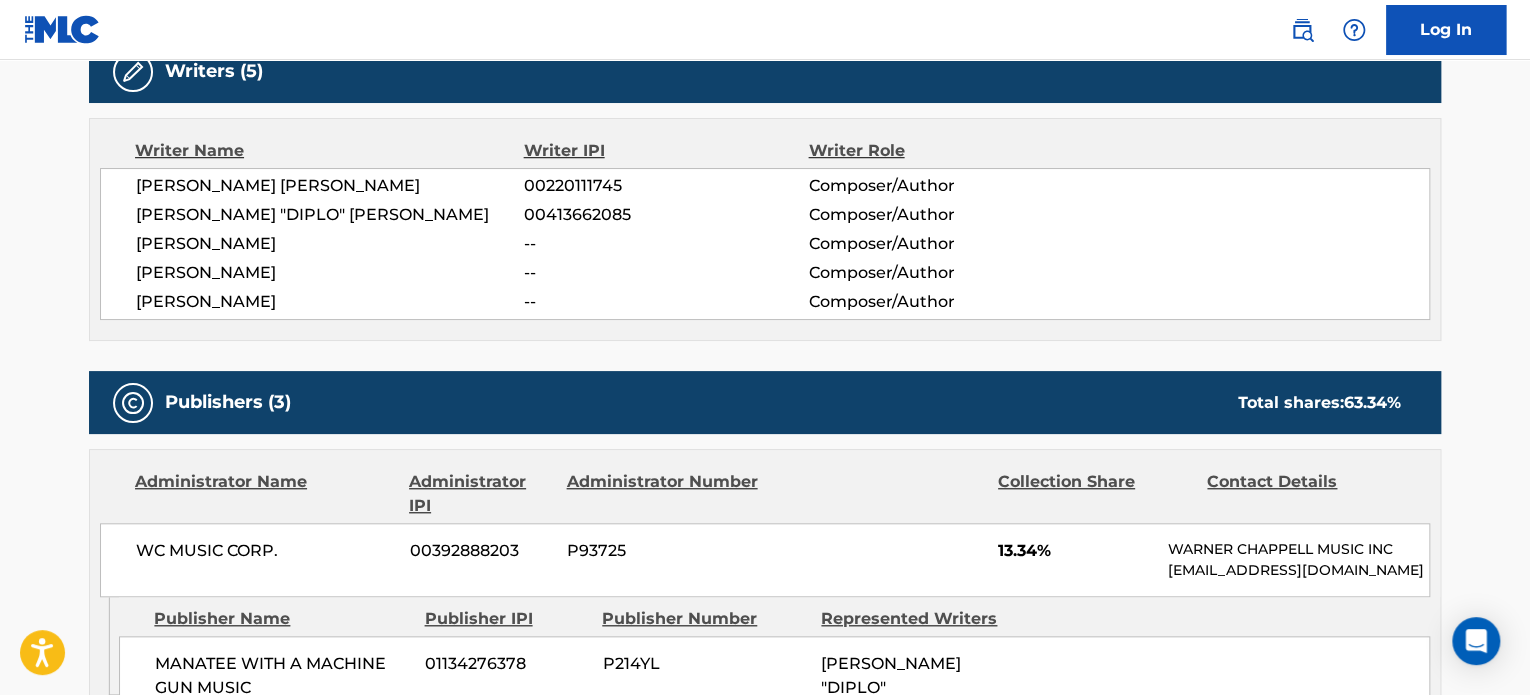 click on "Writers   (5)" at bounding box center [765, 71] 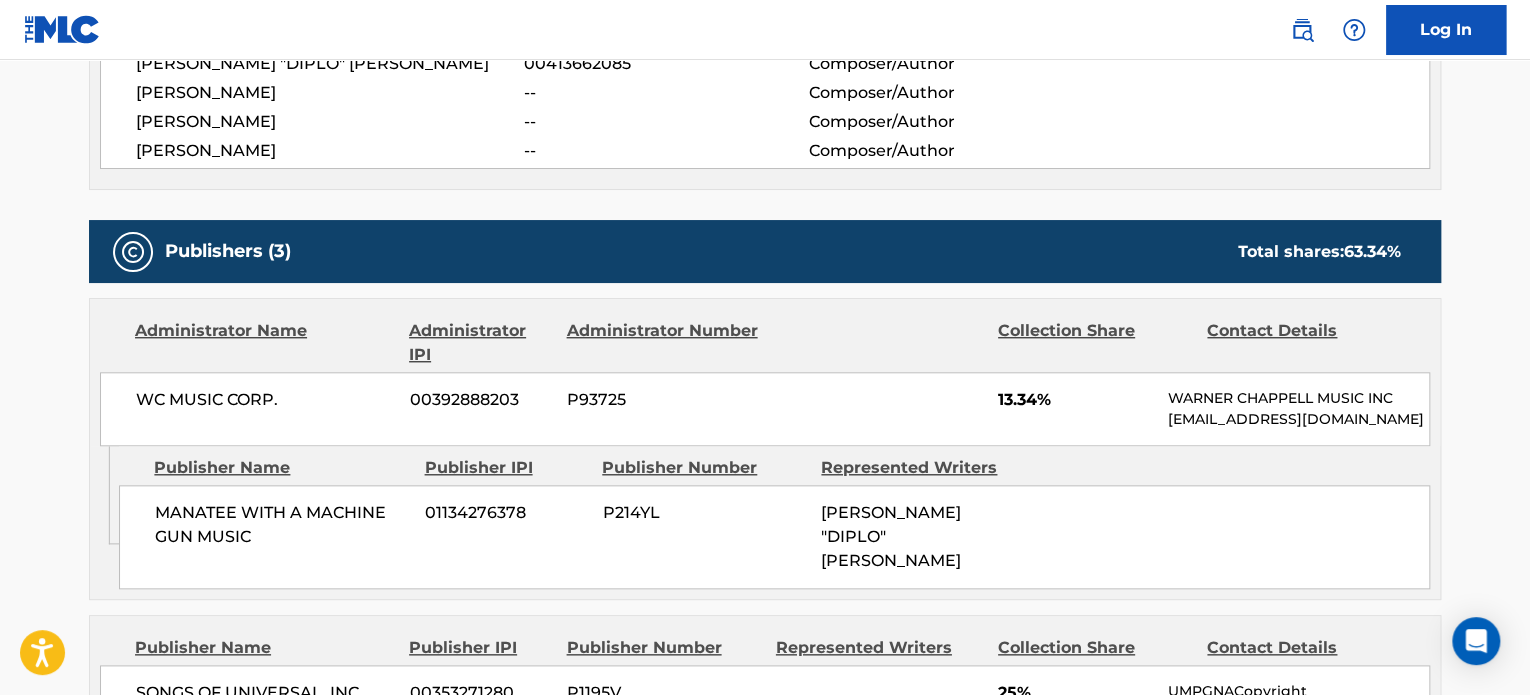 scroll, scrollTop: 822, scrollLeft: 0, axis: vertical 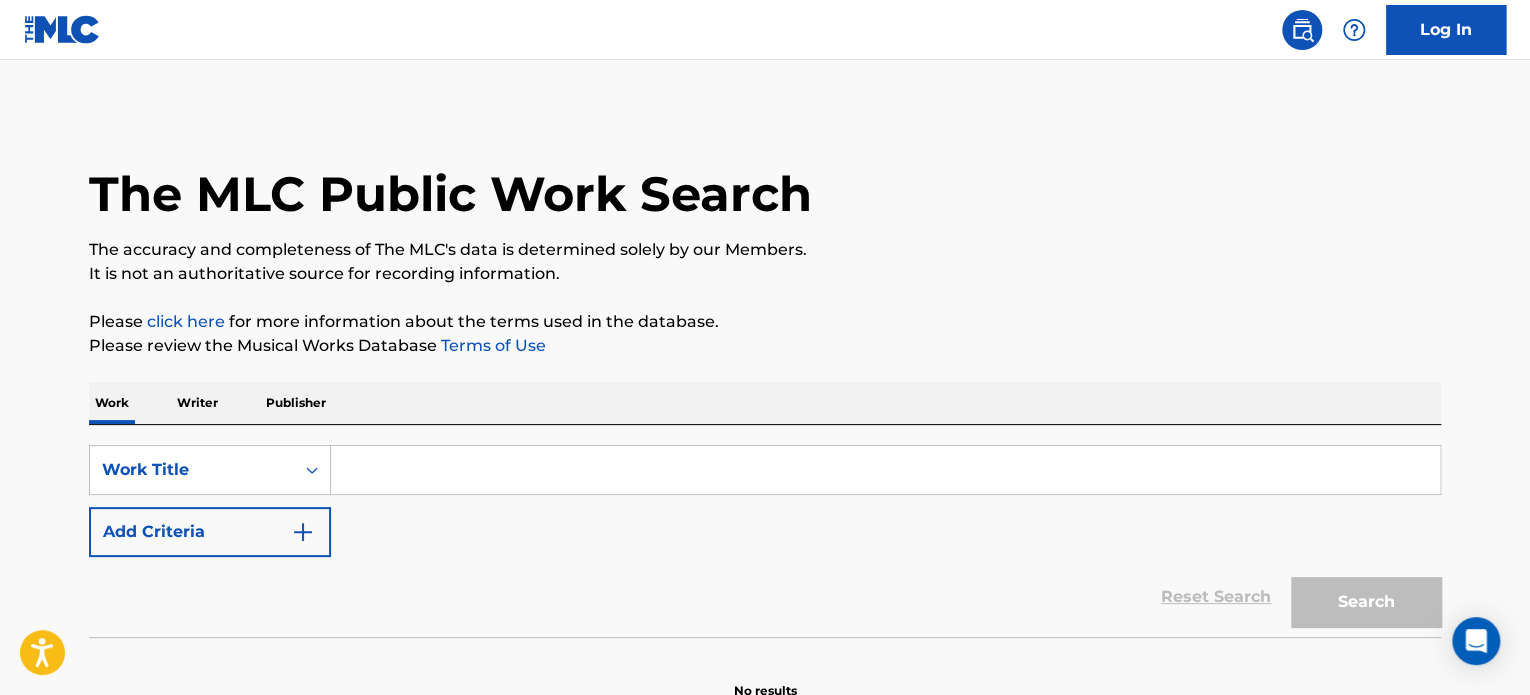 click on "Add Criteria" at bounding box center [210, 532] 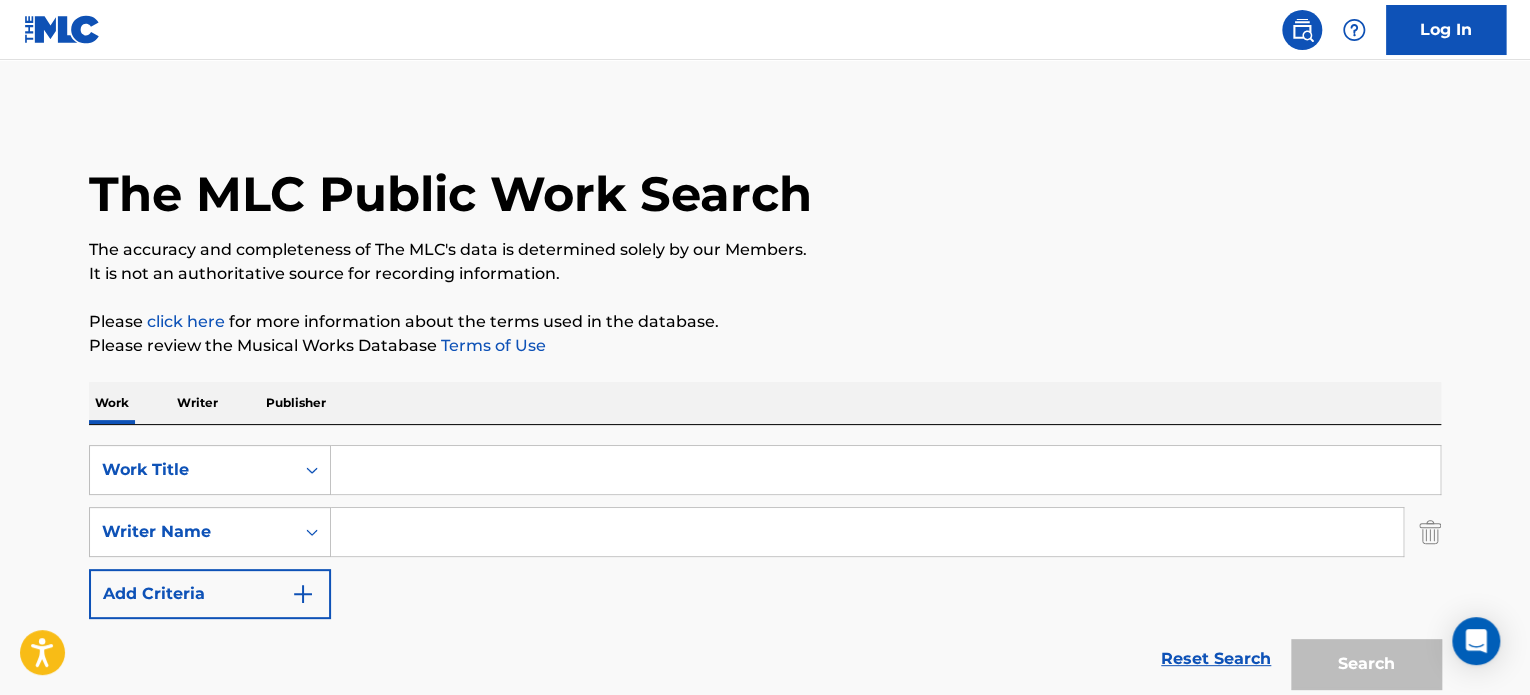 click at bounding box center [885, 470] 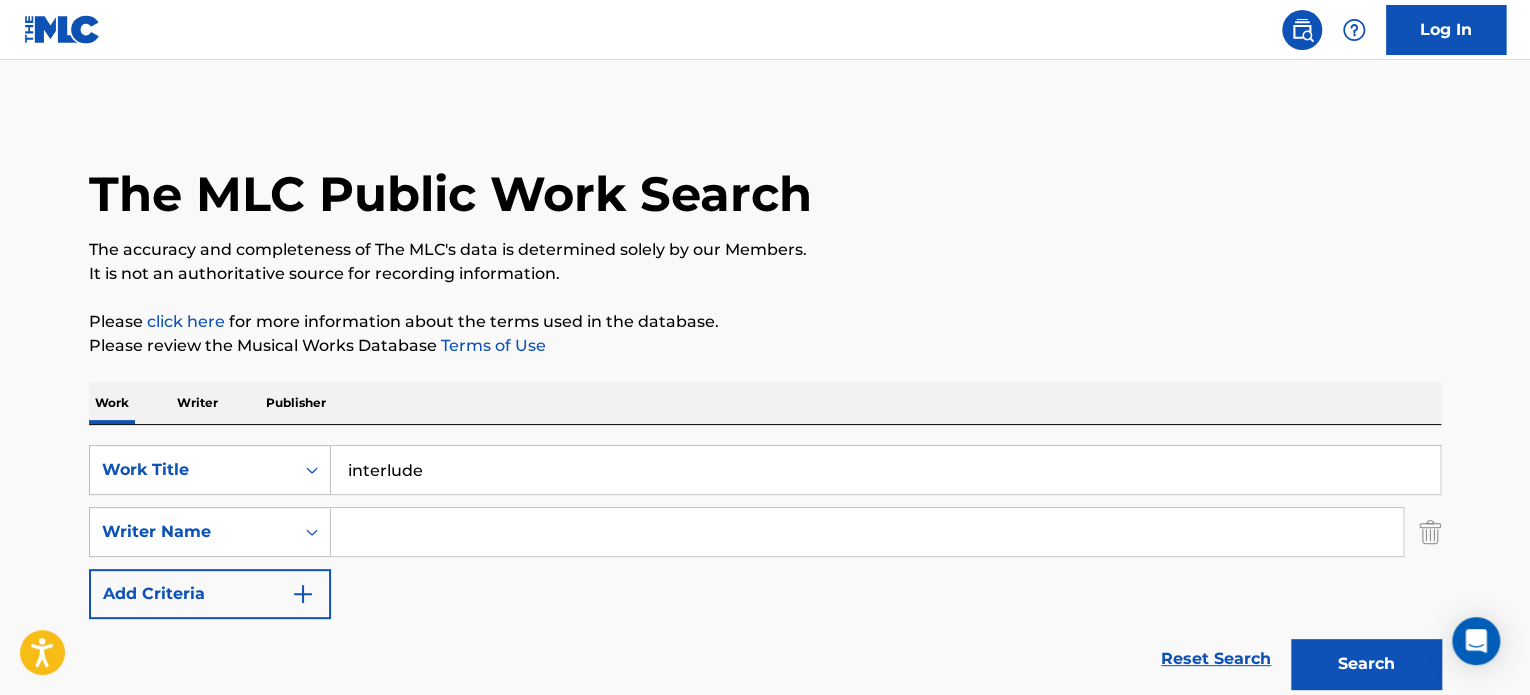 type on "interlude" 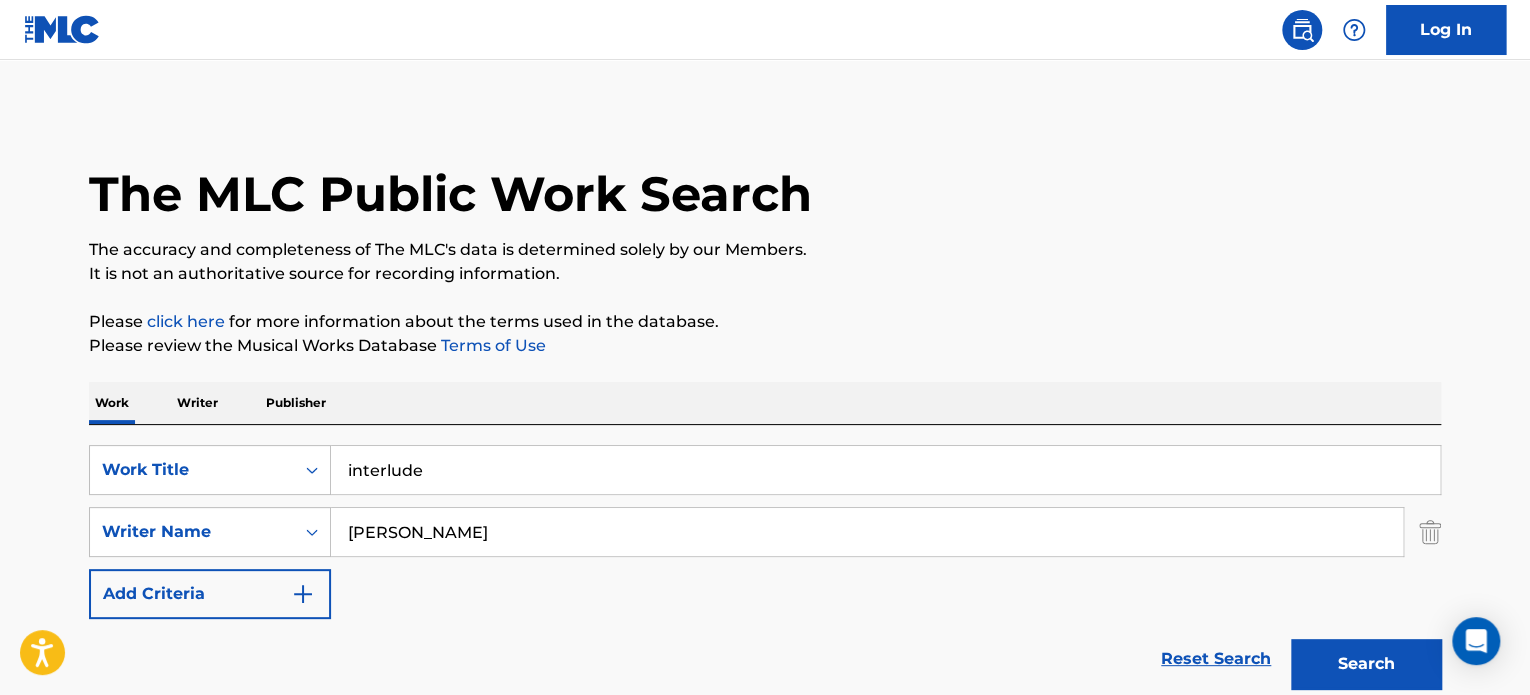 type on "[PERSON_NAME]" 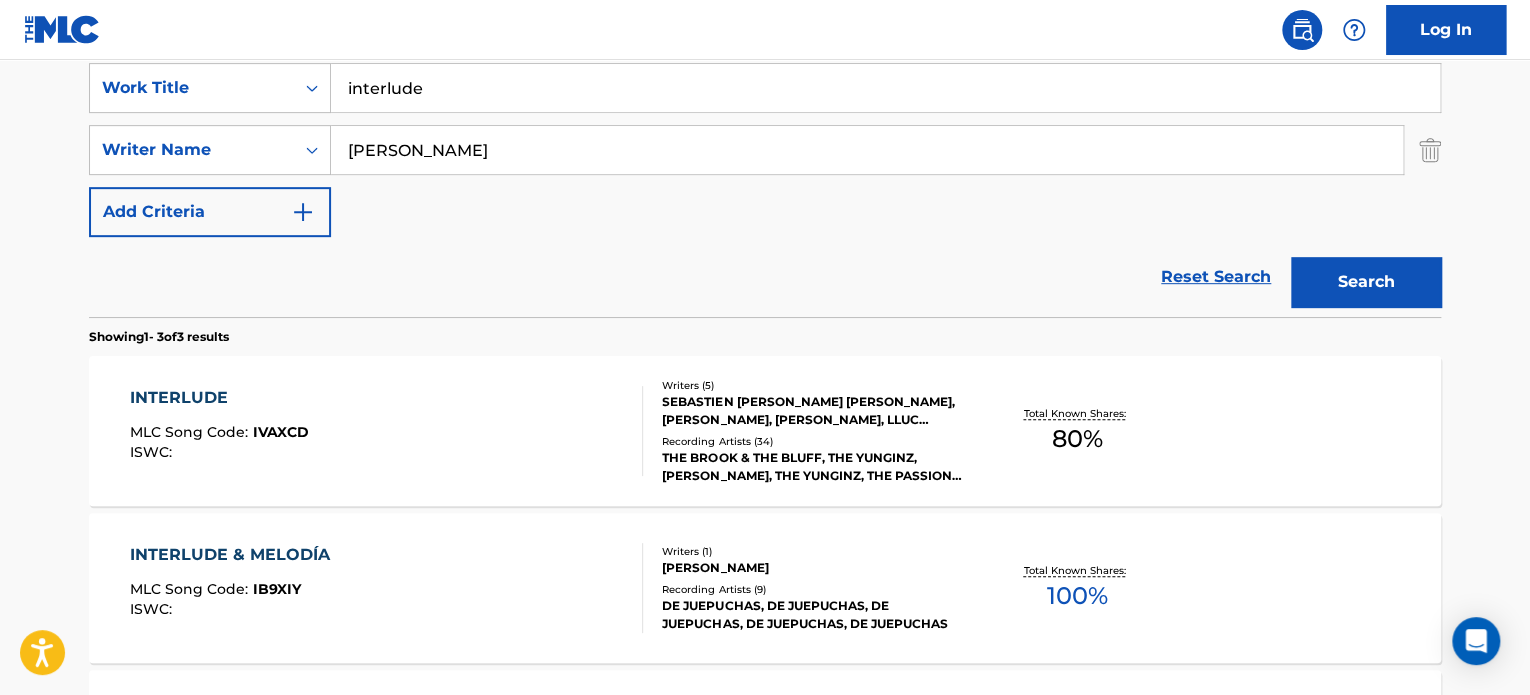 scroll, scrollTop: 384, scrollLeft: 0, axis: vertical 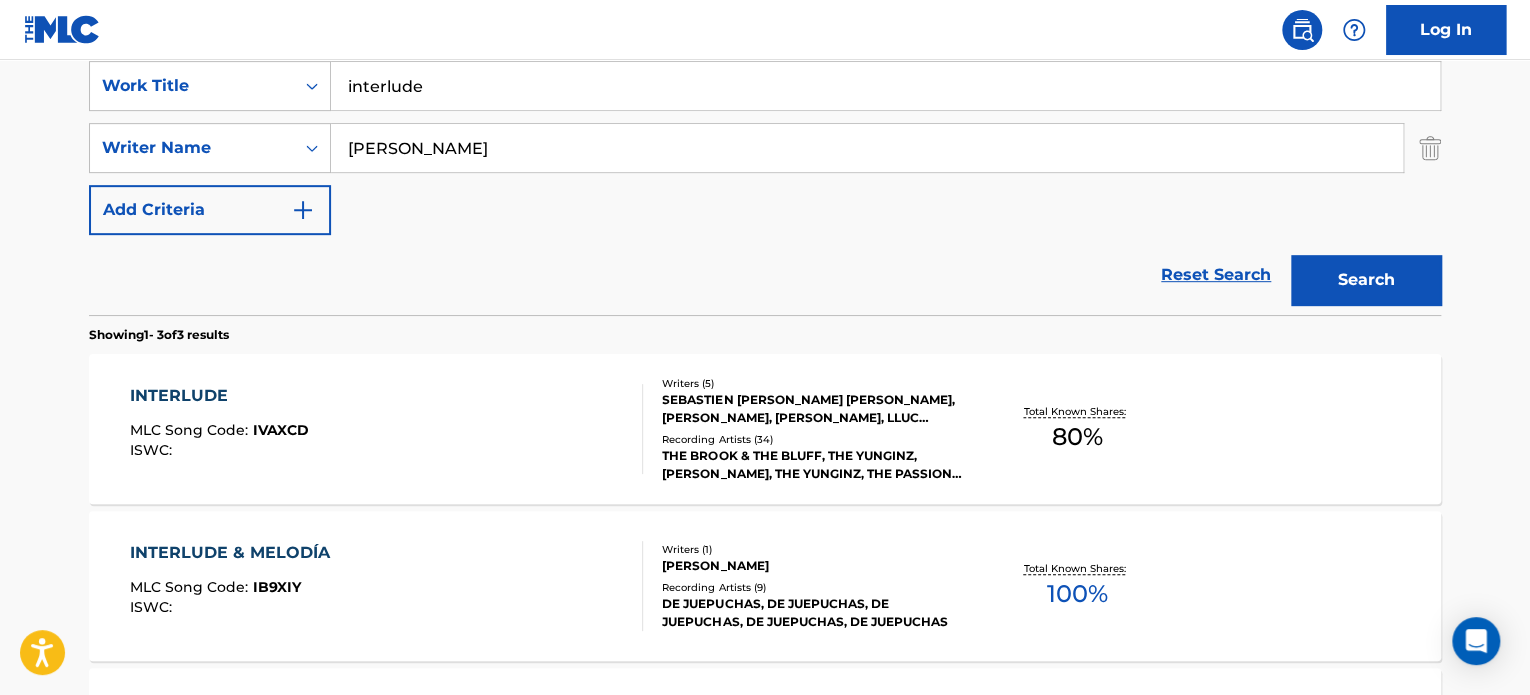 click on "[PERSON_NAME]" at bounding box center (867, 148) 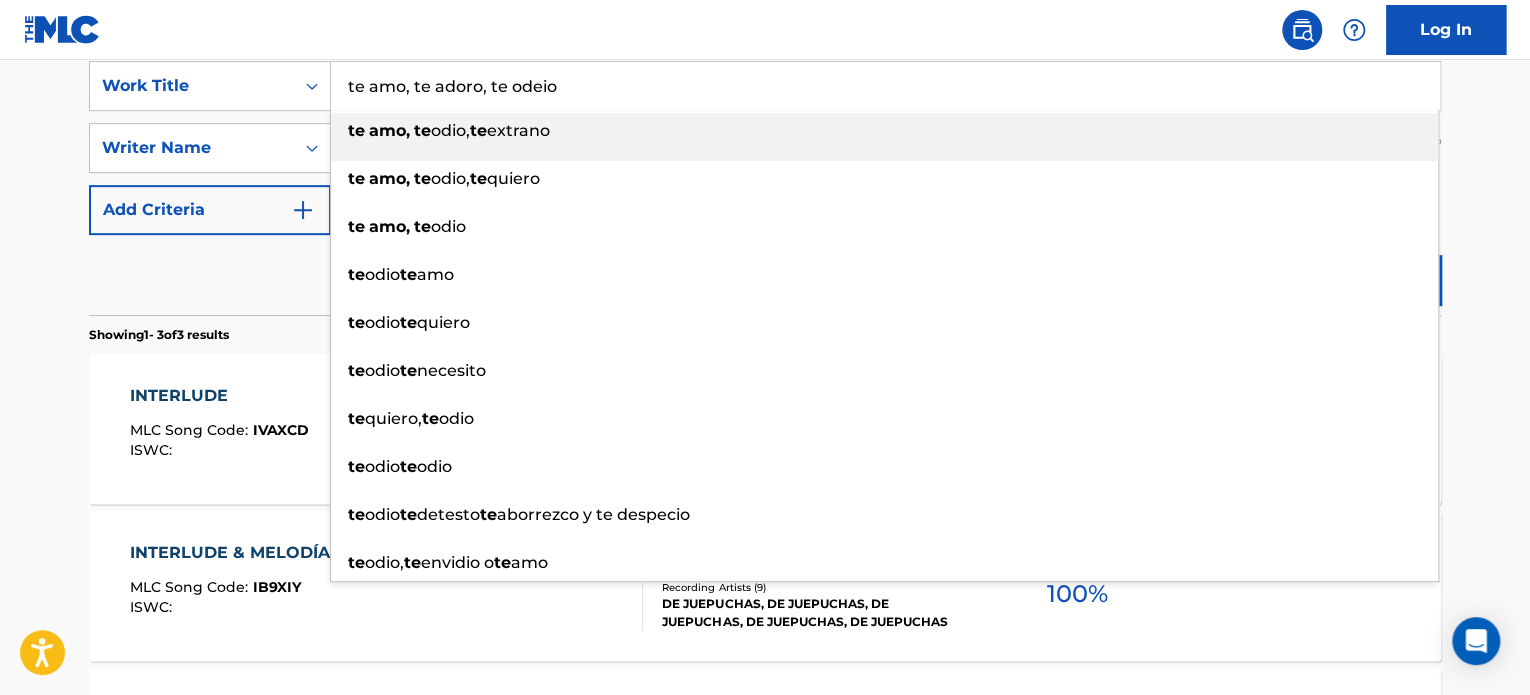 click on "te amo, te adoro, te odeio" at bounding box center (885, 86) 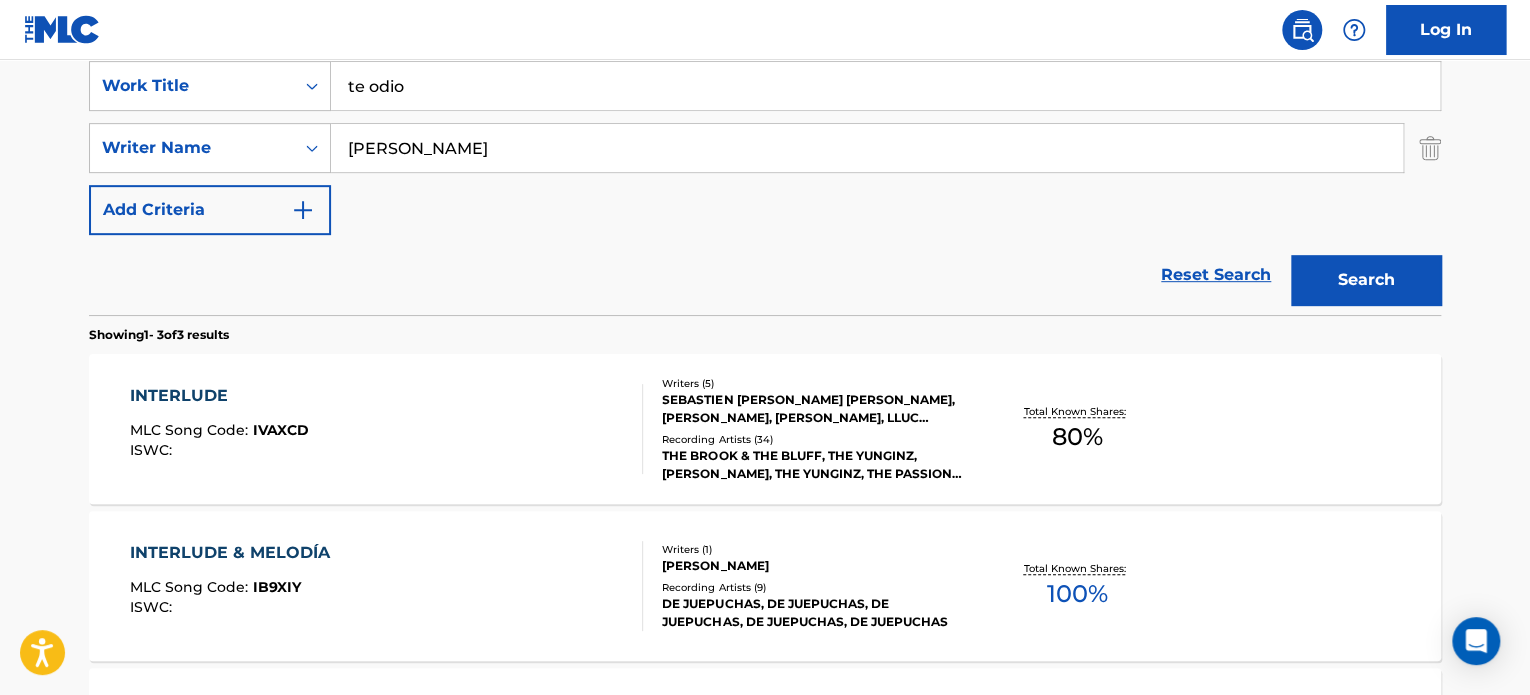 click on "Search" at bounding box center [1366, 280] 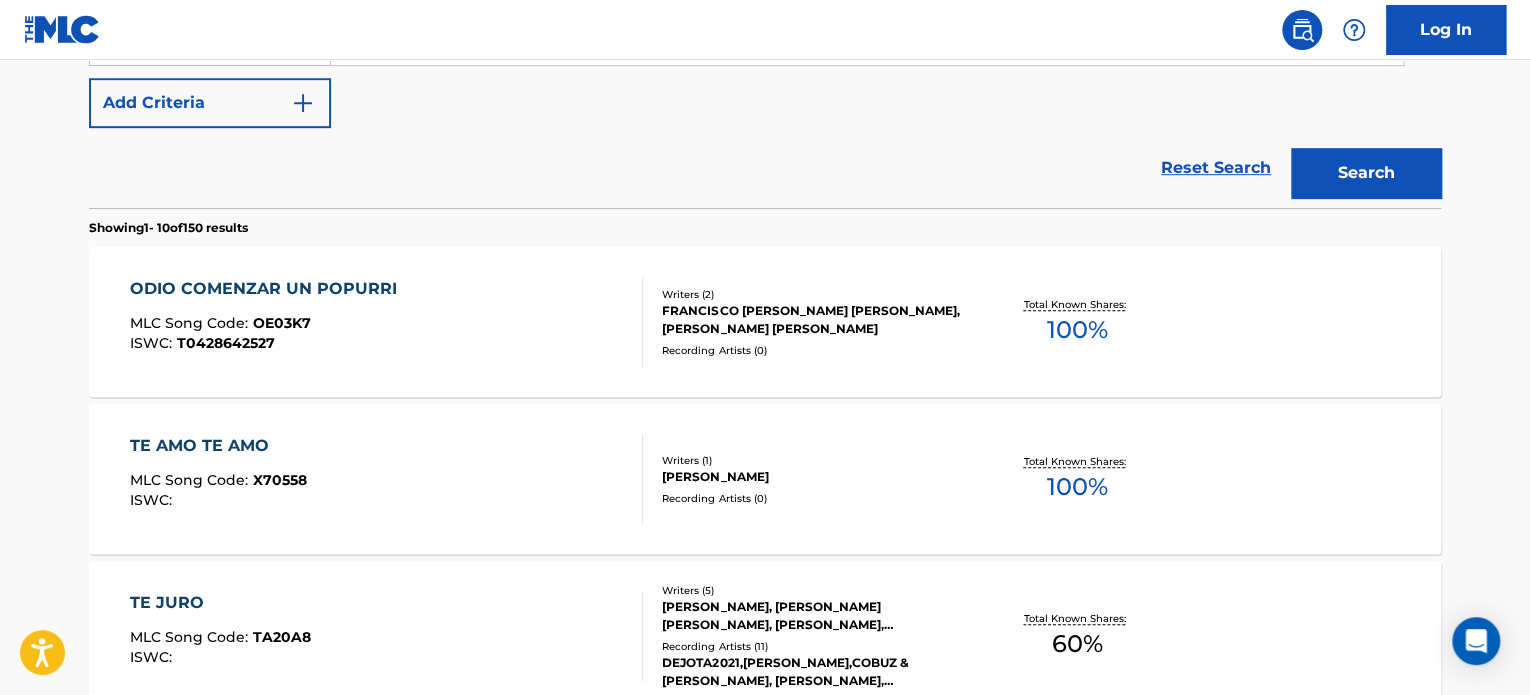 scroll, scrollTop: 490, scrollLeft: 0, axis: vertical 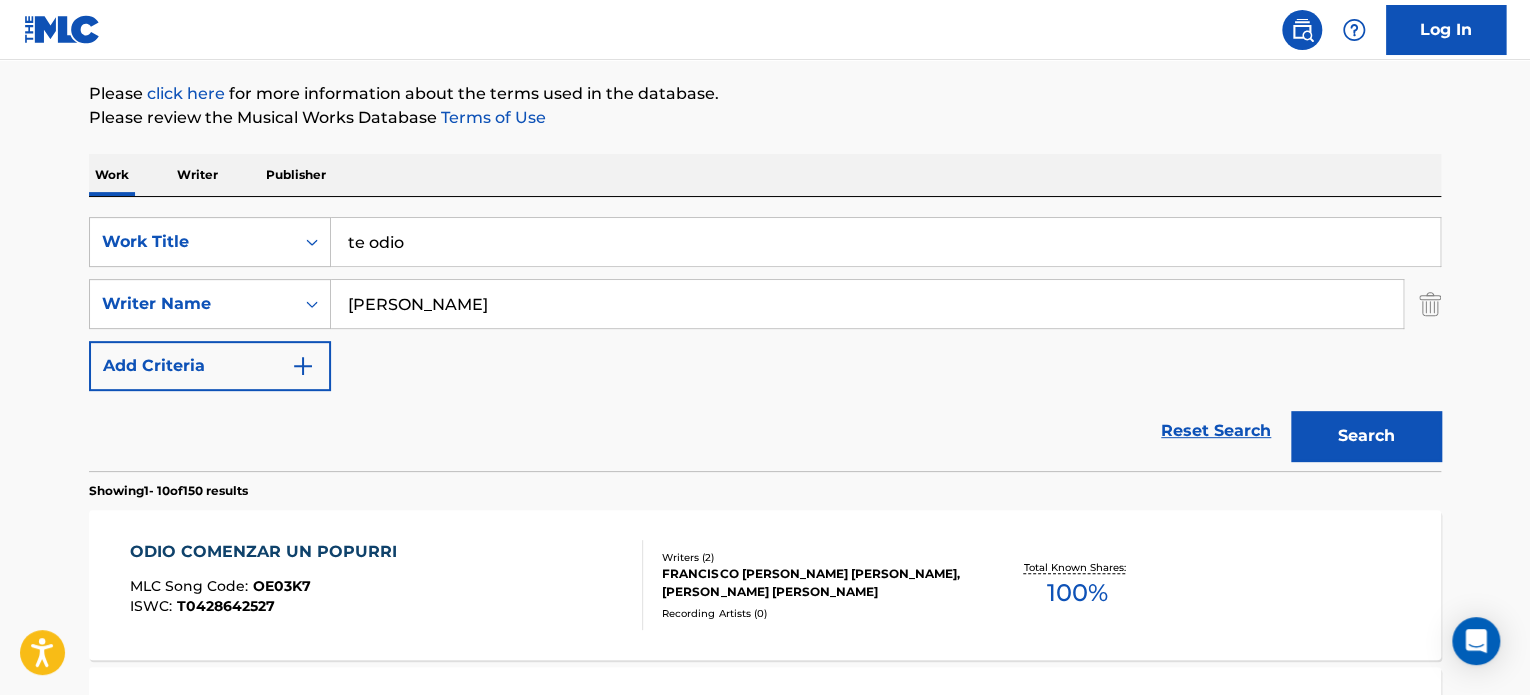 click on "te odio" at bounding box center (885, 242) 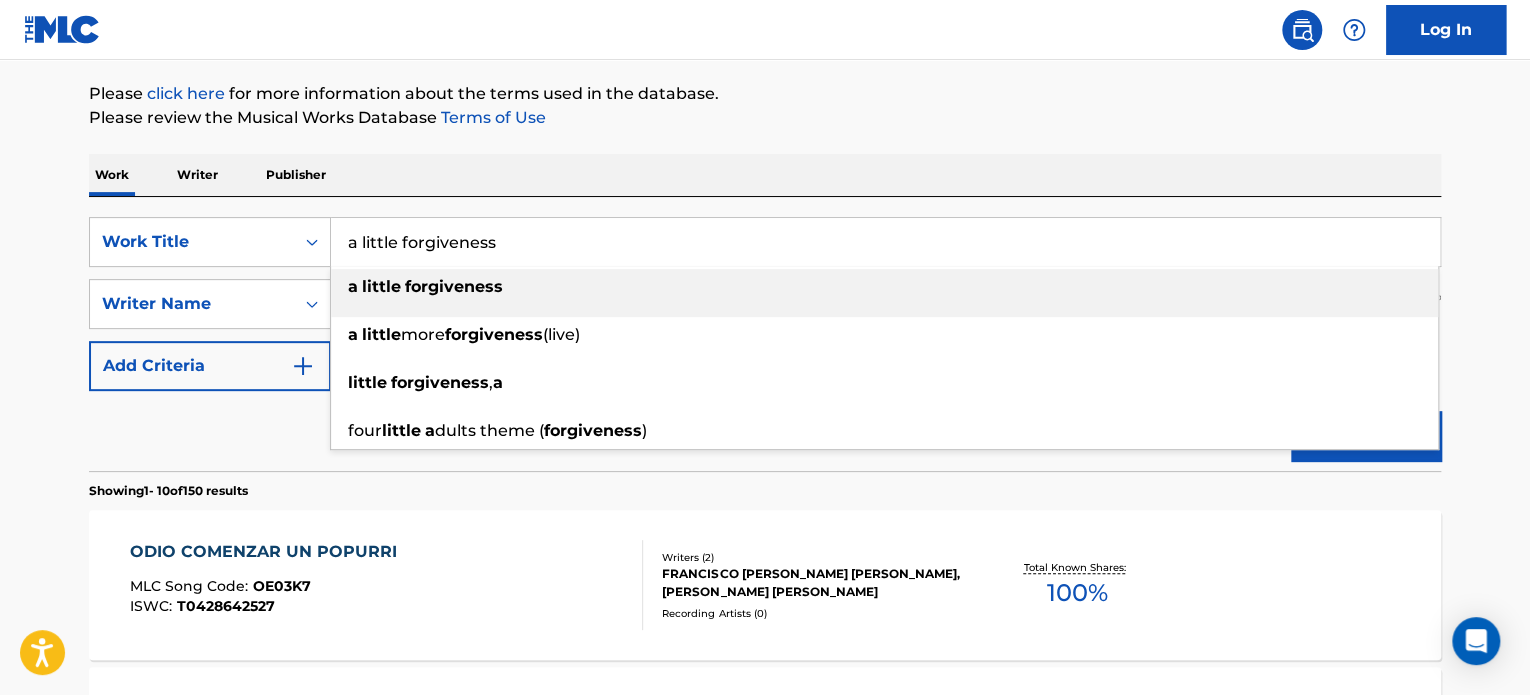 type on "a little forgiveness" 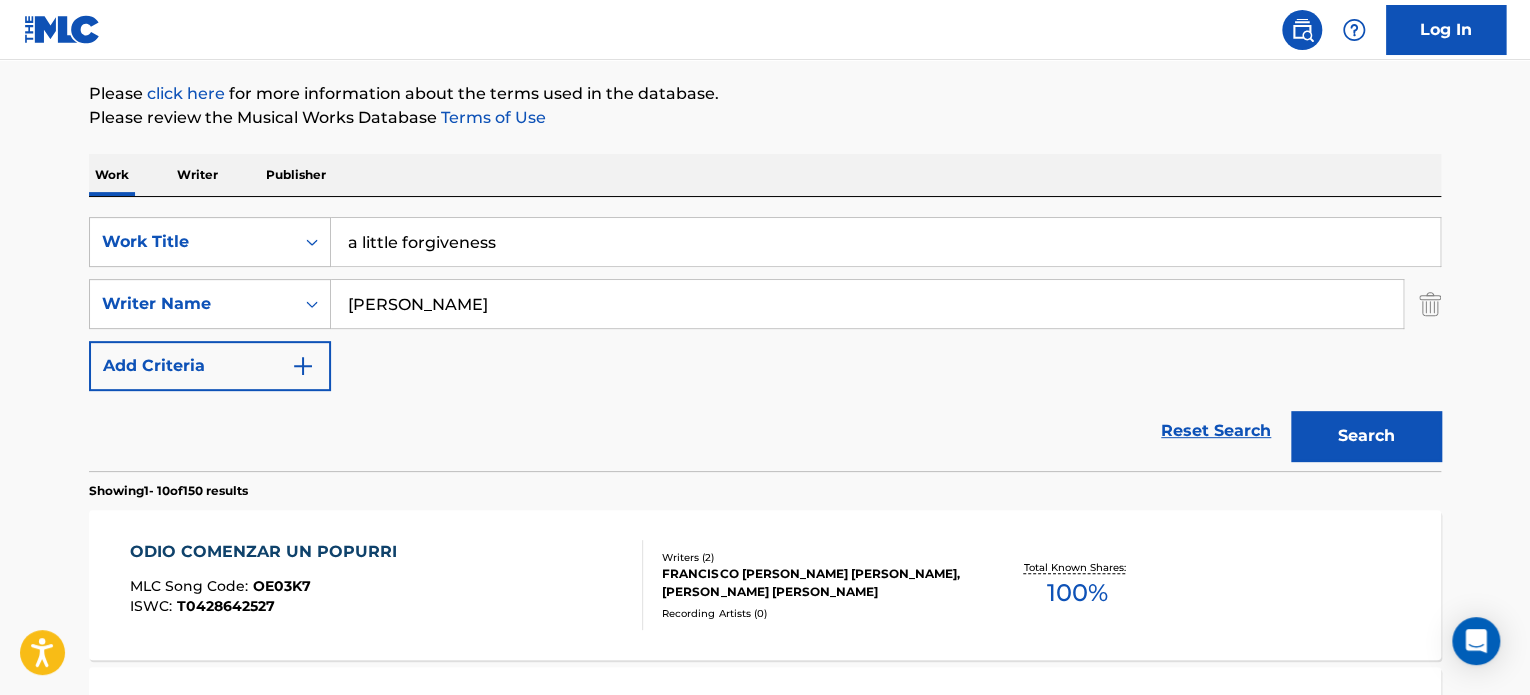 type on "[PERSON_NAME]" 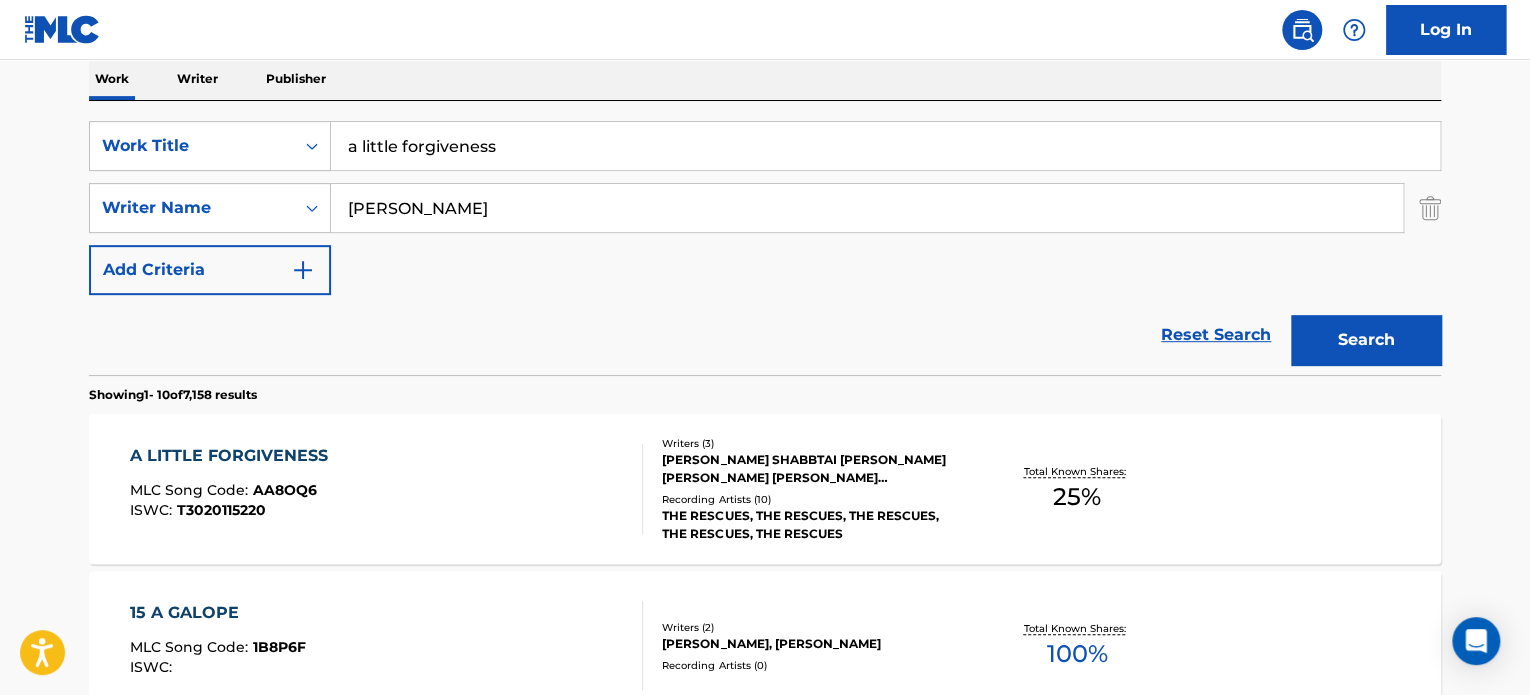 scroll, scrollTop: 346, scrollLeft: 0, axis: vertical 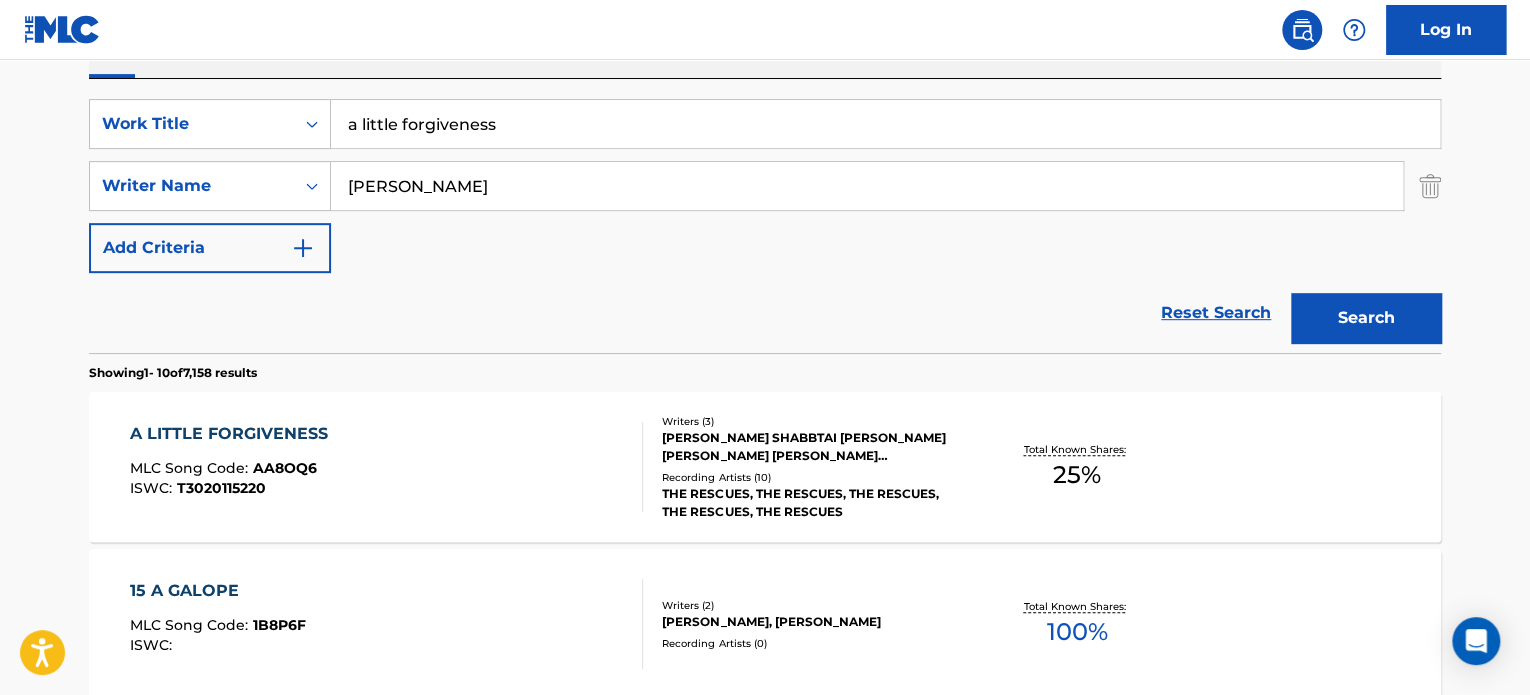 click on "A LITTLE FORGIVENESS MLC Song Code : AA8OQ6 ISWC : T3020115220" at bounding box center [387, 467] 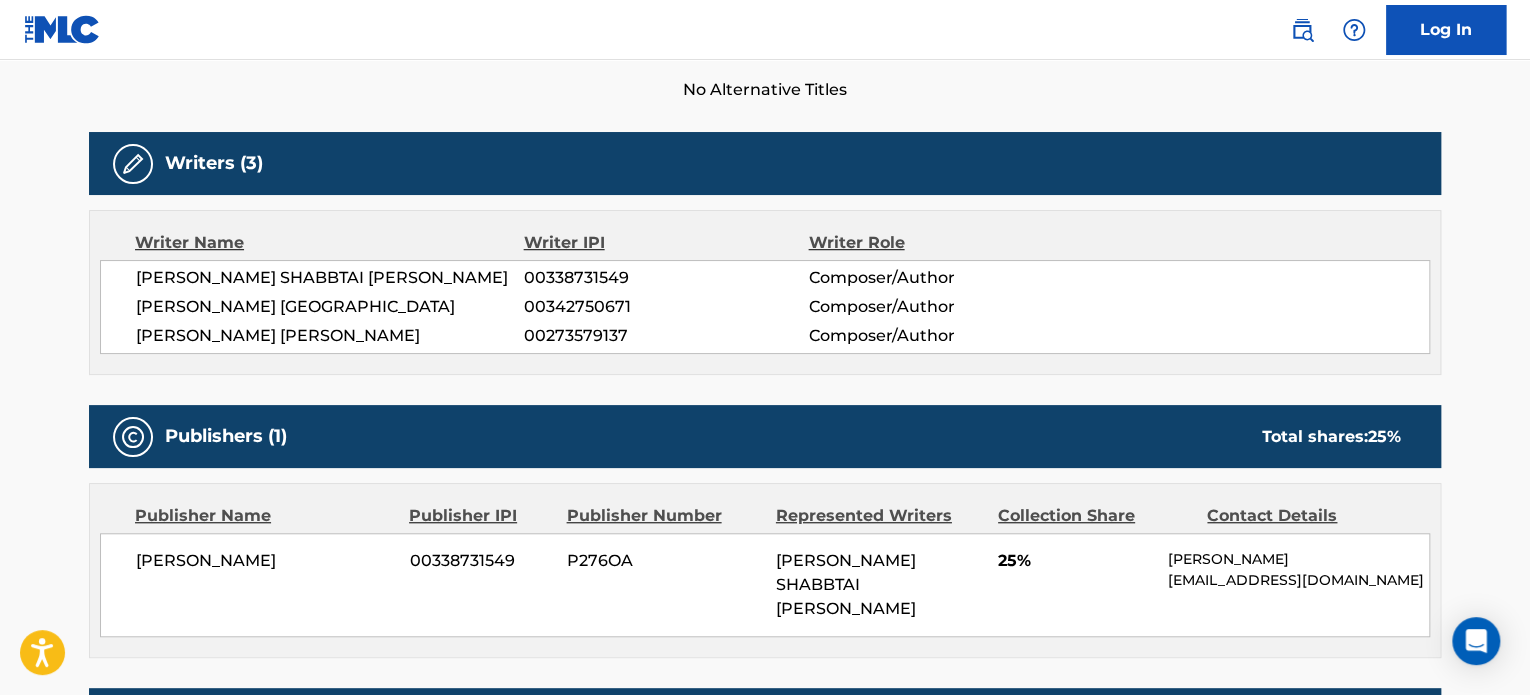 scroll, scrollTop: 566, scrollLeft: 0, axis: vertical 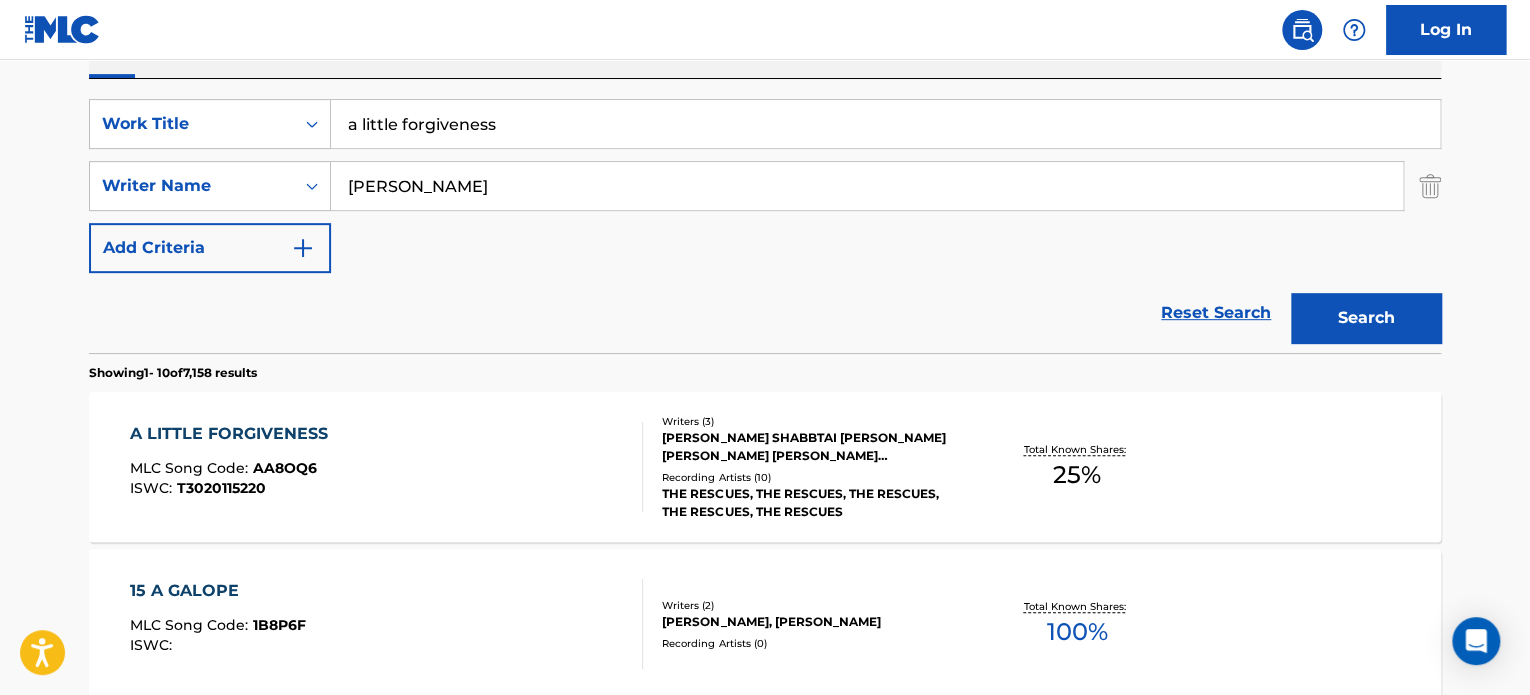 click on "a little forgiveness" at bounding box center [885, 124] 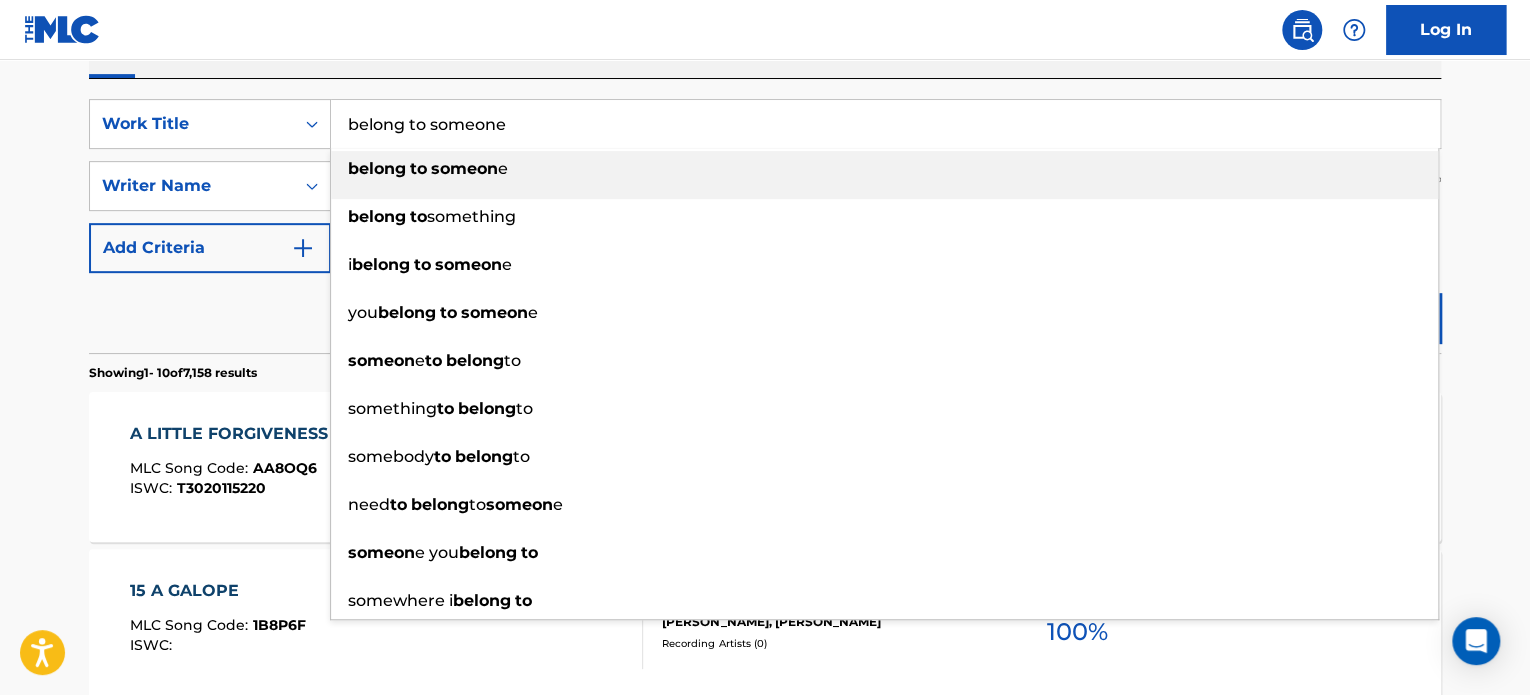 type on "belong to someone" 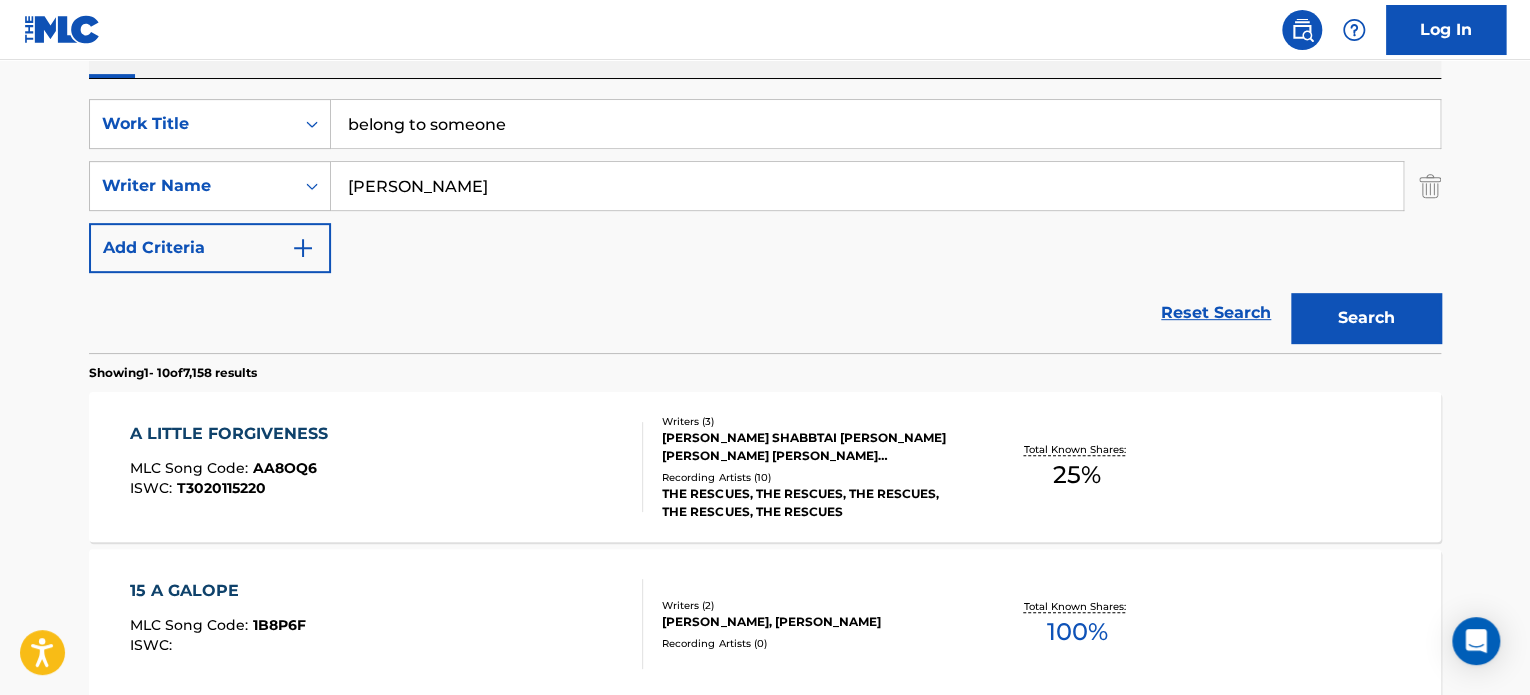click on "Search" at bounding box center [1366, 318] 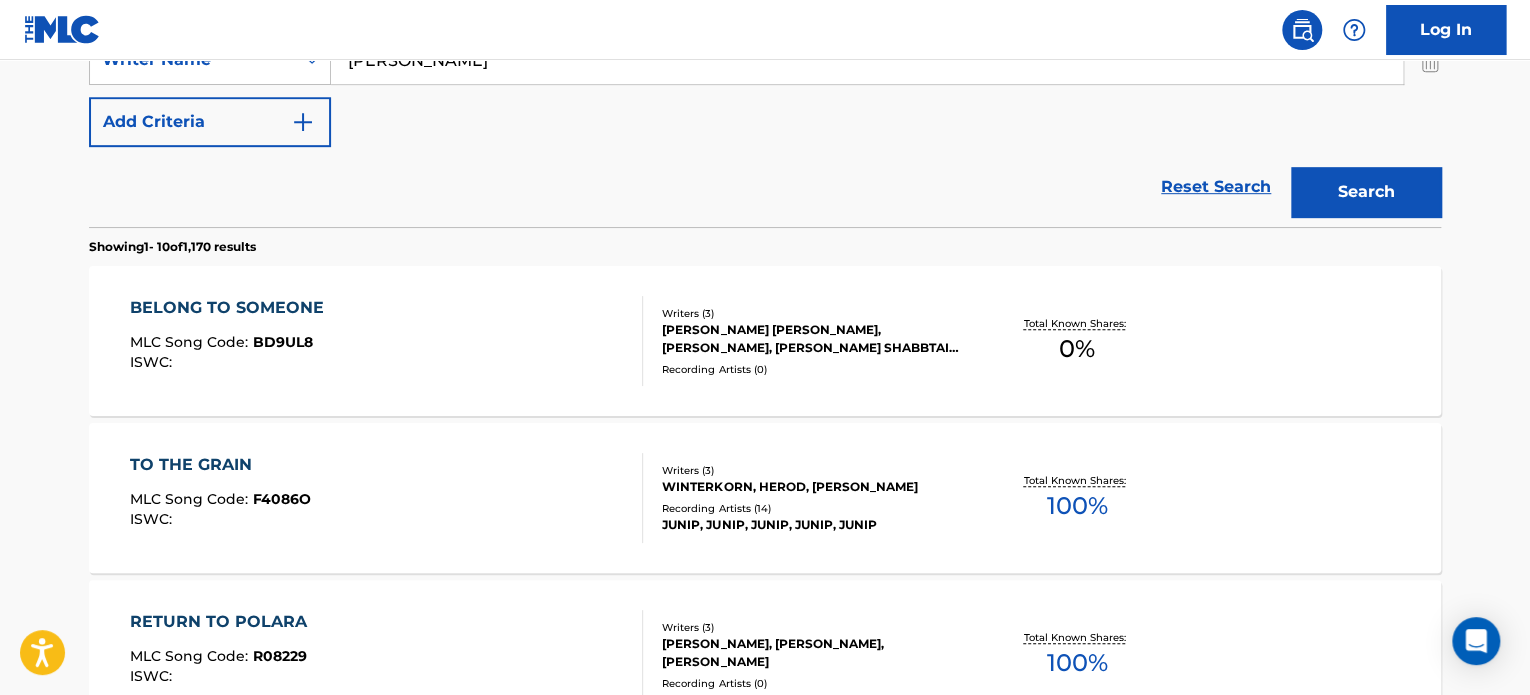 scroll, scrollTop: 474, scrollLeft: 0, axis: vertical 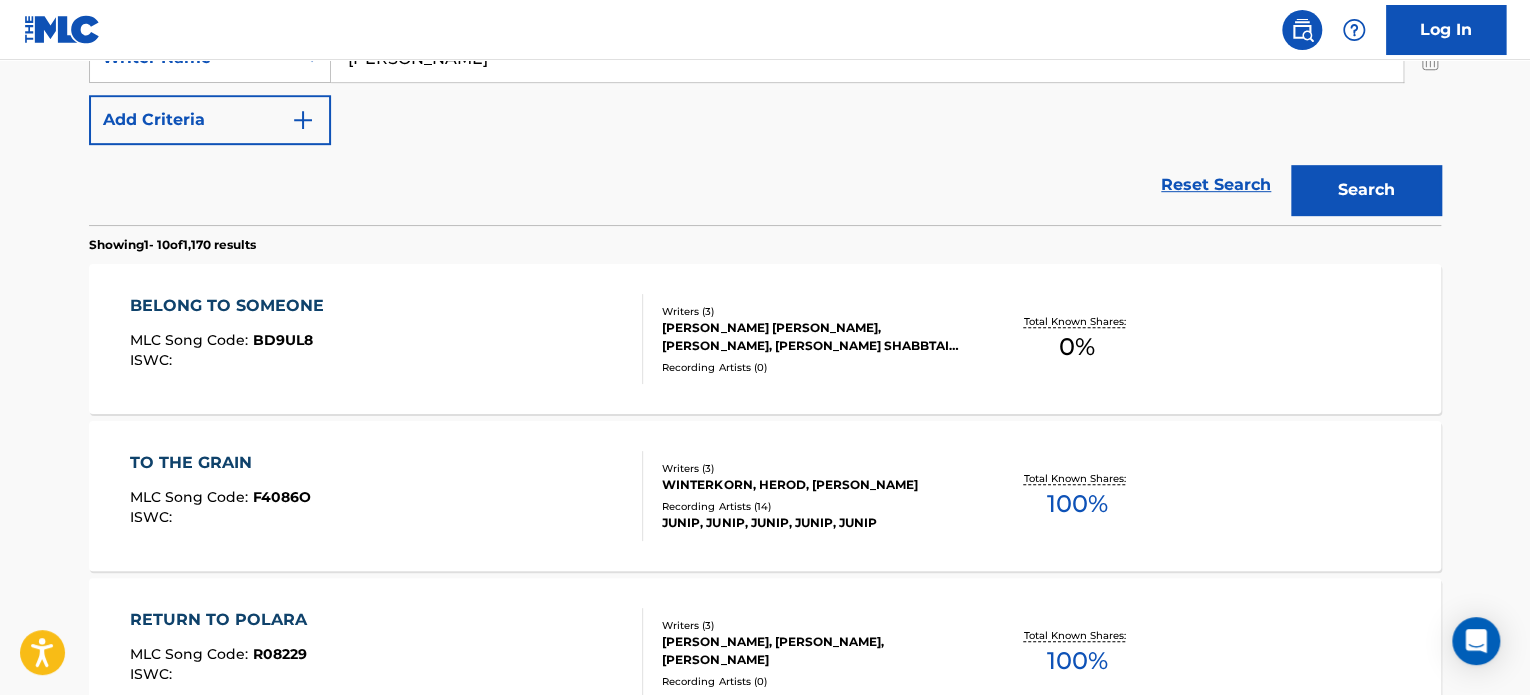 click on "BELONG TO SOMEONE MLC Song Code : BD9UL8 ISWC : Writers ( 3 ) [PERSON_NAME] [PERSON_NAME], [PERSON_NAME], [PERSON_NAME] SHABBTAI [PERSON_NAME] Recording Artists ( 0 ) Total Known Shares: 0 %" at bounding box center [765, 339] 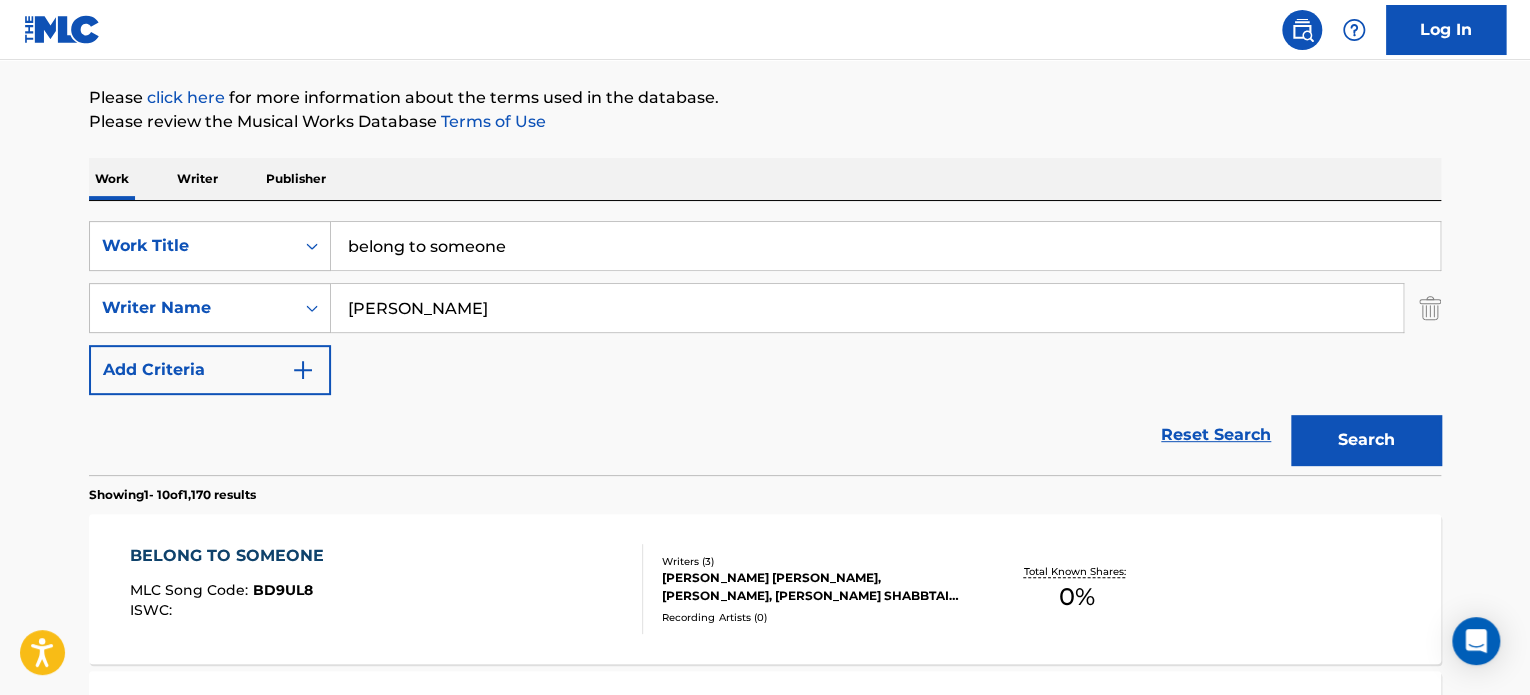 scroll, scrollTop: 221, scrollLeft: 0, axis: vertical 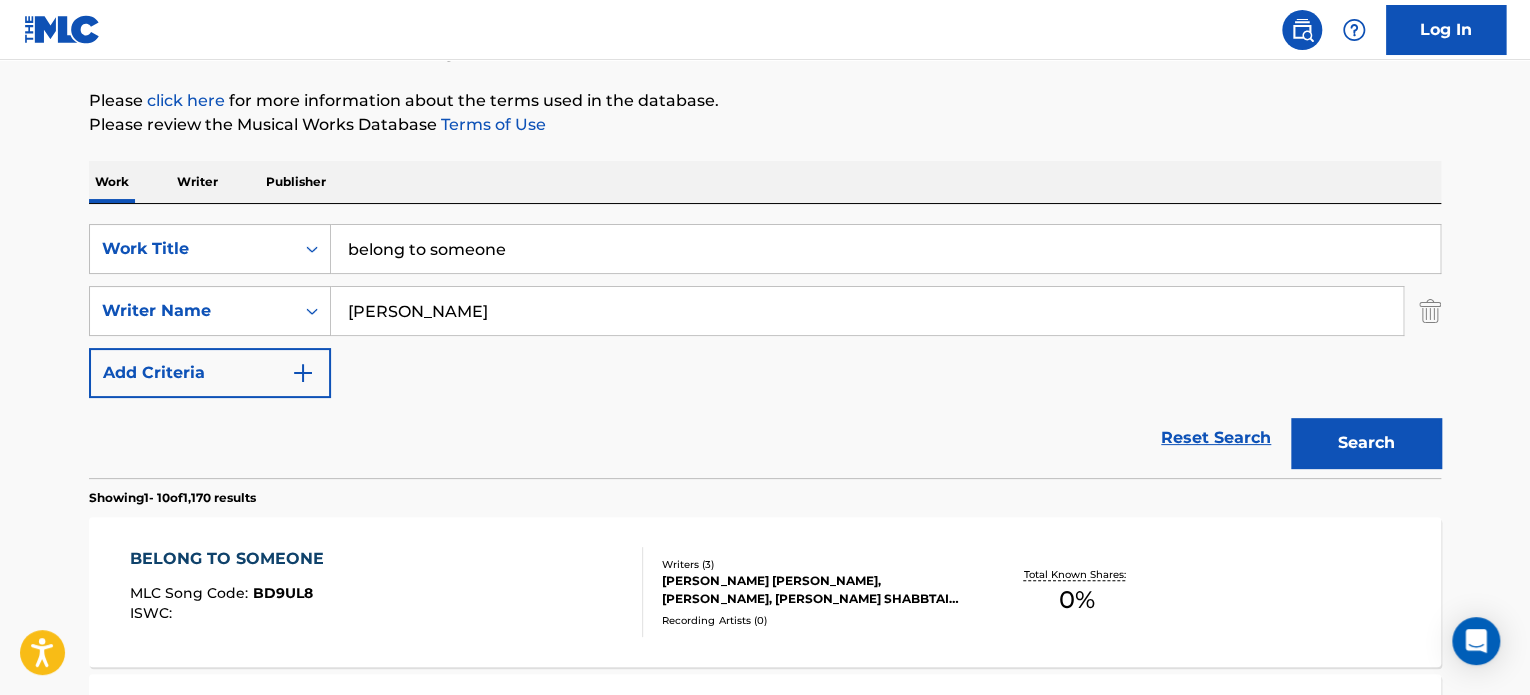 click on "belong to someone" at bounding box center (885, 249) 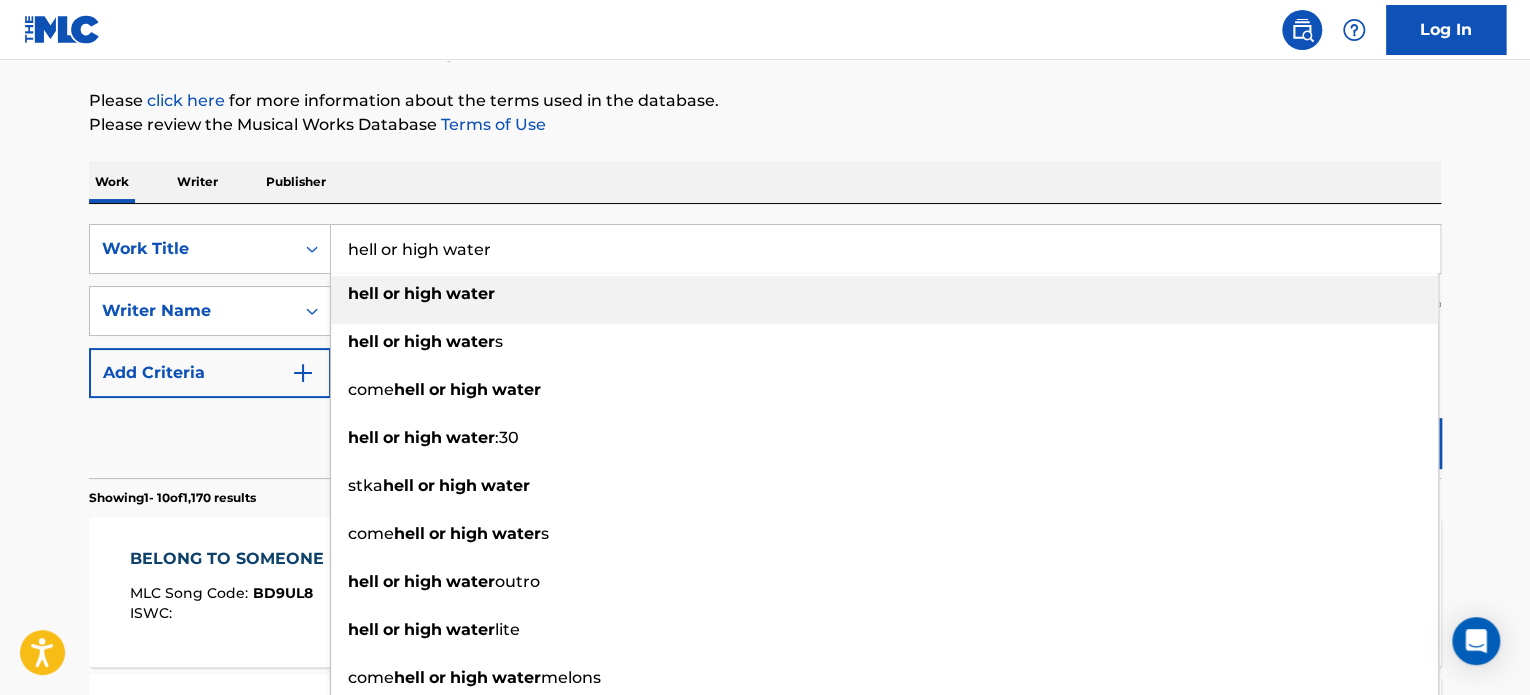 type on "hell or high water" 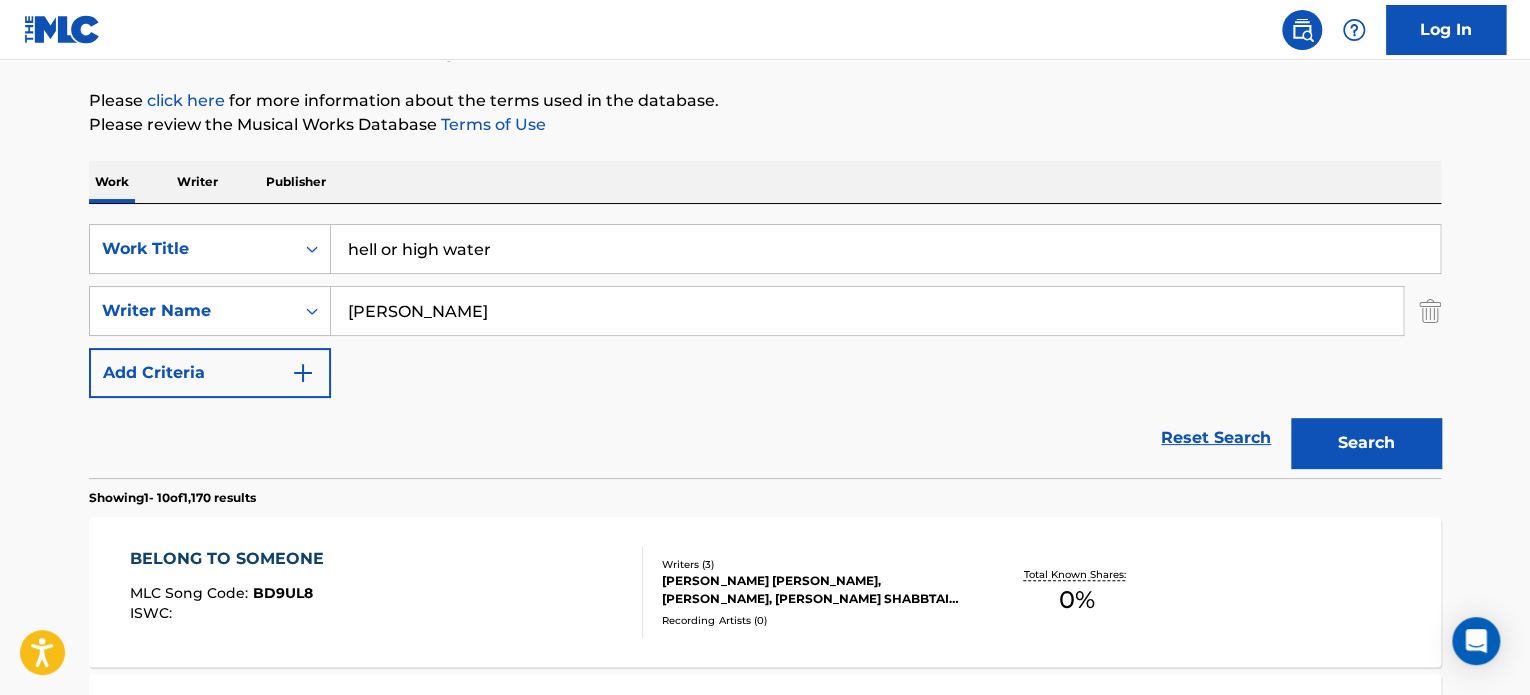 click on "Search" at bounding box center (1366, 443) 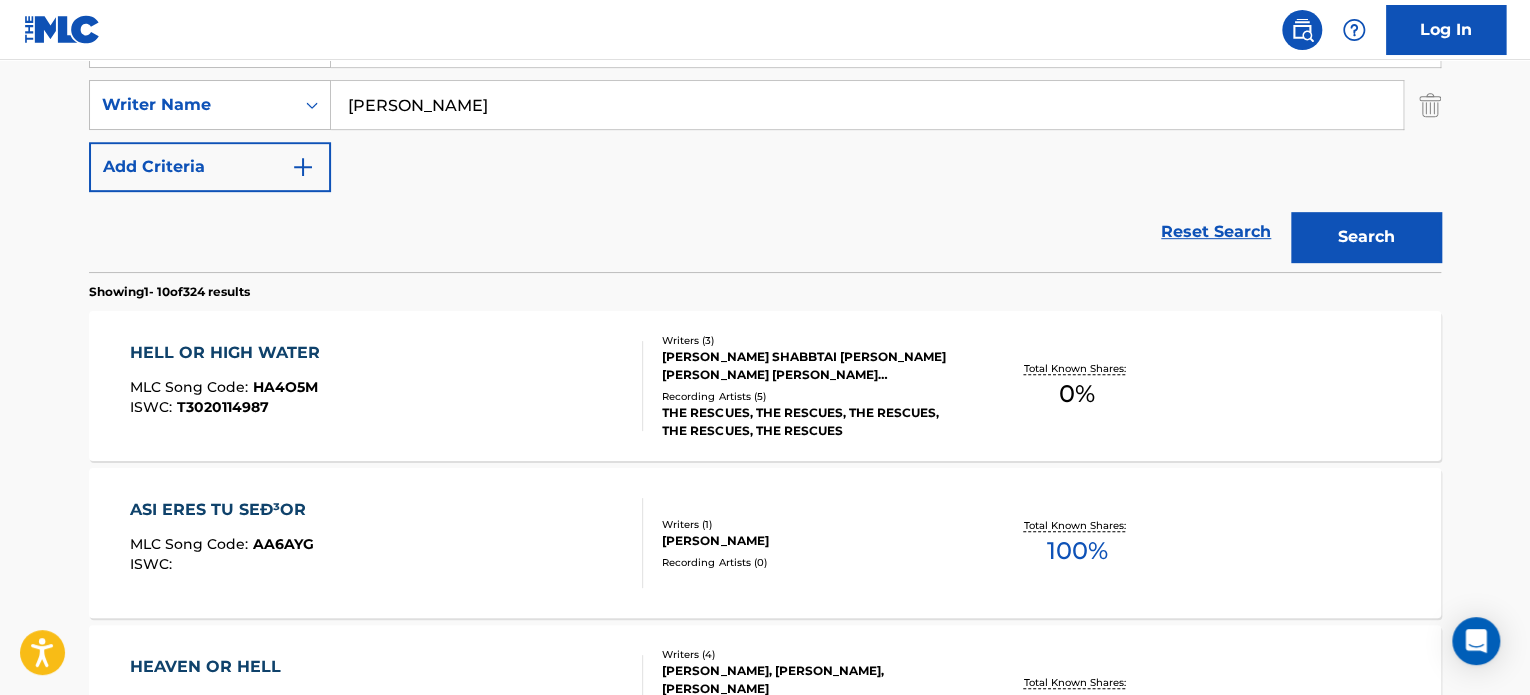 scroll, scrollTop: 431, scrollLeft: 0, axis: vertical 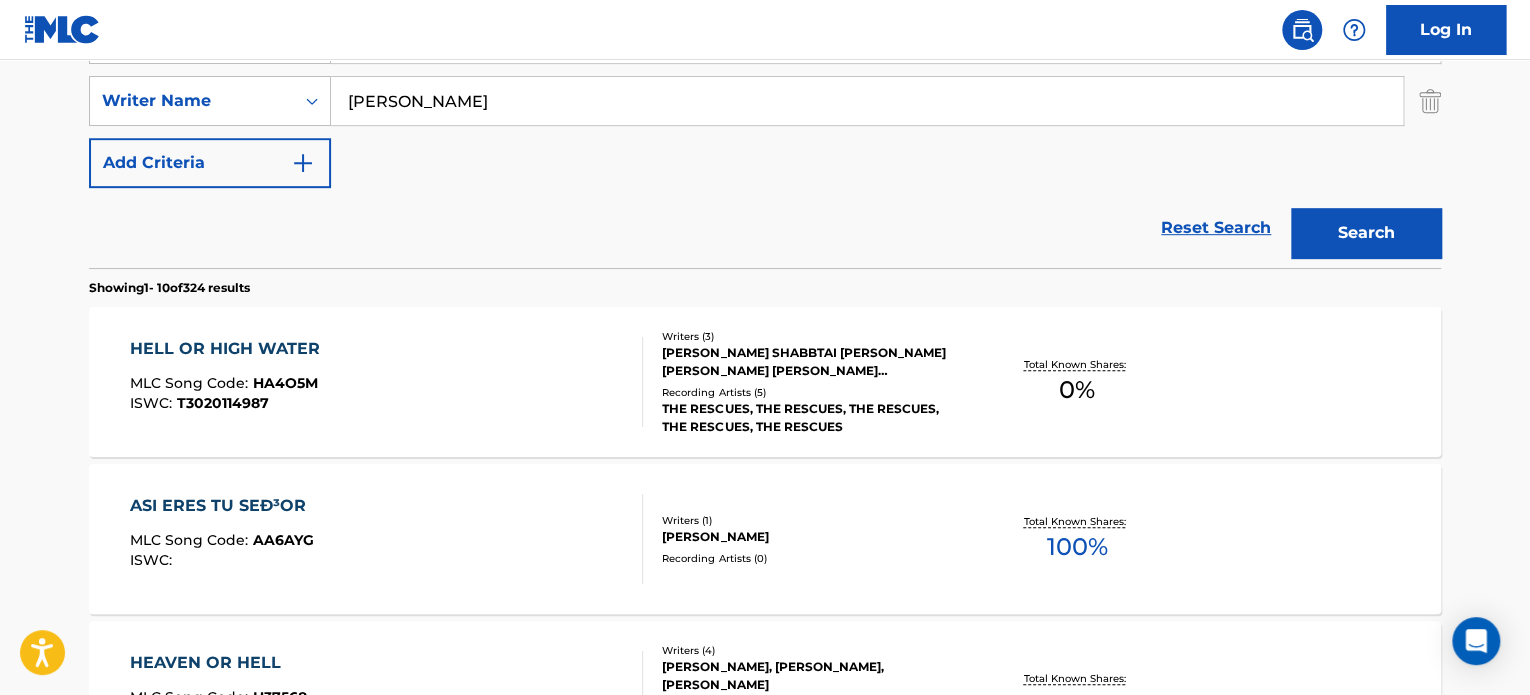click on "HELL OR HIGH WATER MLC Song Code : HA4O5M ISWC : T3020114987" at bounding box center [387, 382] 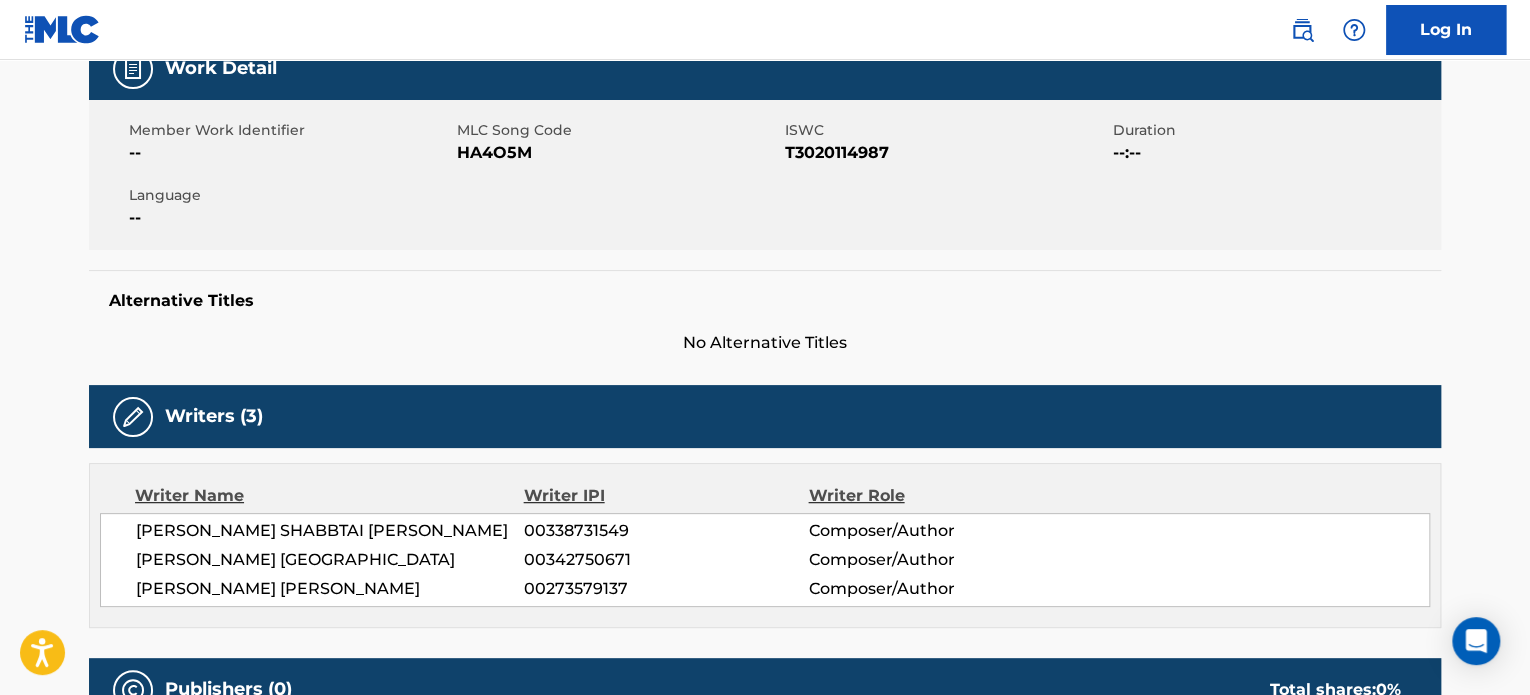 scroll, scrollTop: 316, scrollLeft: 0, axis: vertical 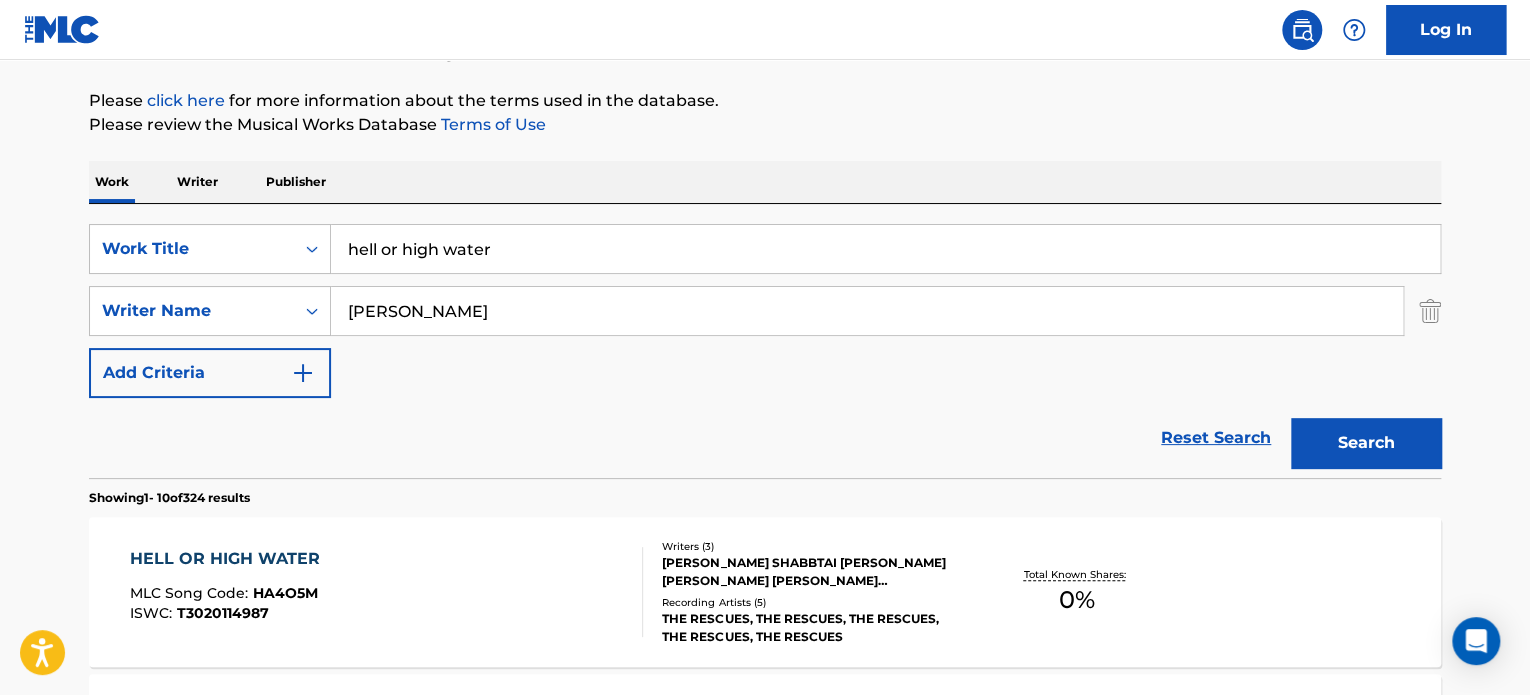 click on "hell or high water" at bounding box center (885, 249) 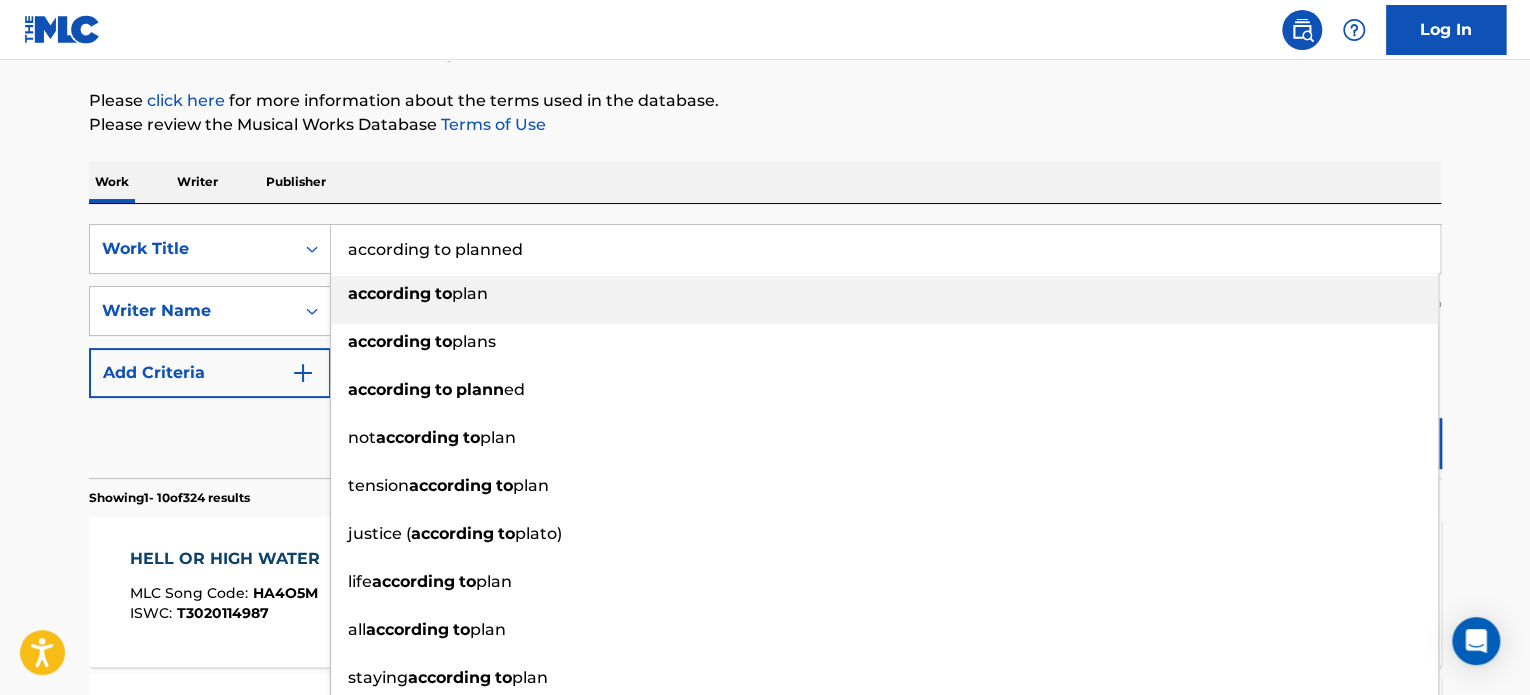 type on "according to planned" 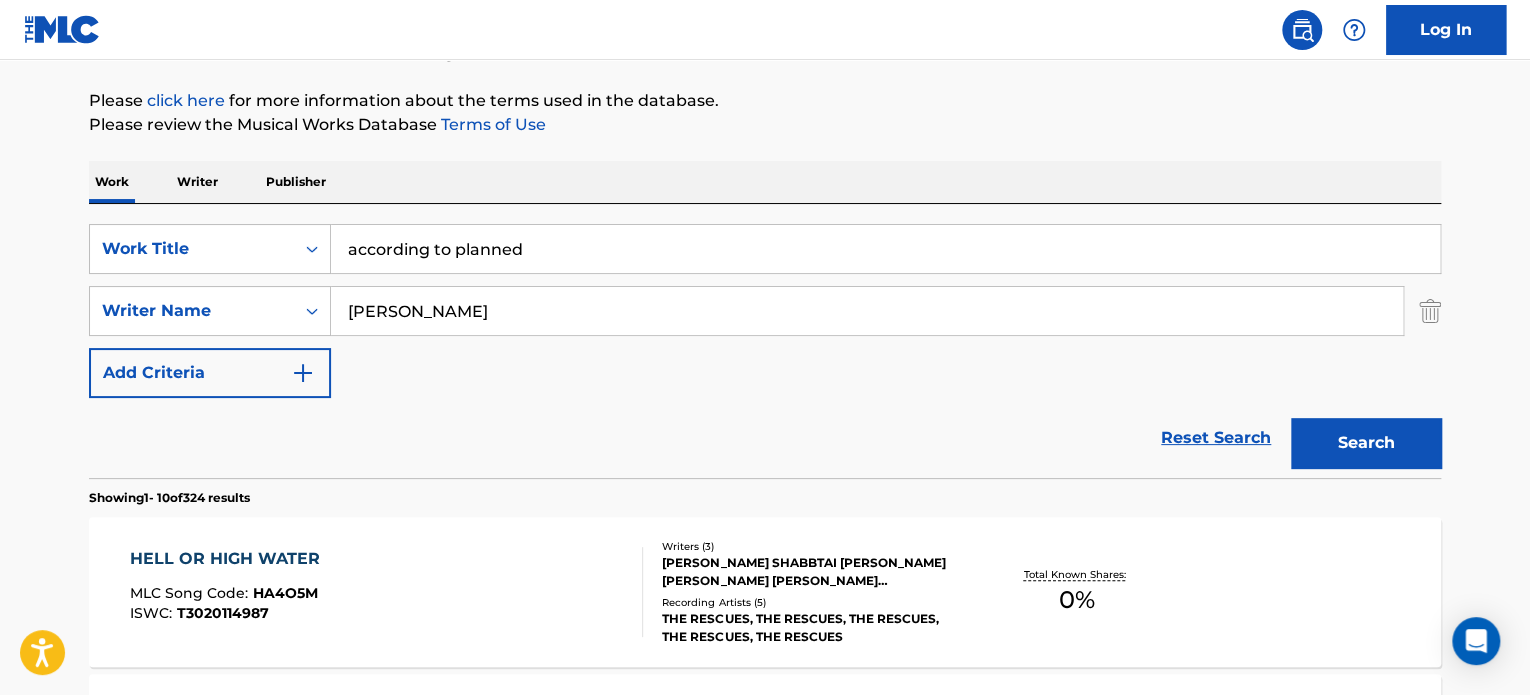 type on "[PERSON_NAME]" 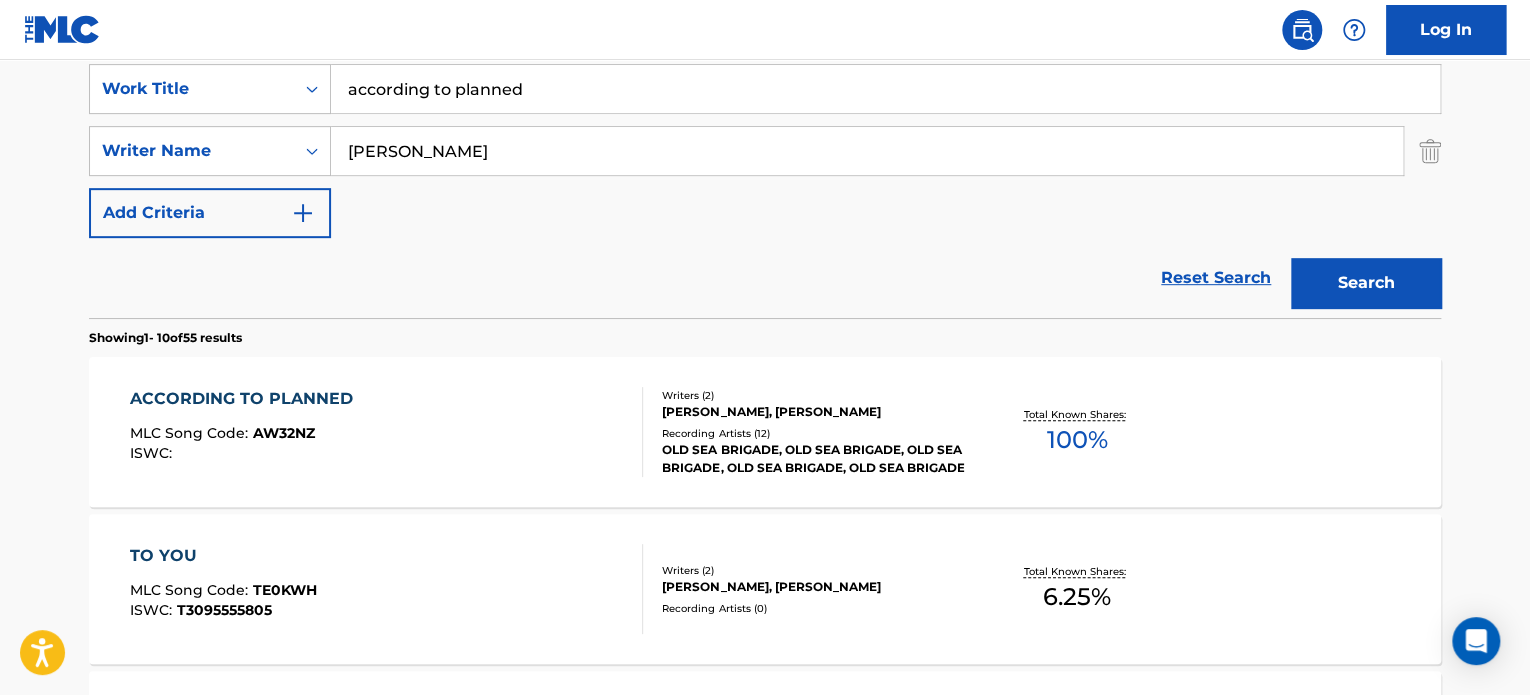 scroll, scrollTop: 386, scrollLeft: 0, axis: vertical 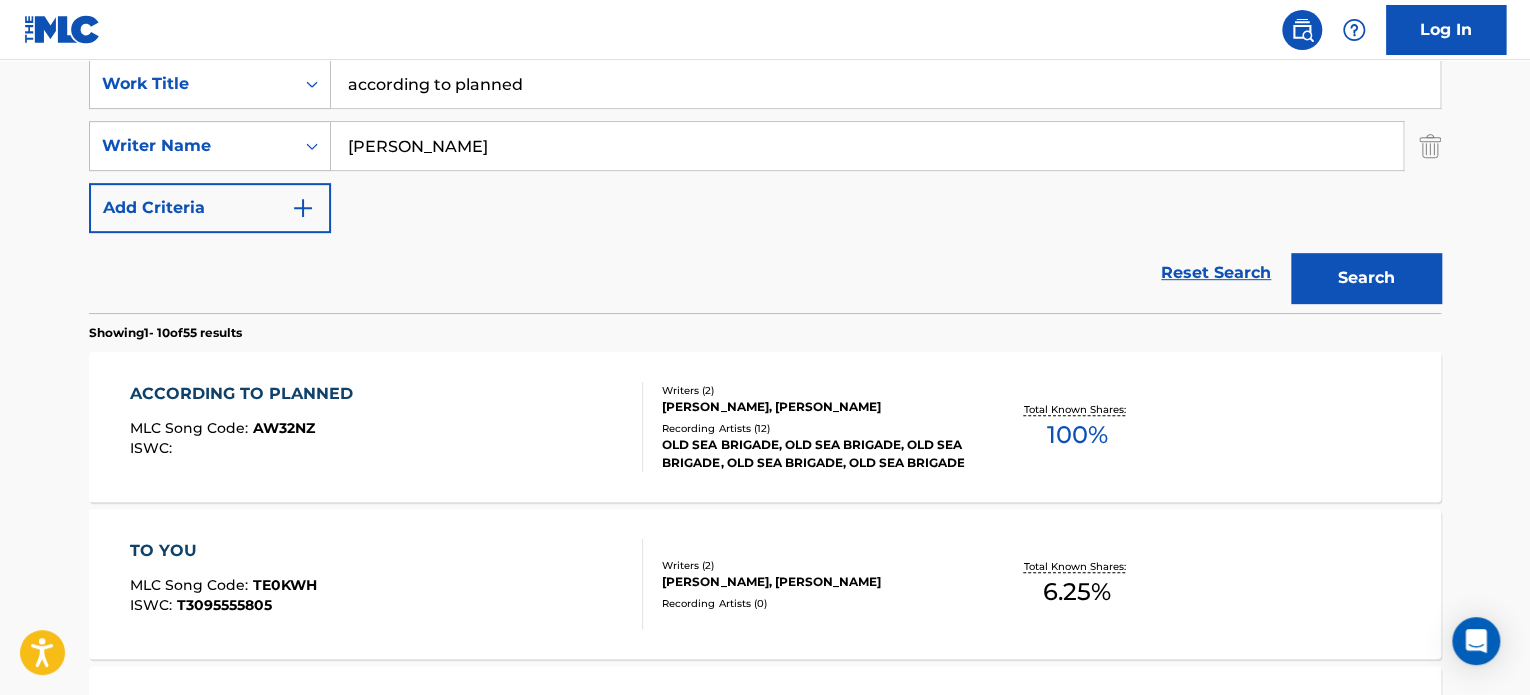 click on "ACCORDING TO PLANNED MLC Song Code : AW32NZ ISWC :" at bounding box center (387, 427) 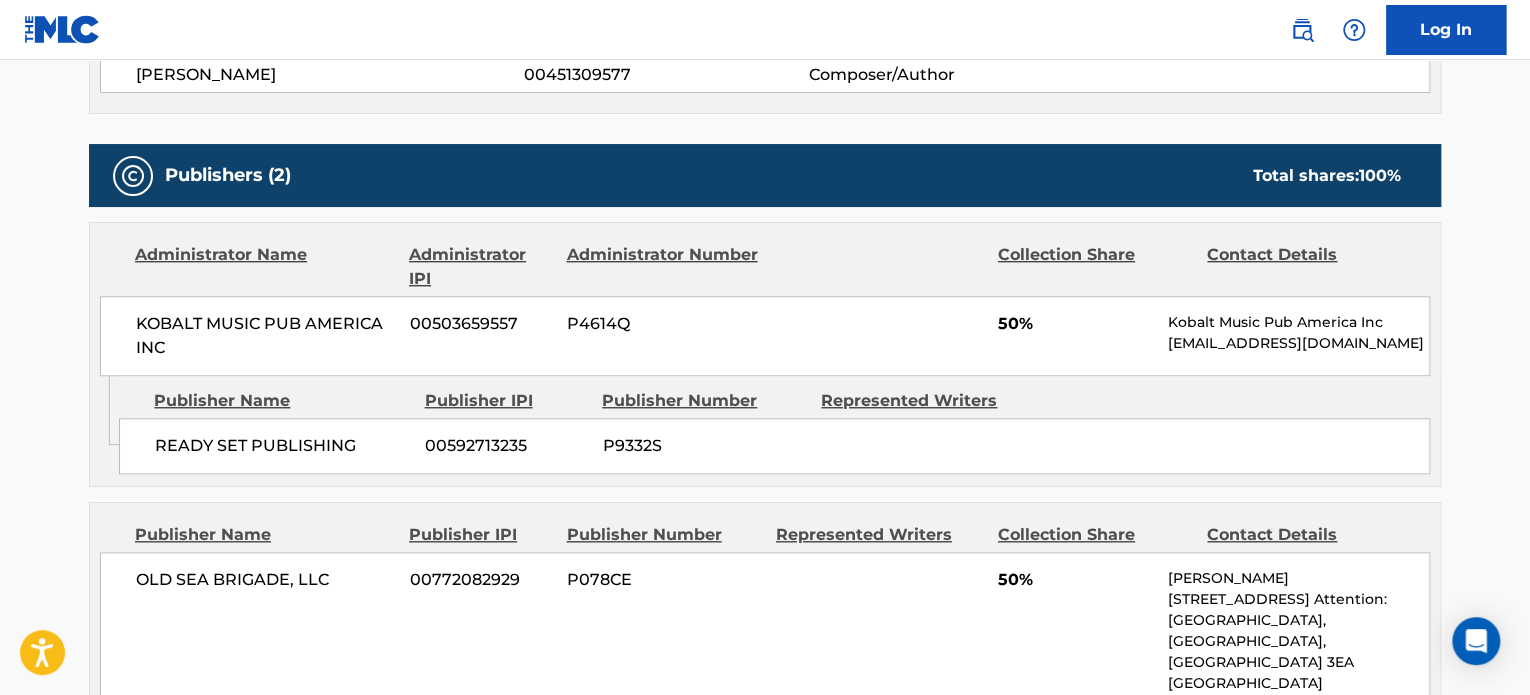 scroll, scrollTop: 800, scrollLeft: 0, axis: vertical 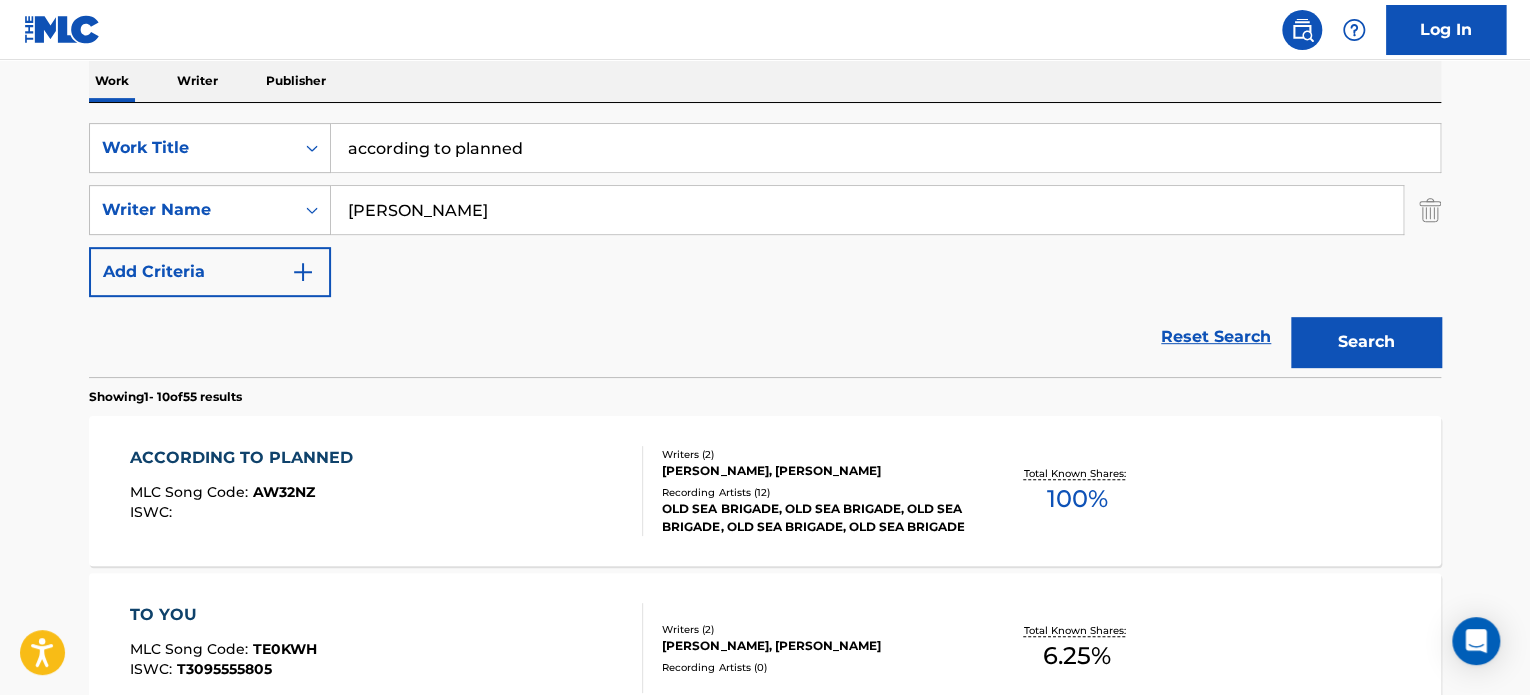 click on "according to planned" at bounding box center [885, 148] 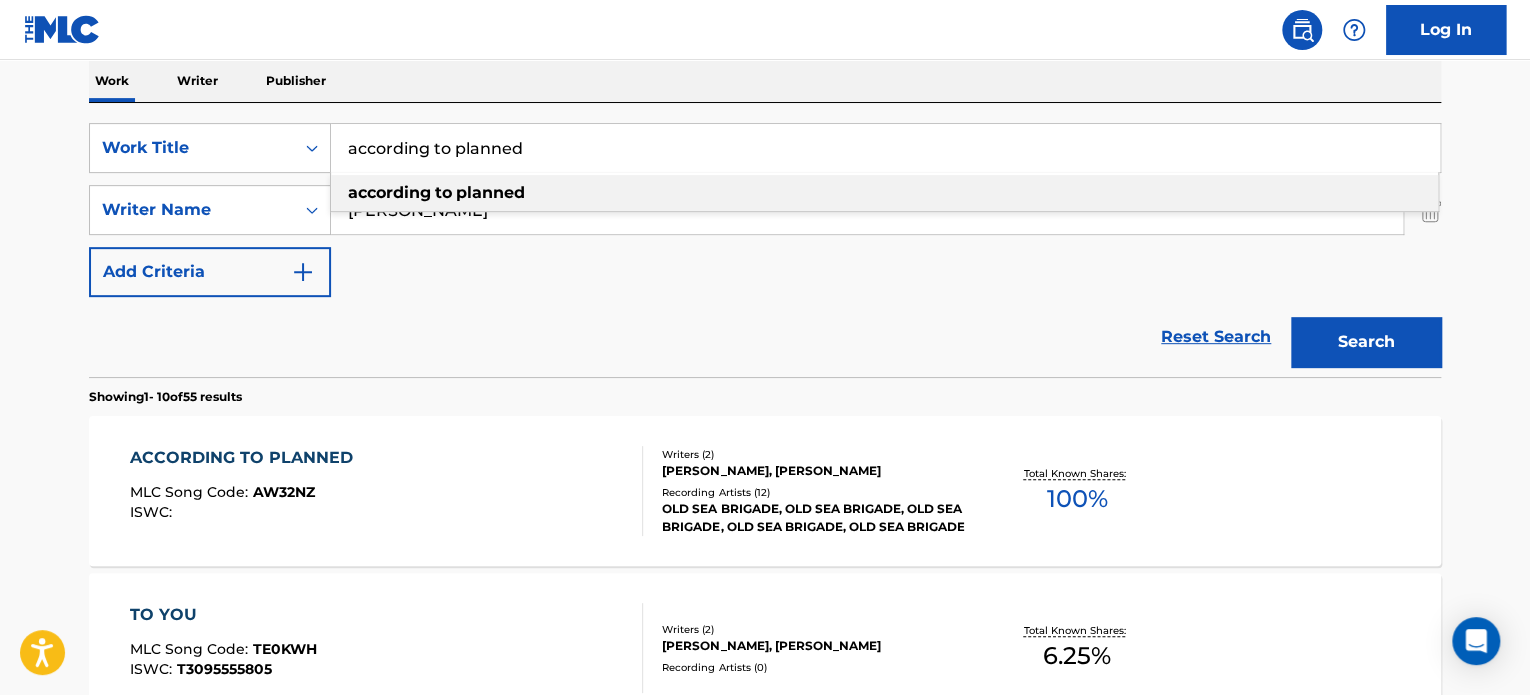 type on "b" 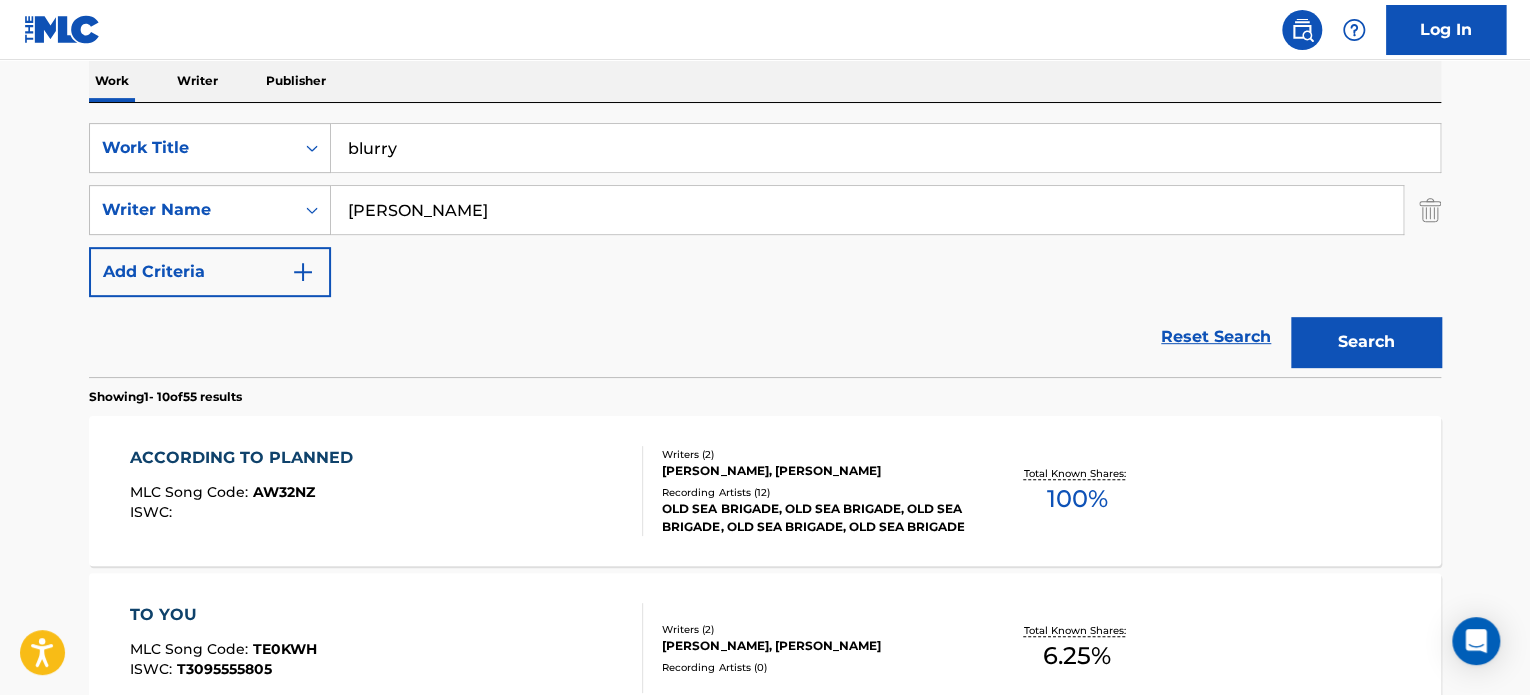 click on "blurry" at bounding box center [885, 148] 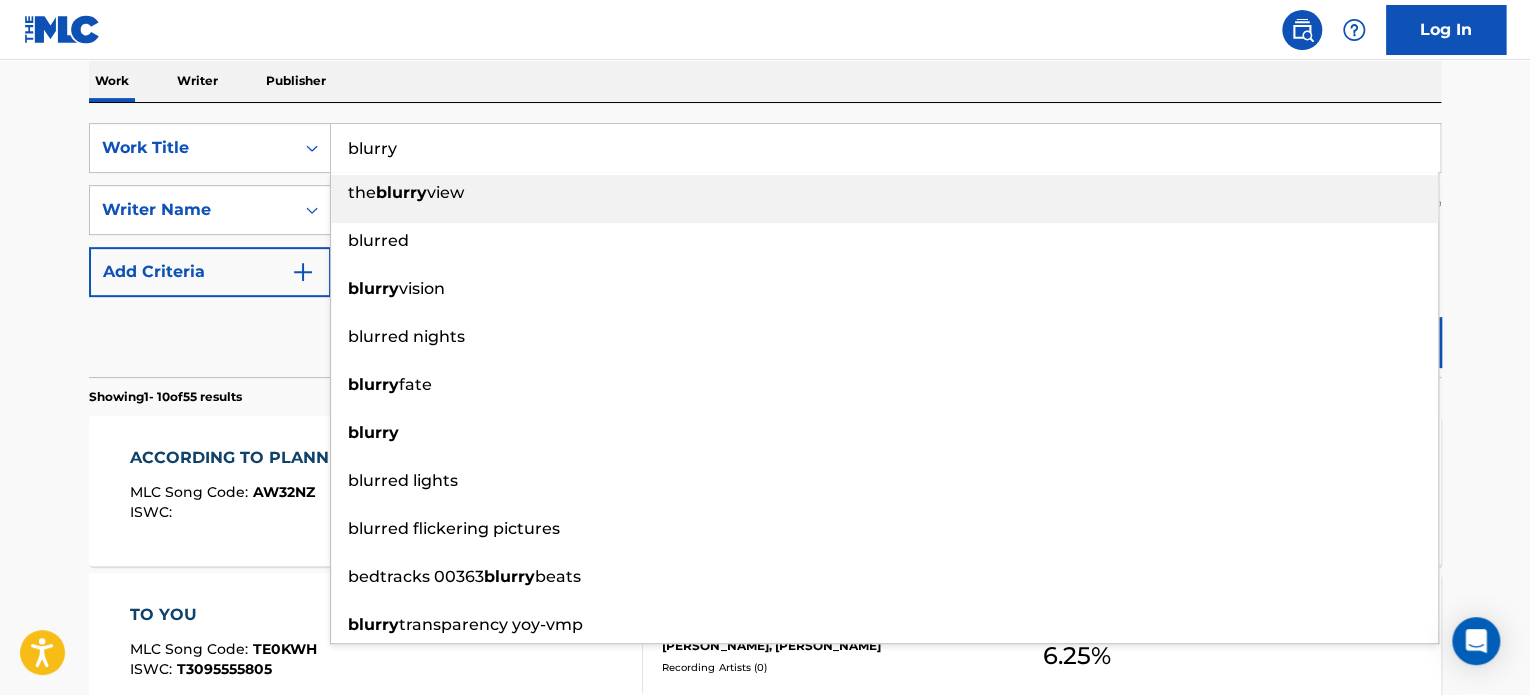 type on "blurry" 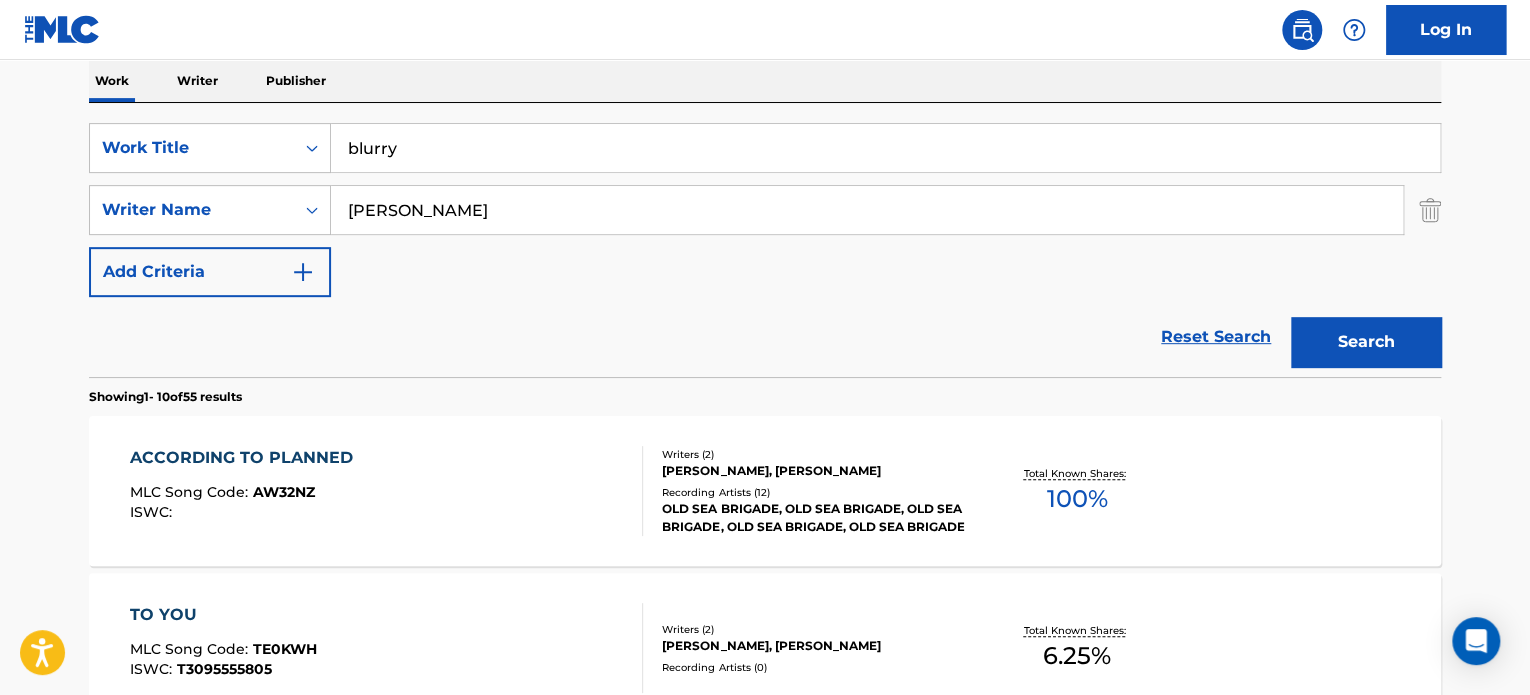 click on "Search" at bounding box center (1366, 342) 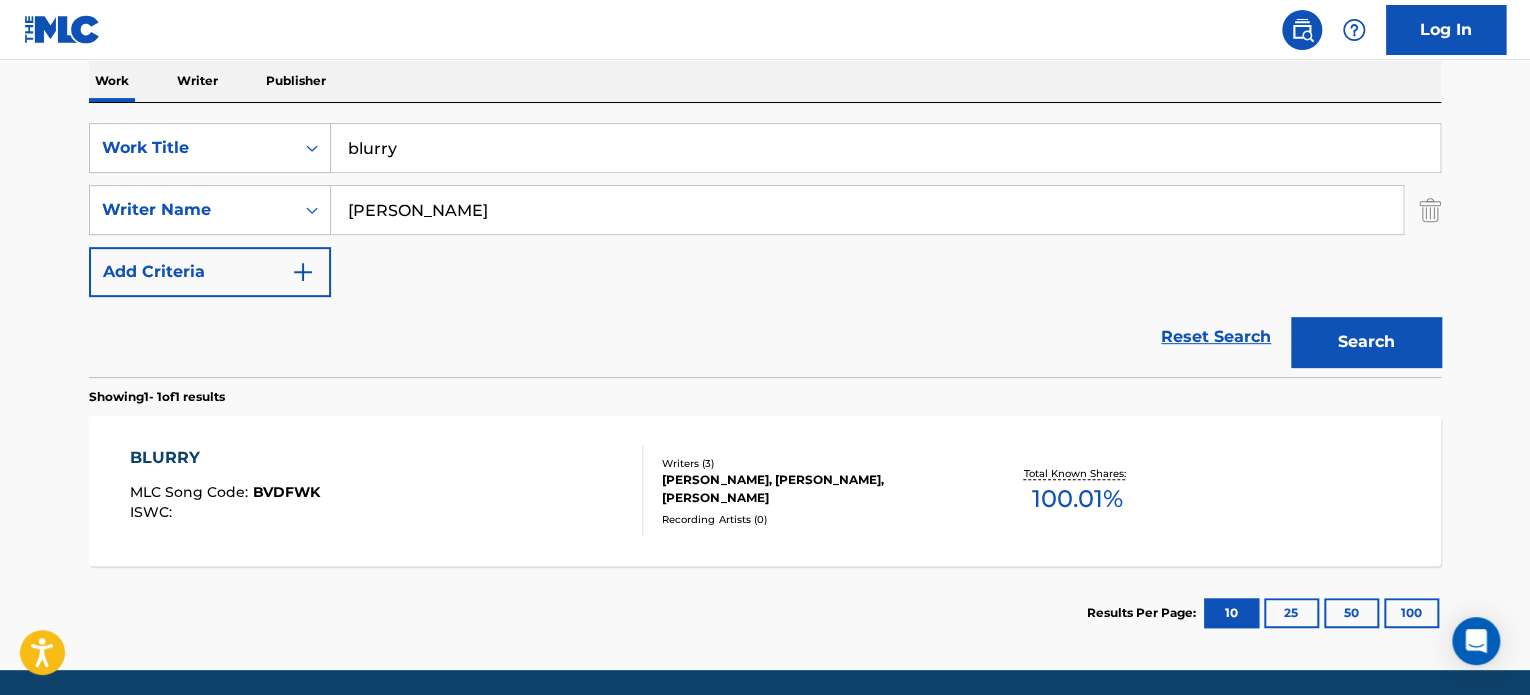 scroll, scrollTop: 392, scrollLeft: 0, axis: vertical 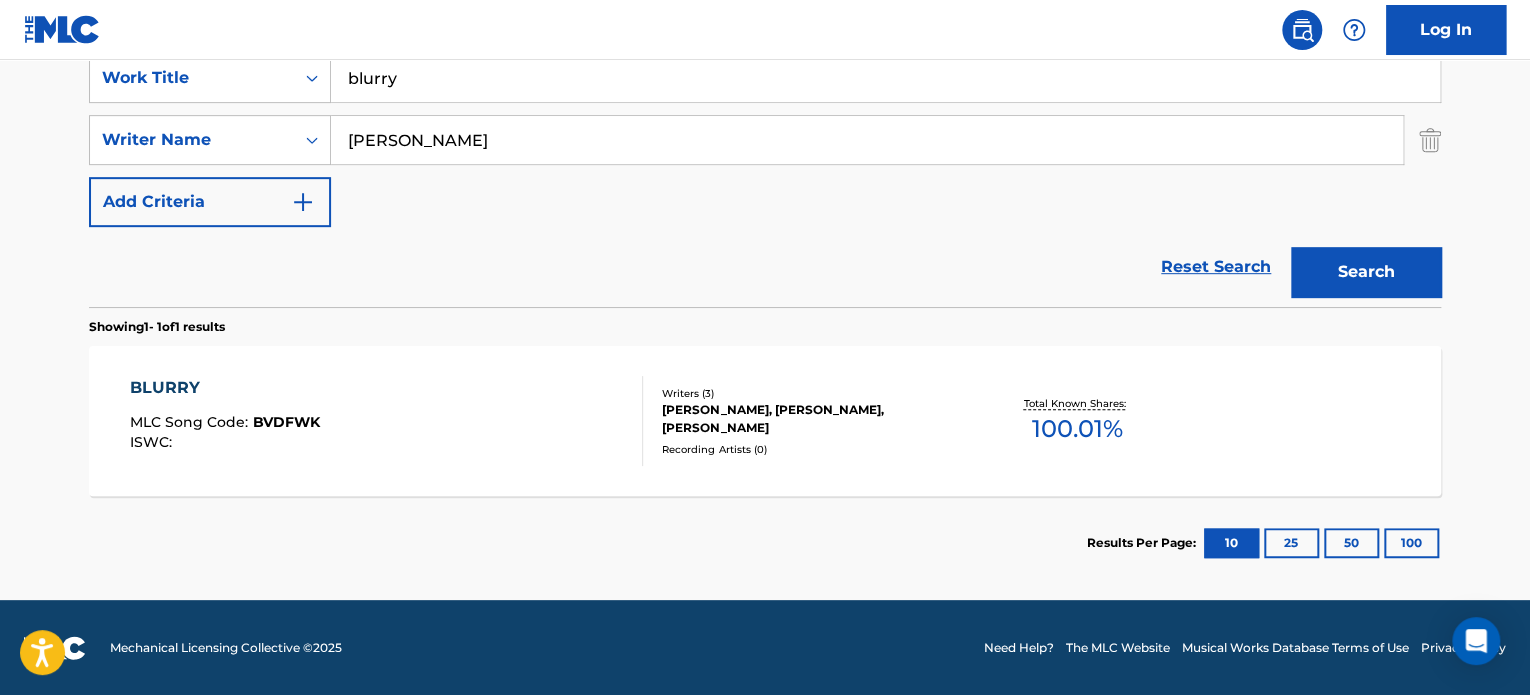 click on "BLURRY MLC Song Code : BVDFWK ISWC :" at bounding box center [387, 421] 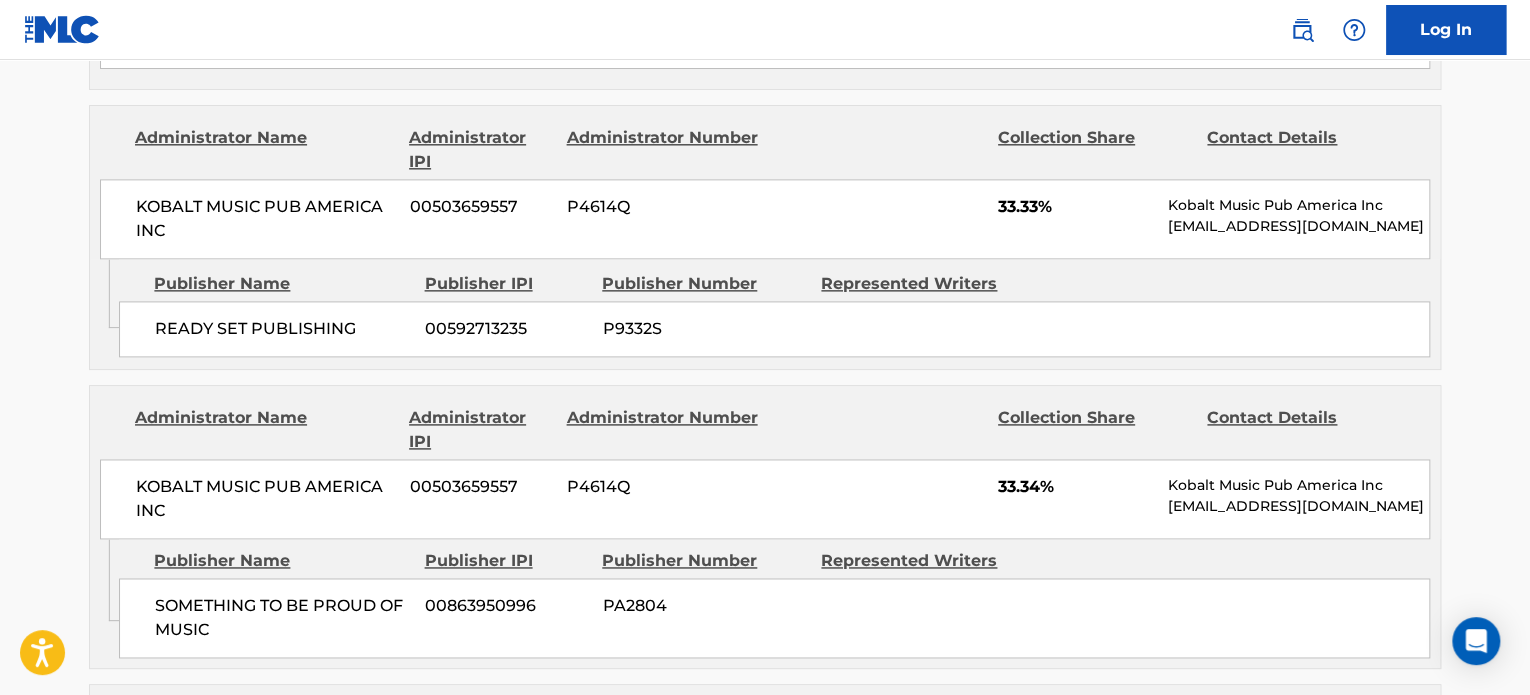 scroll, scrollTop: 1219, scrollLeft: 0, axis: vertical 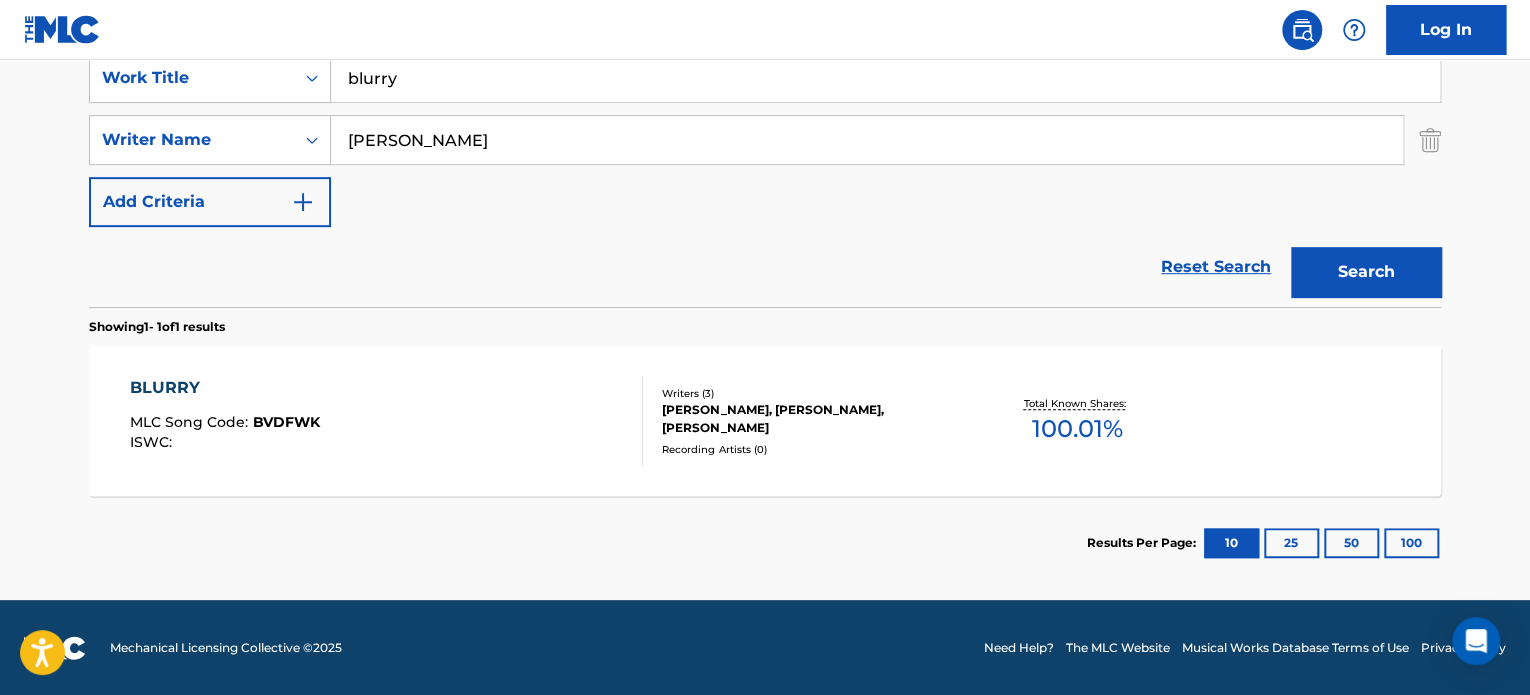 click on "blurry" at bounding box center [885, 78] 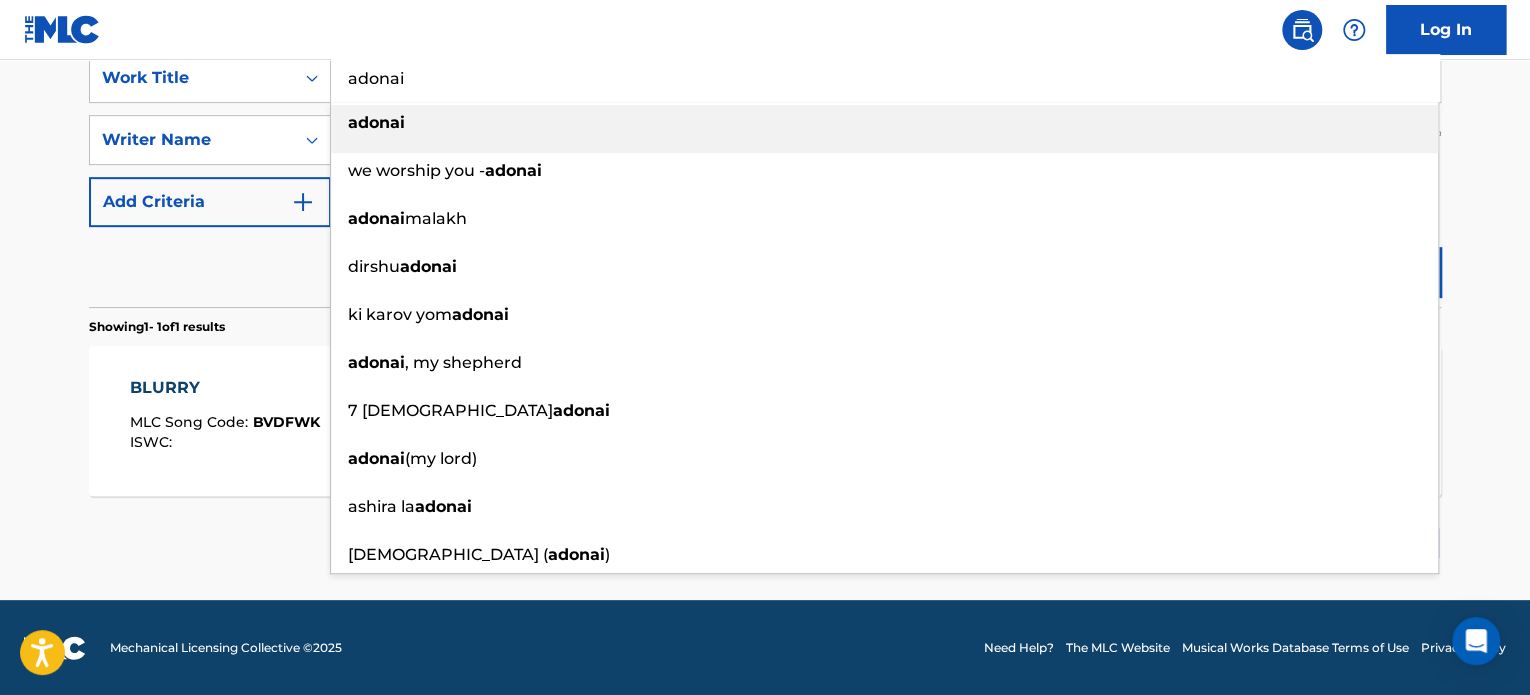 type on "adonai" 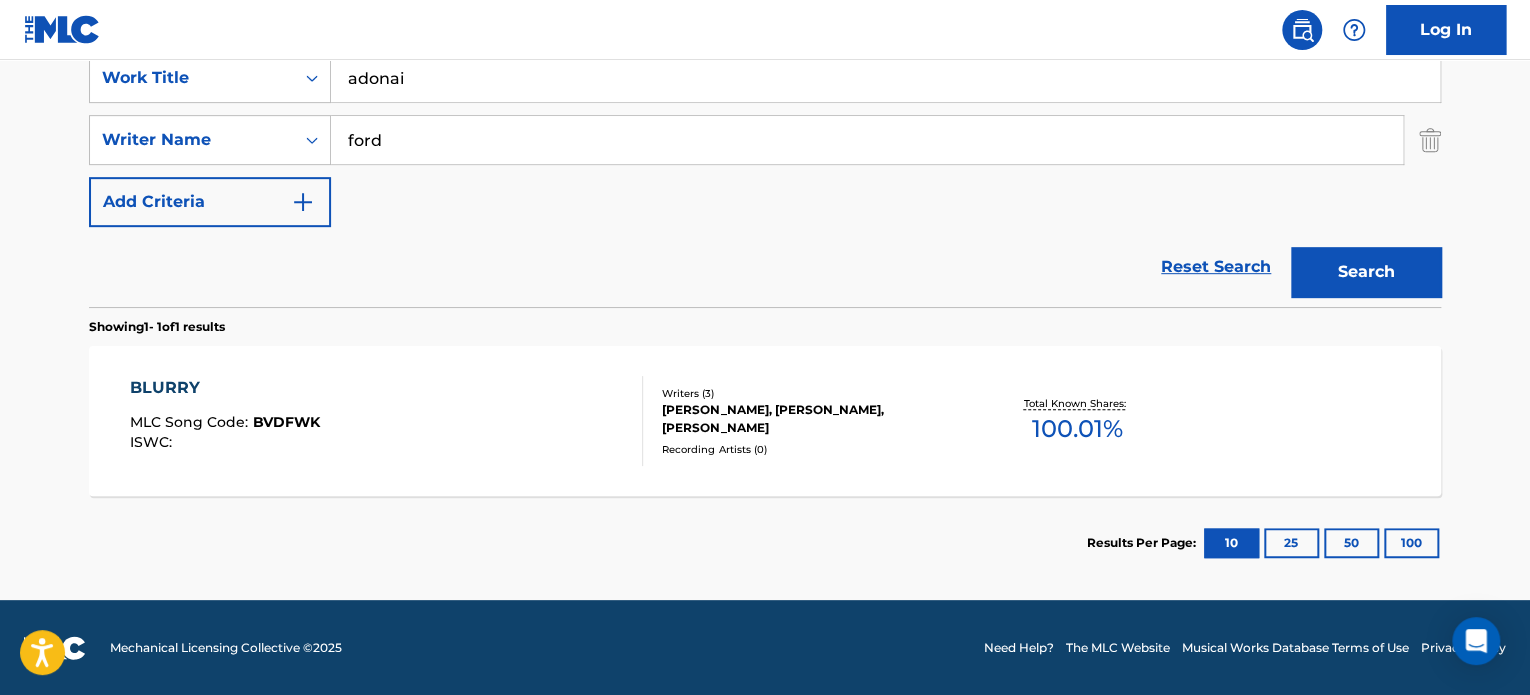 type on "ford" 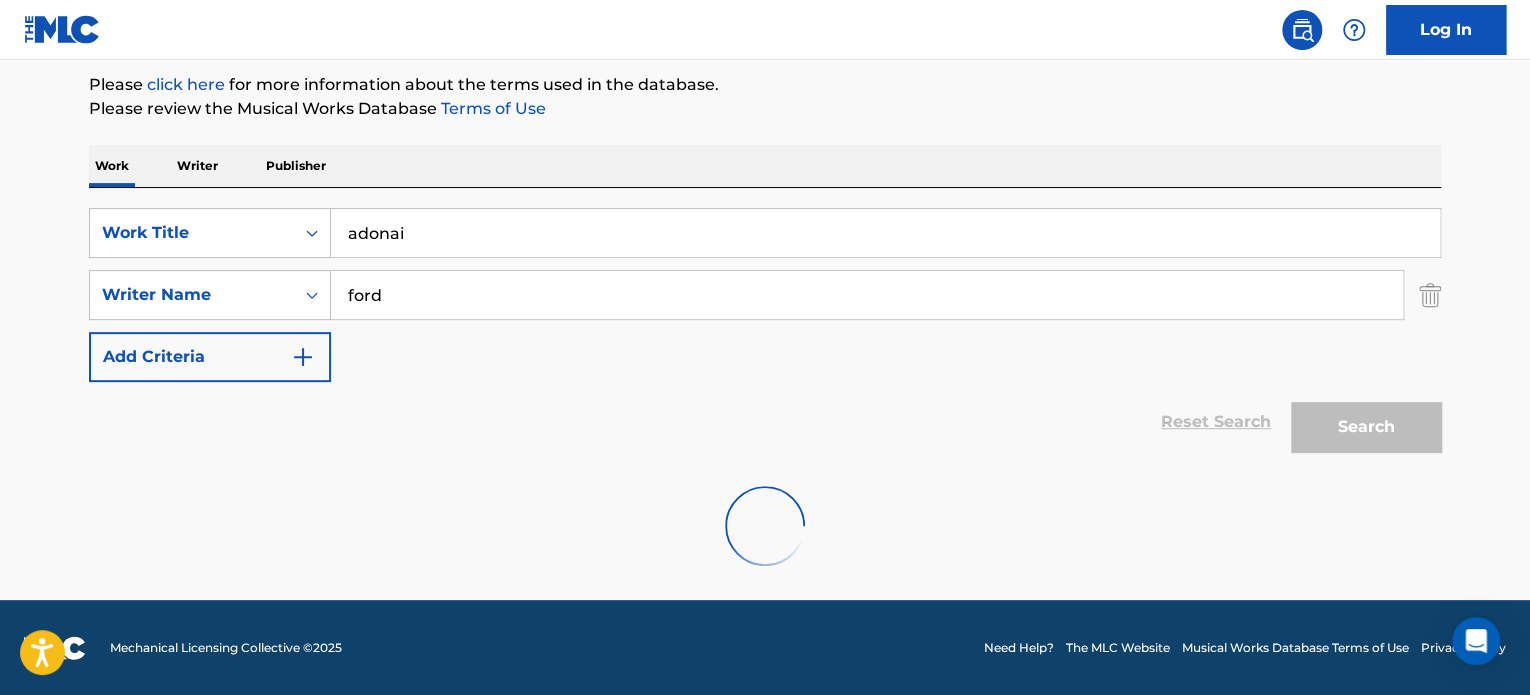 scroll, scrollTop: 172, scrollLeft: 0, axis: vertical 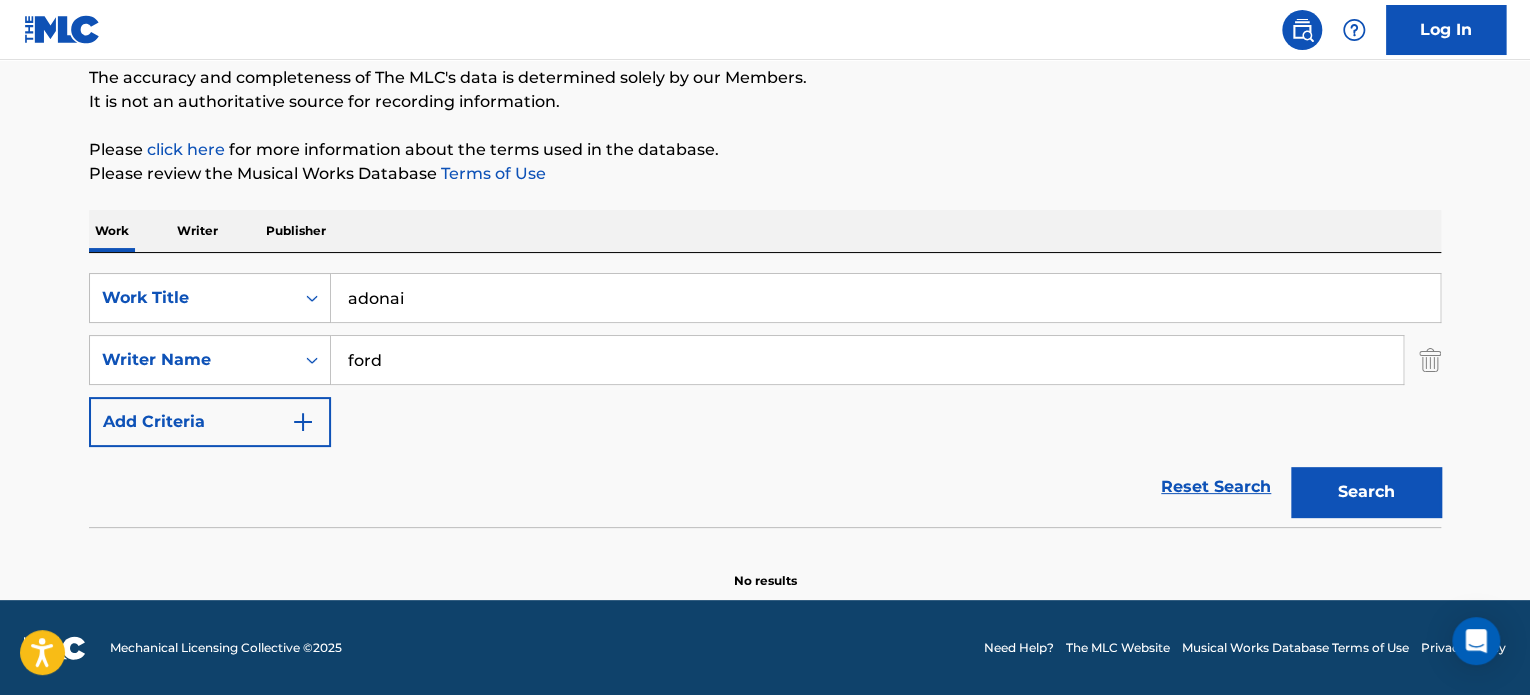 click on "ford" at bounding box center [867, 360] 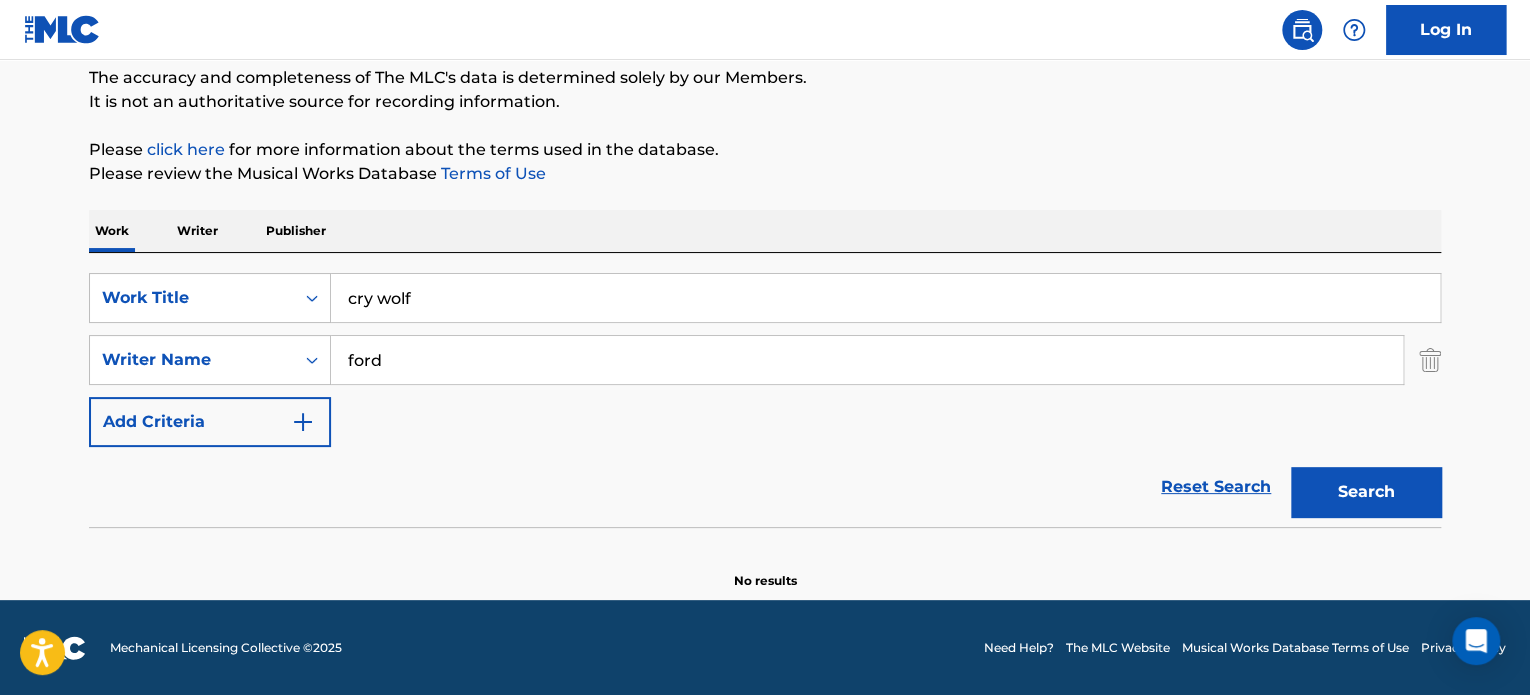 click on "Search" at bounding box center [1366, 492] 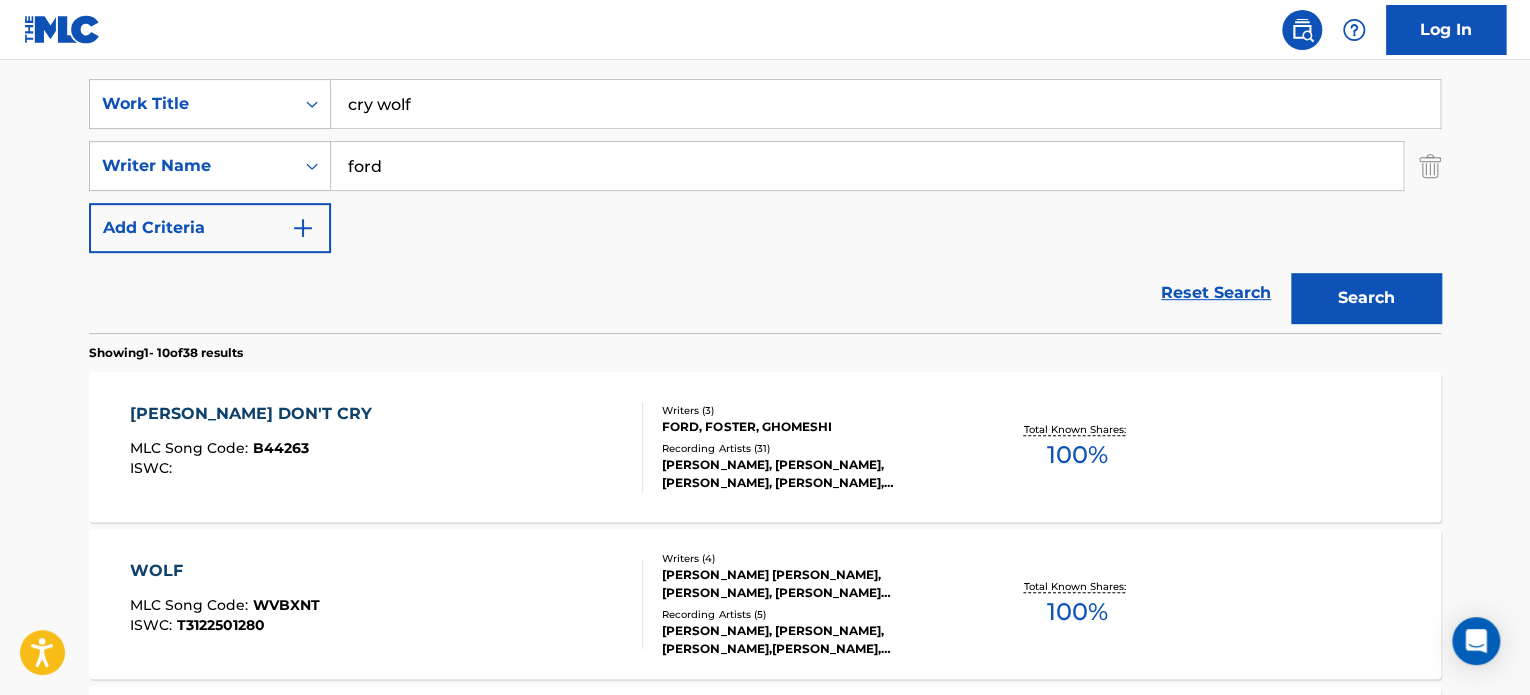 scroll, scrollTop: 372, scrollLeft: 0, axis: vertical 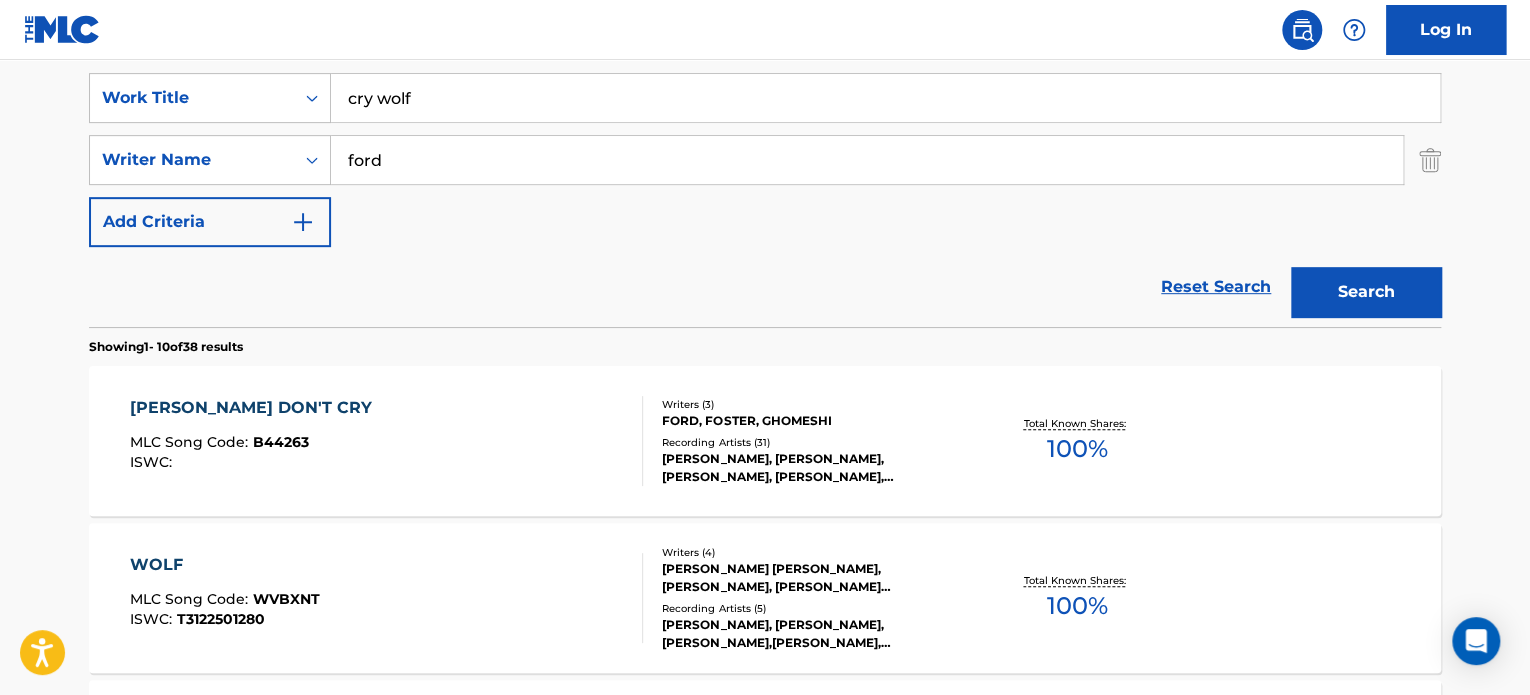 click on "cry wolf" at bounding box center [885, 98] 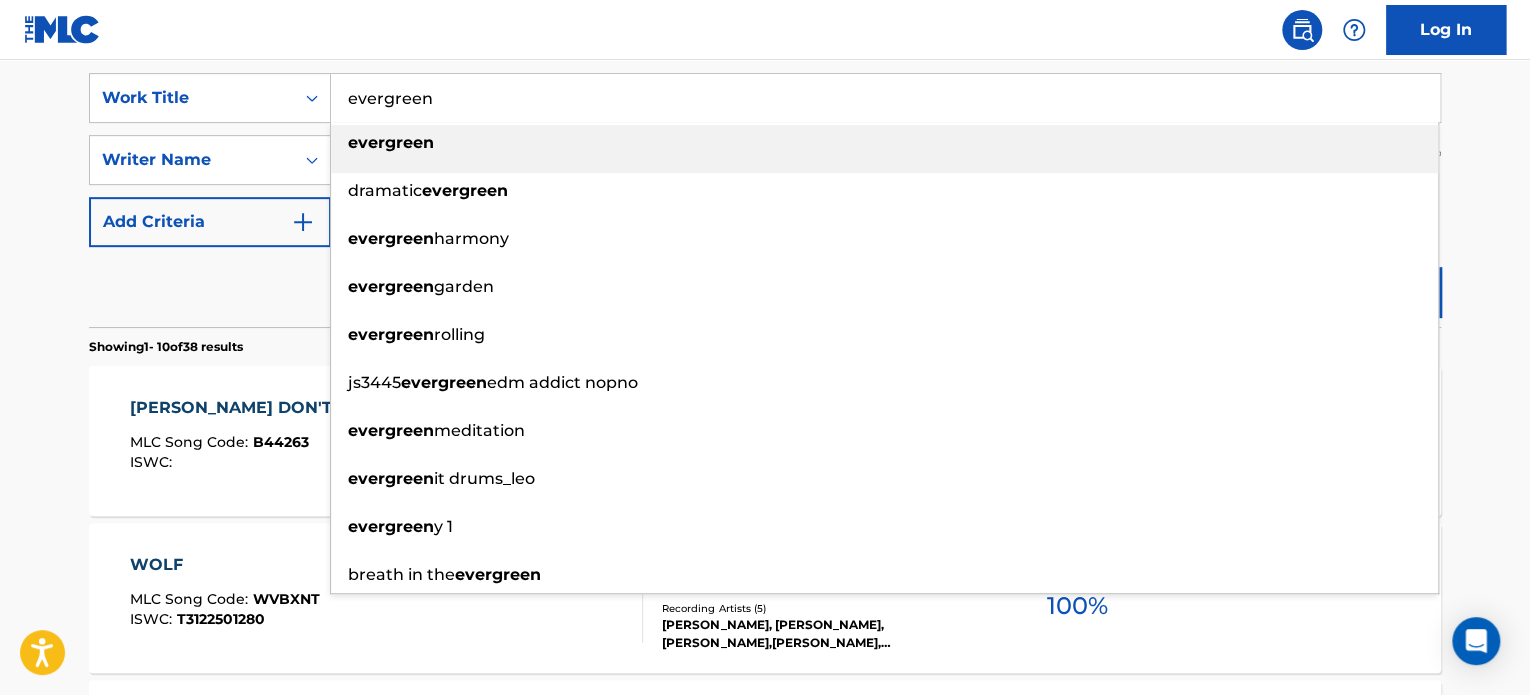 type on "evergreen" 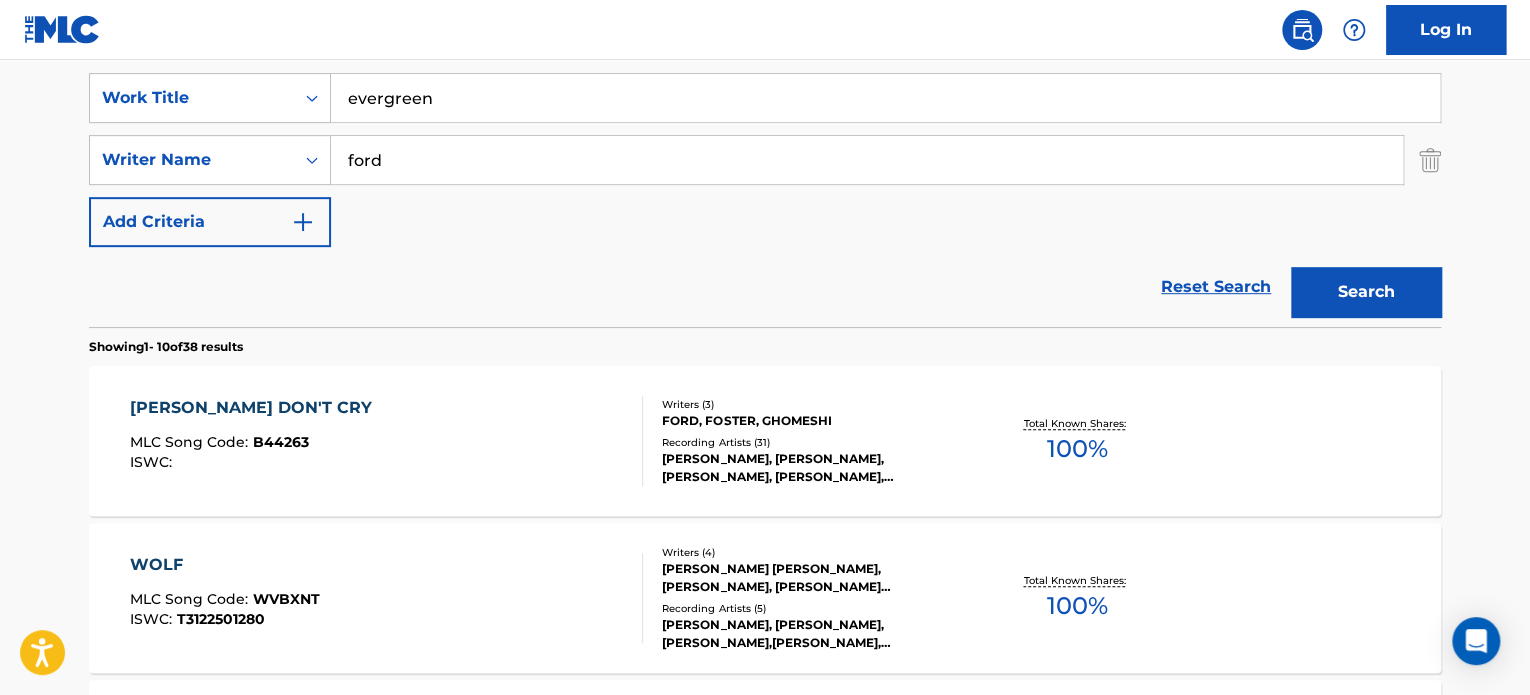 click on "Search" at bounding box center [1366, 292] 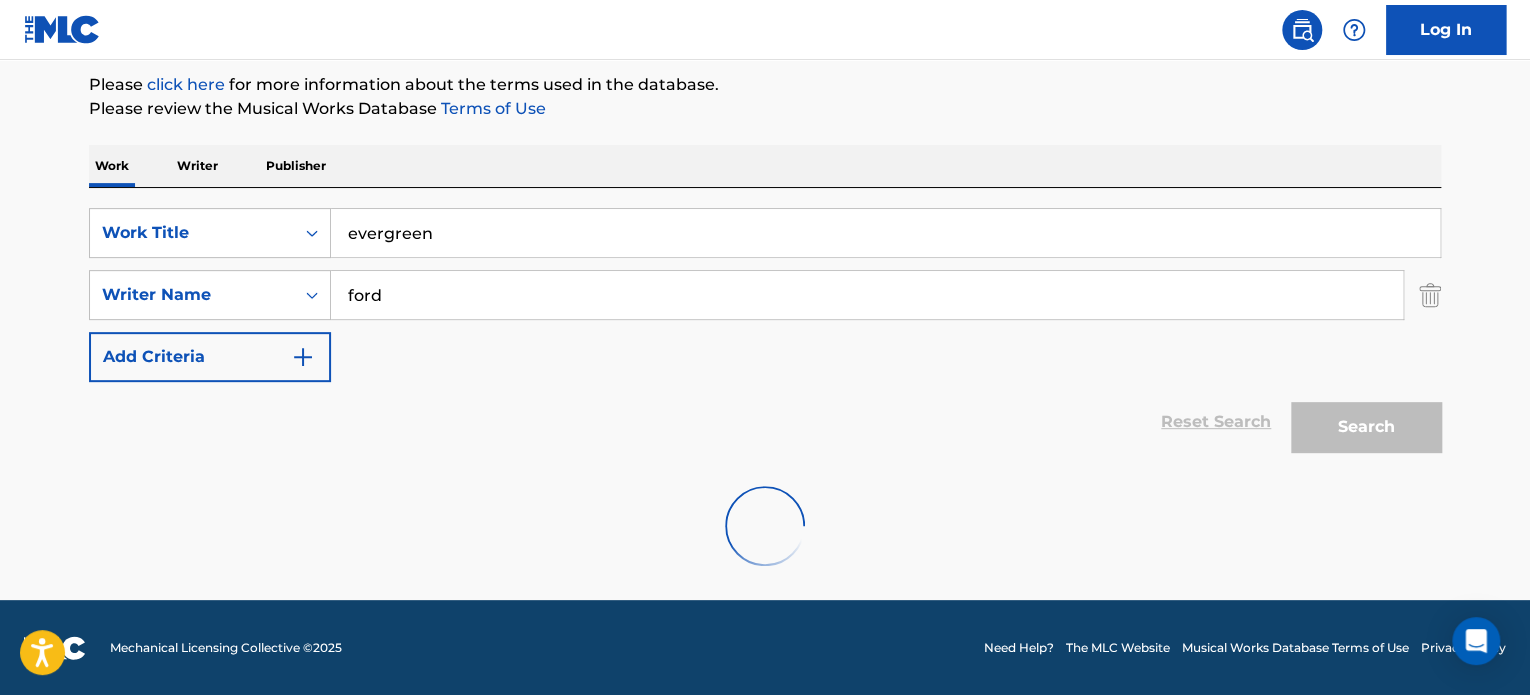 scroll, scrollTop: 372, scrollLeft: 0, axis: vertical 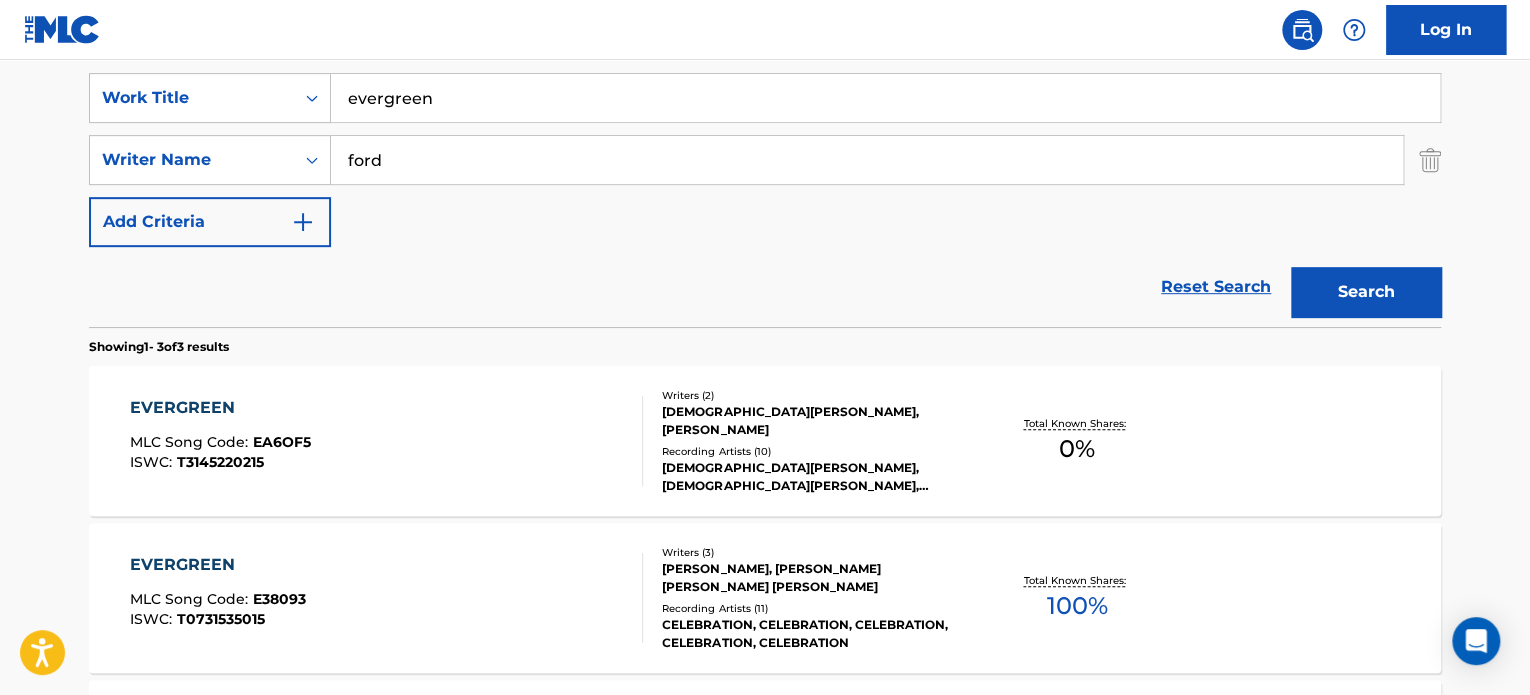 click on "EVERGREEN MLC Song Code : EA6OF5 ISWC : T3145220215" at bounding box center (387, 441) 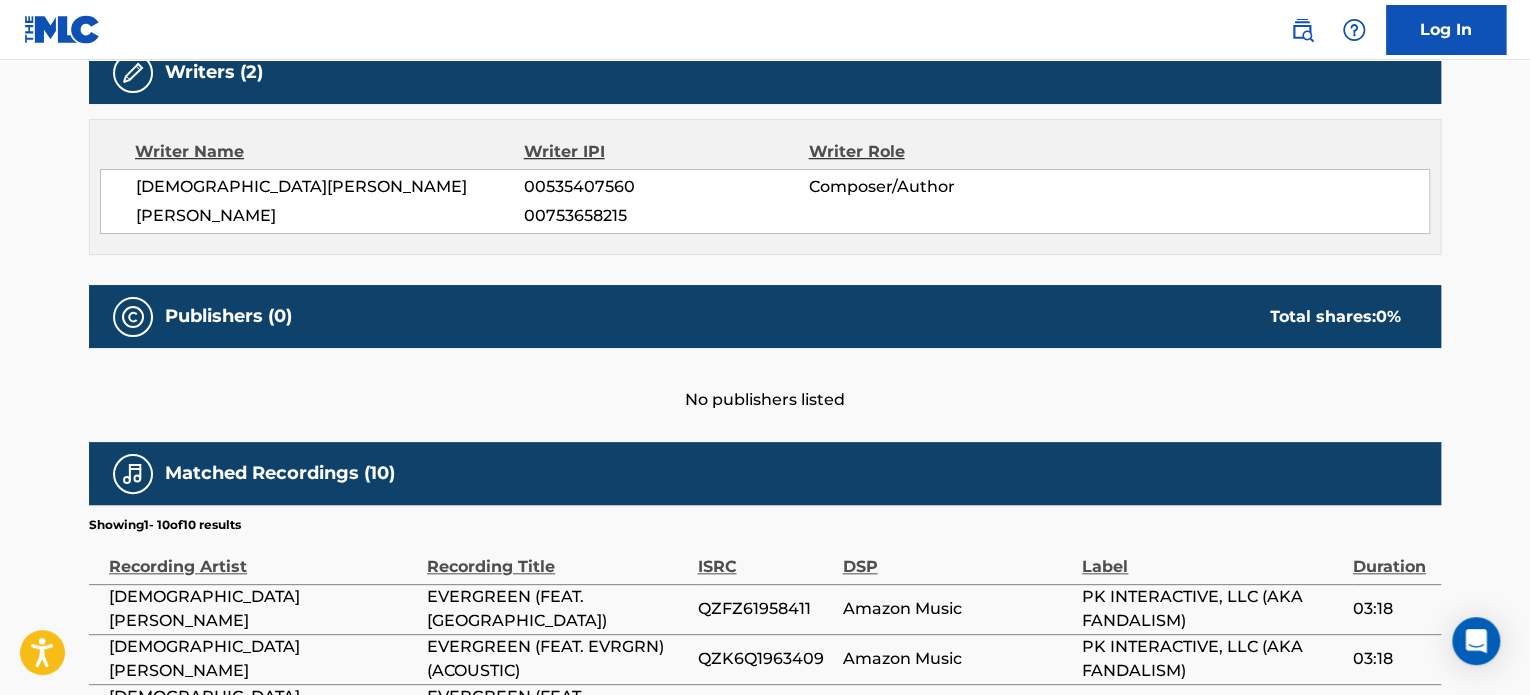 scroll, scrollTop: 659, scrollLeft: 0, axis: vertical 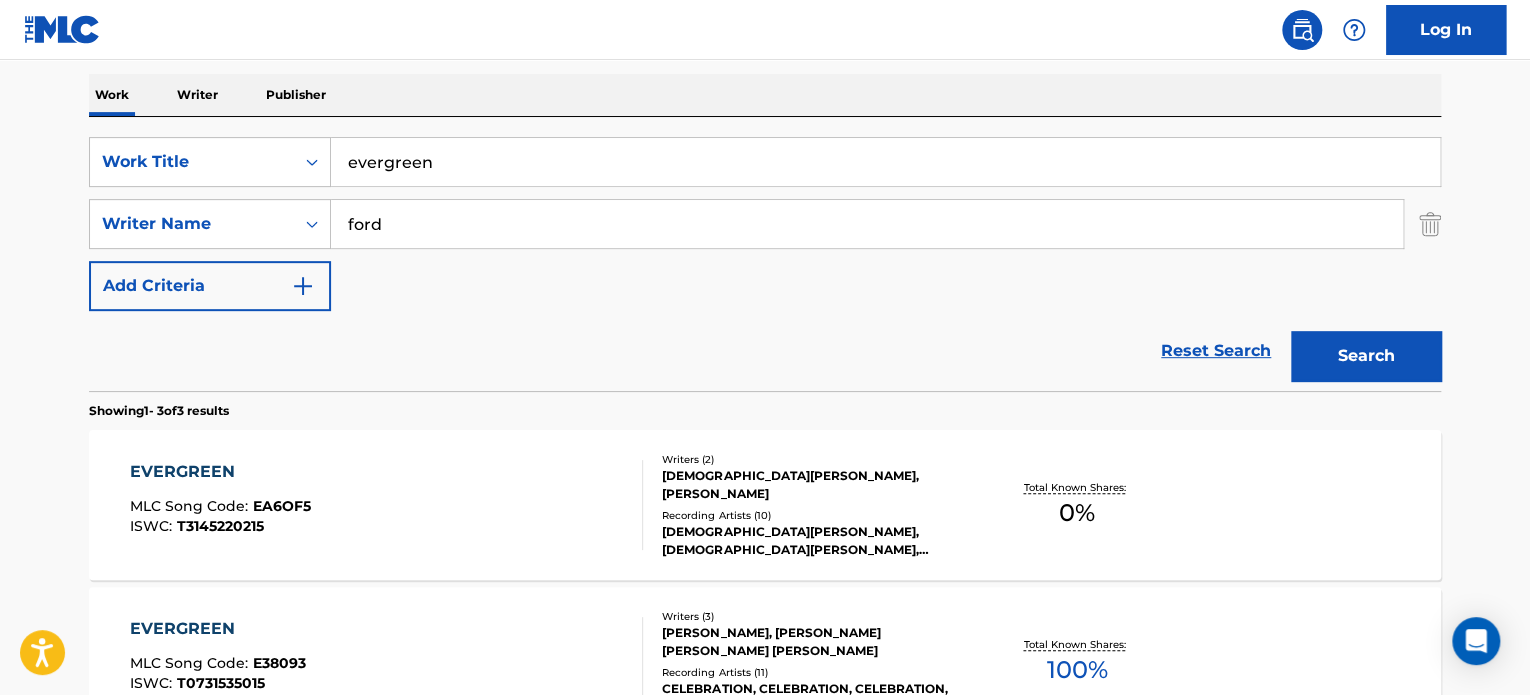 click on "evergreen" at bounding box center (885, 162) 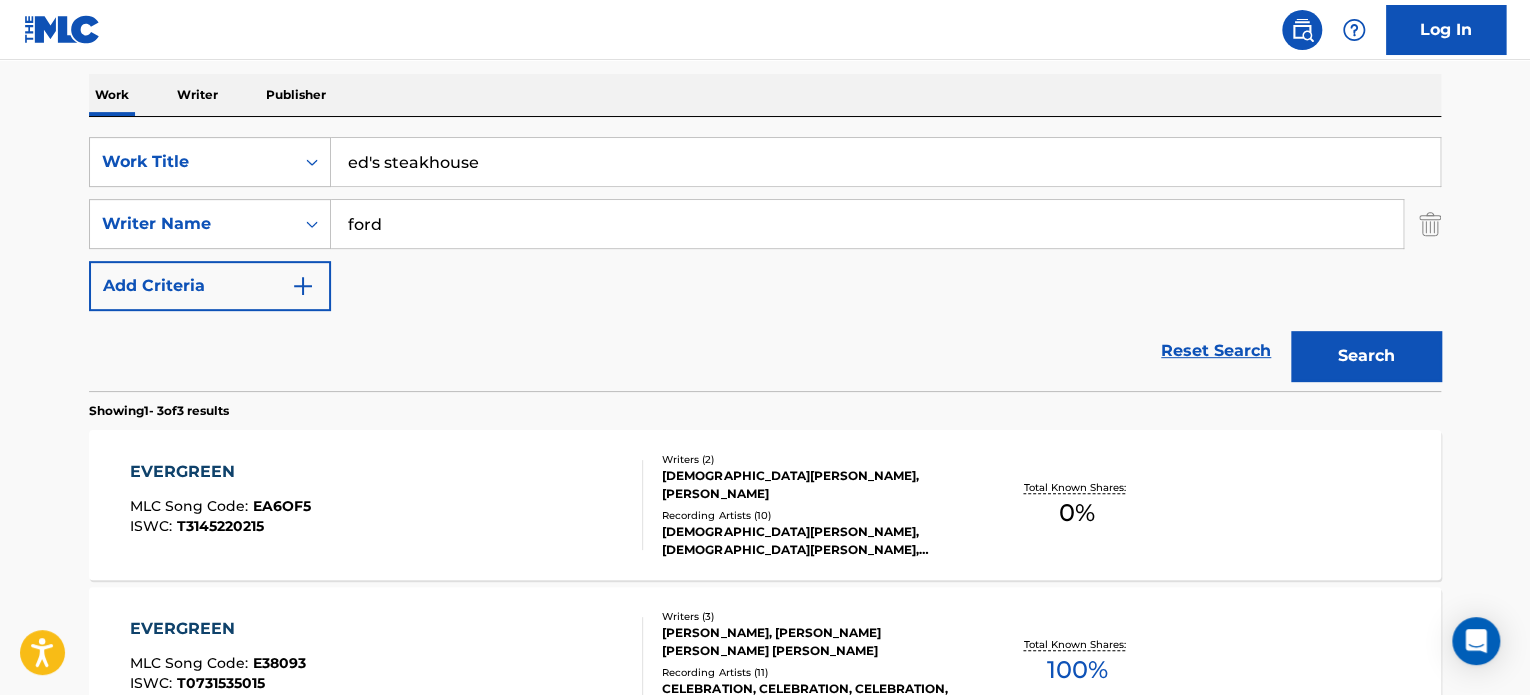 type on "ed's steakhouse" 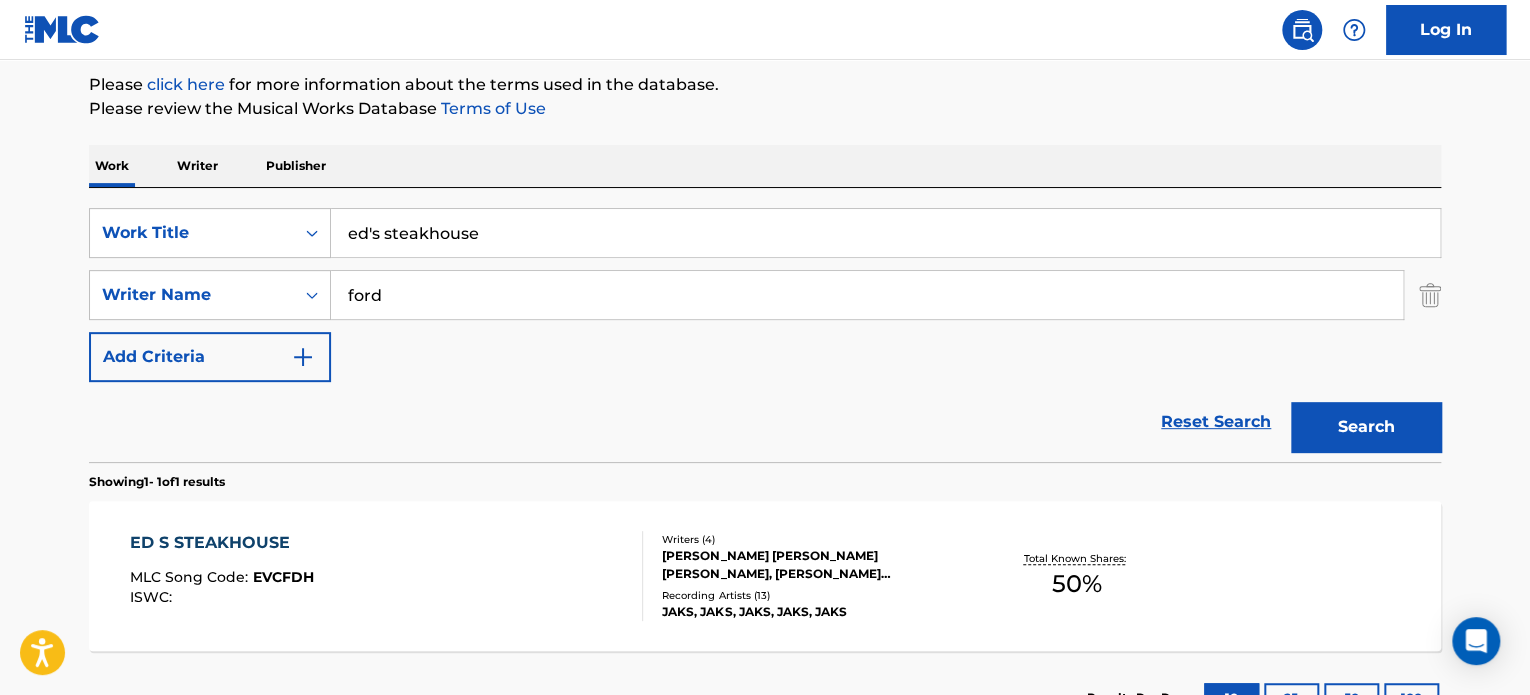 scroll, scrollTop: 308, scrollLeft: 0, axis: vertical 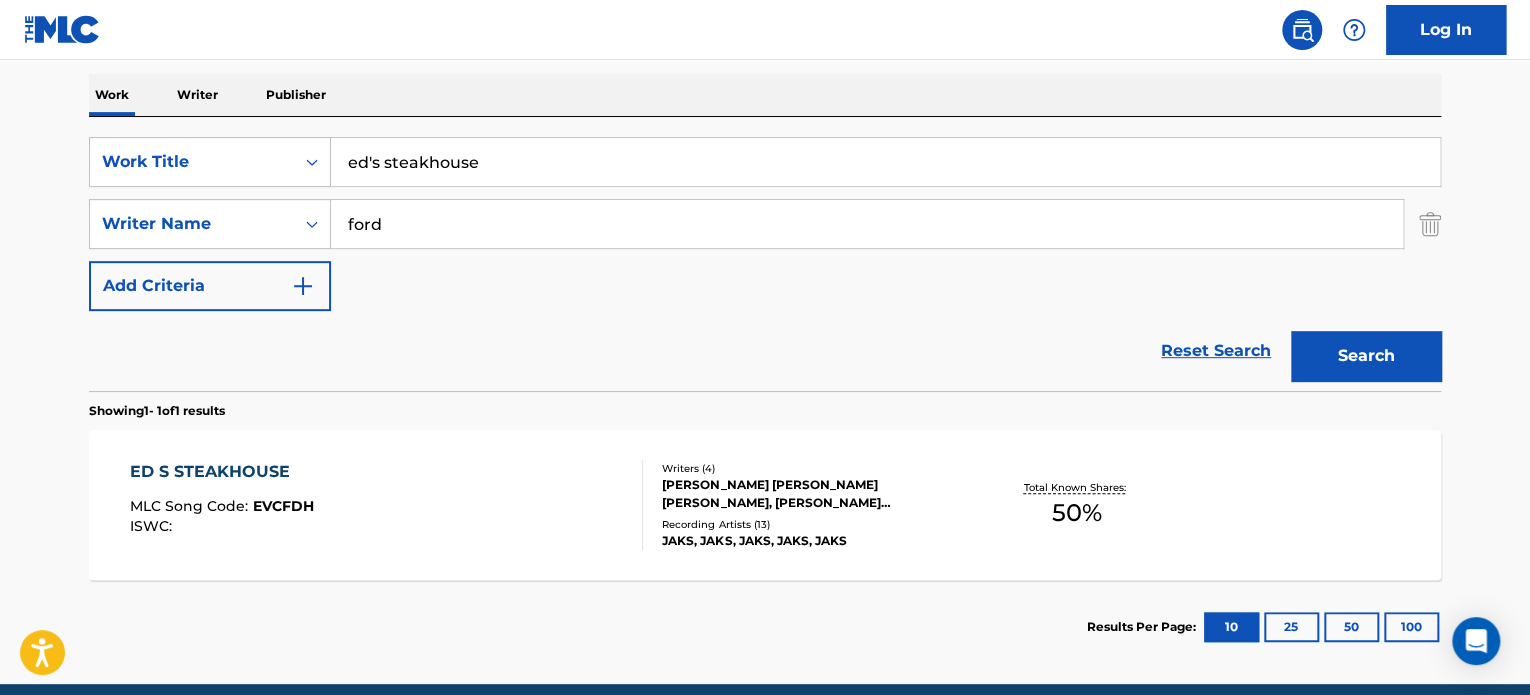 click on "ED S STEAKHOUSE MLC Song Code : EVCFDH ISWC :" at bounding box center [387, 505] 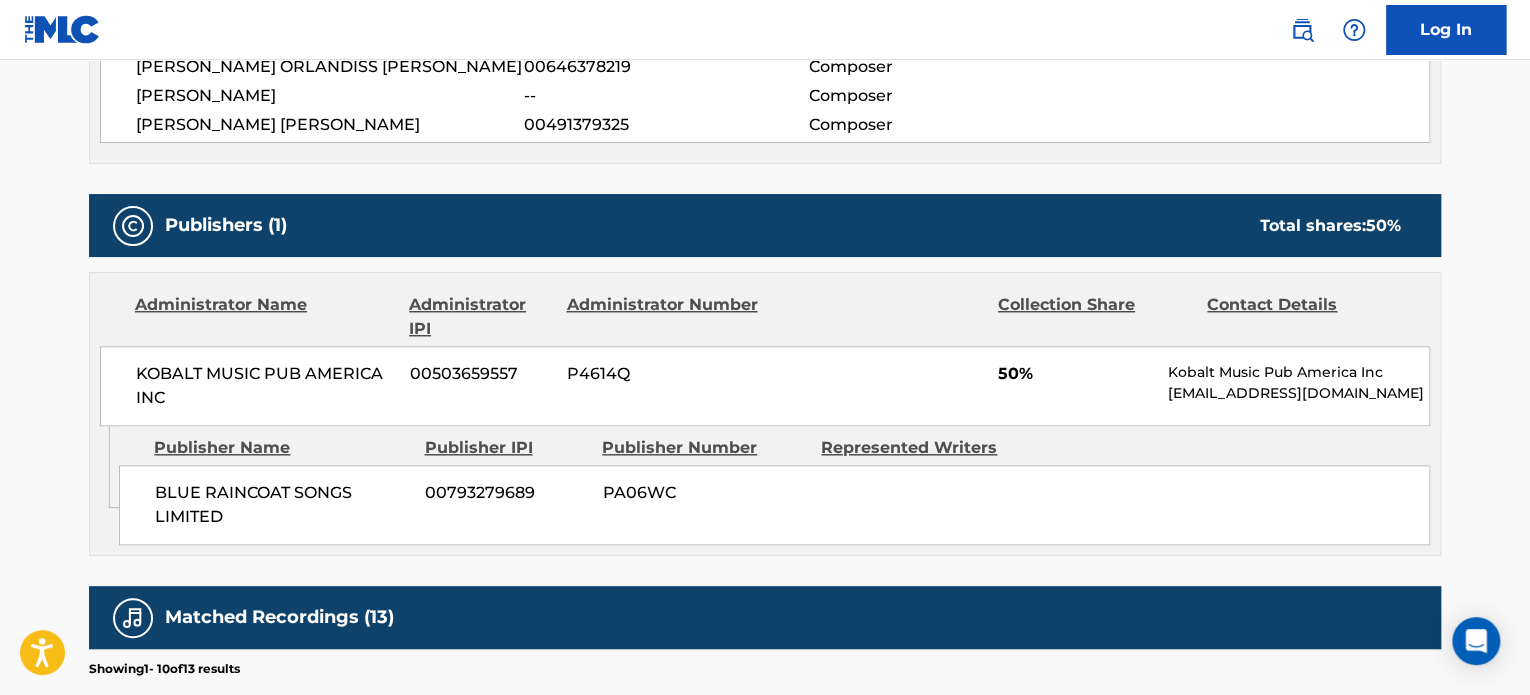 scroll, scrollTop: 904, scrollLeft: 0, axis: vertical 